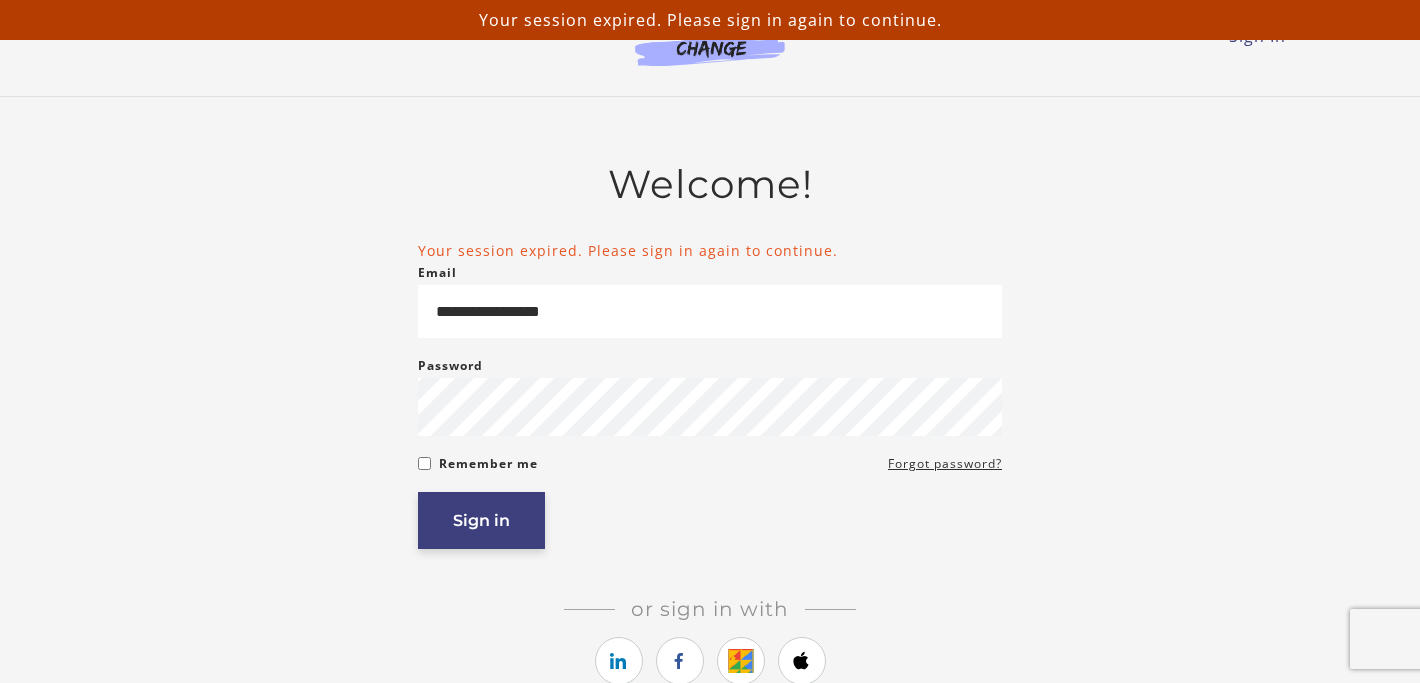 scroll, scrollTop: 0, scrollLeft: 0, axis: both 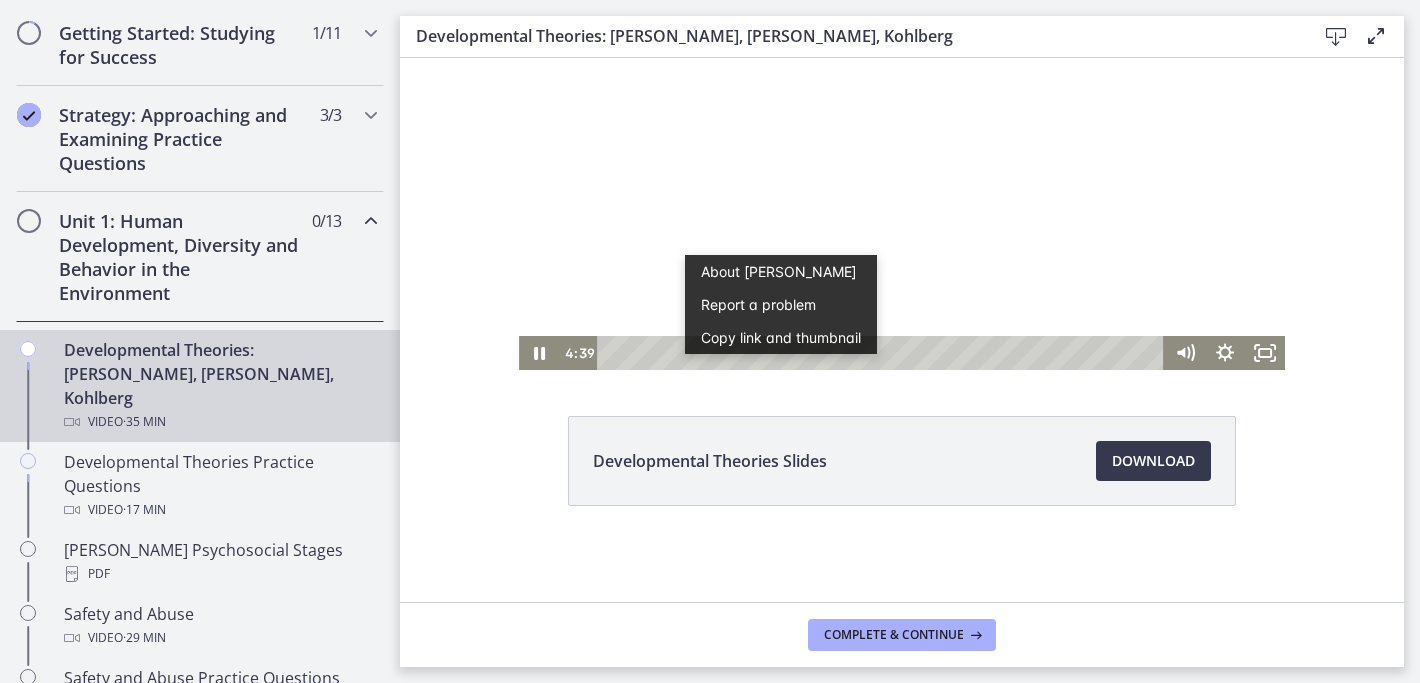click at bounding box center [902, 154] 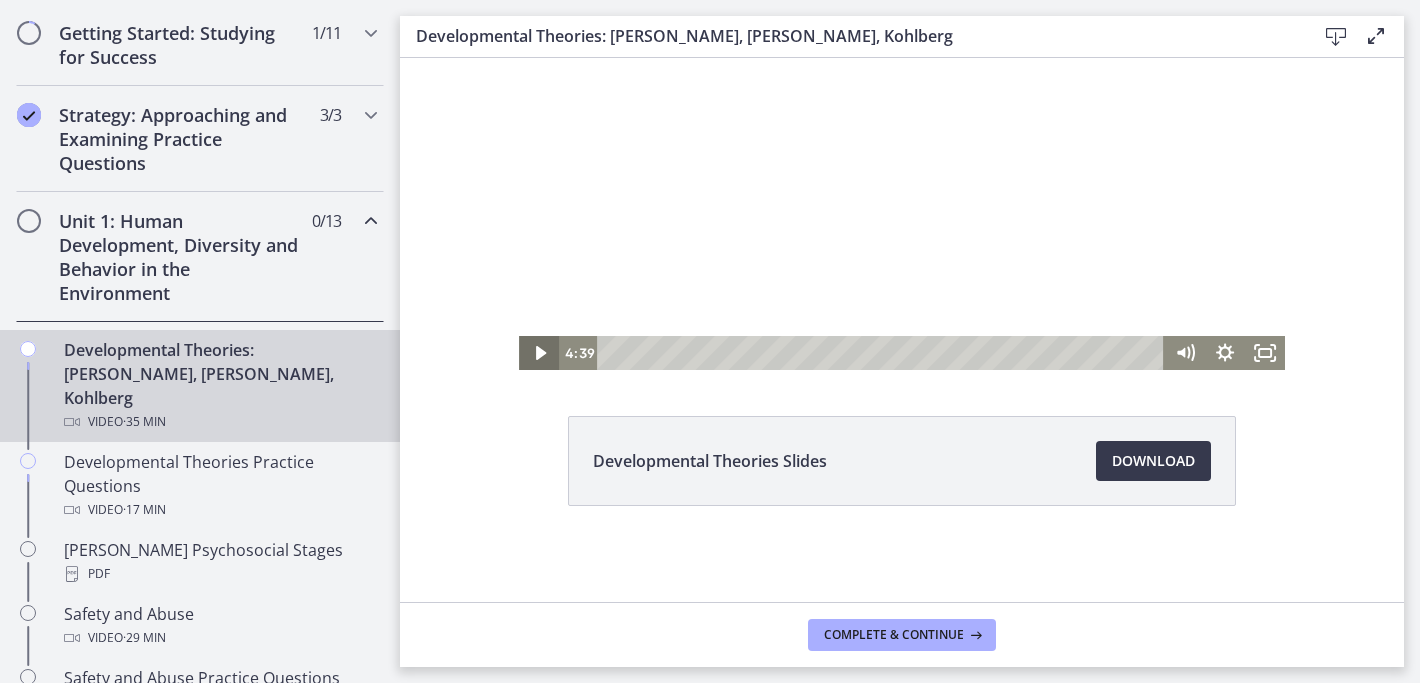 click 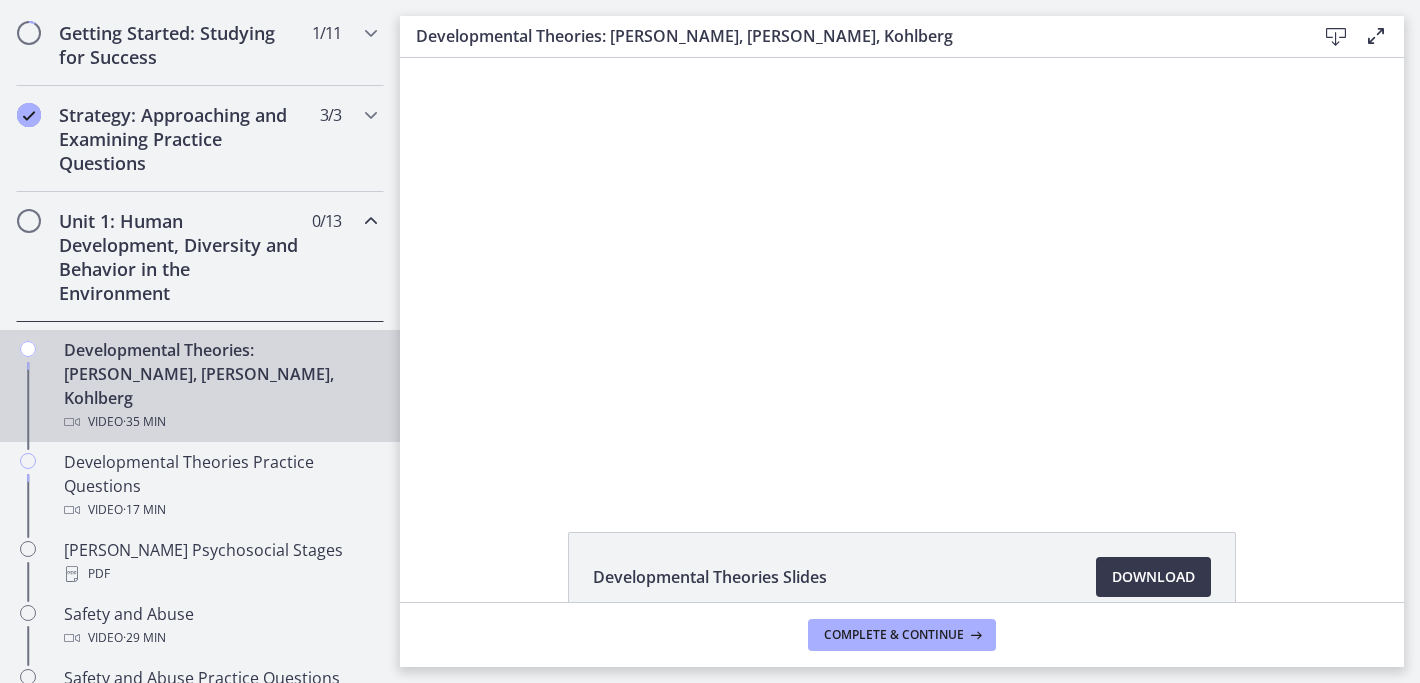 scroll, scrollTop: 0, scrollLeft: 0, axis: both 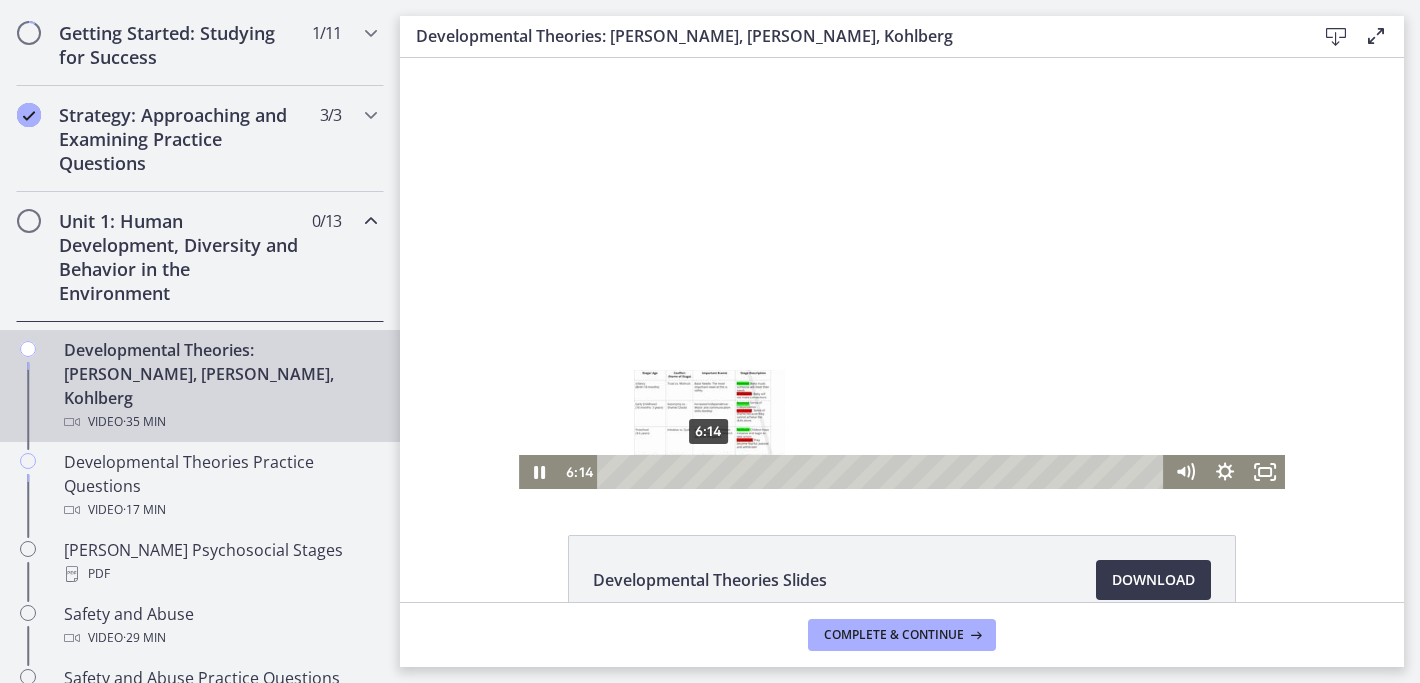 click on "6:14" at bounding box center (883, 472) 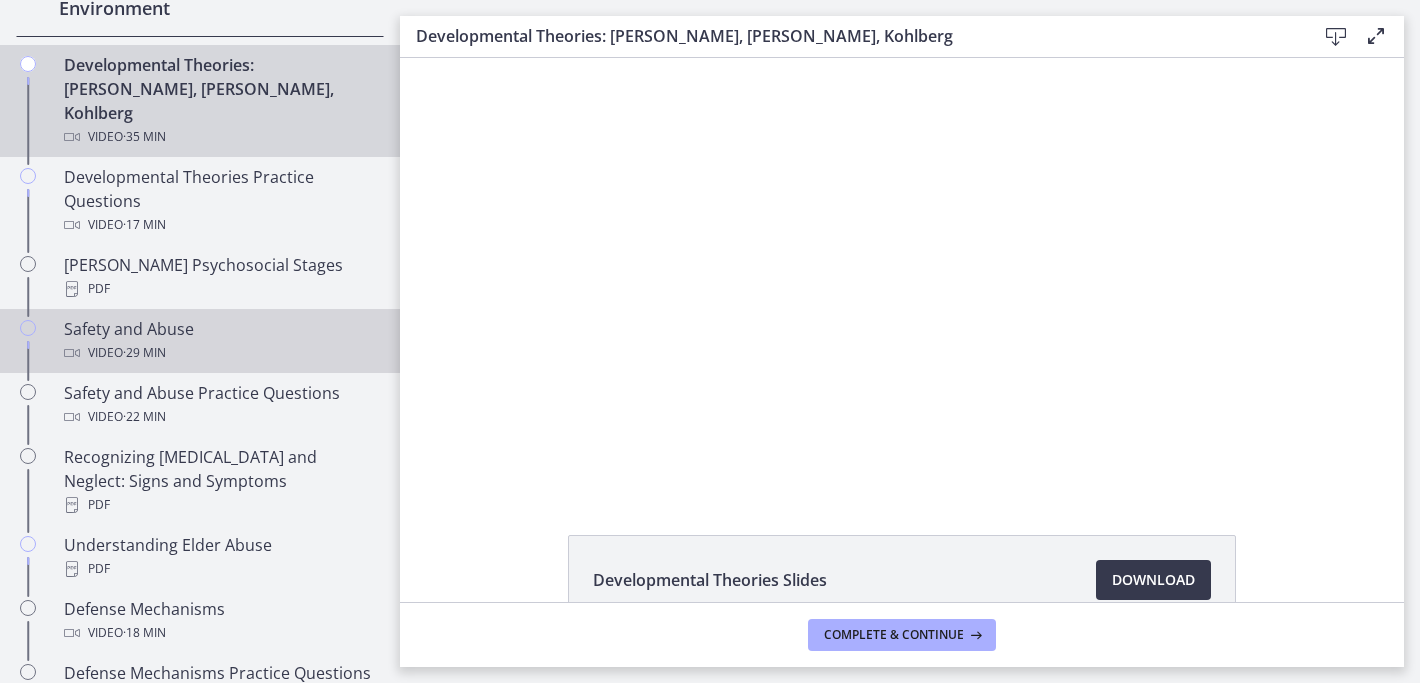 scroll, scrollTop: 656, scrollLeft: 0, axis: vertical 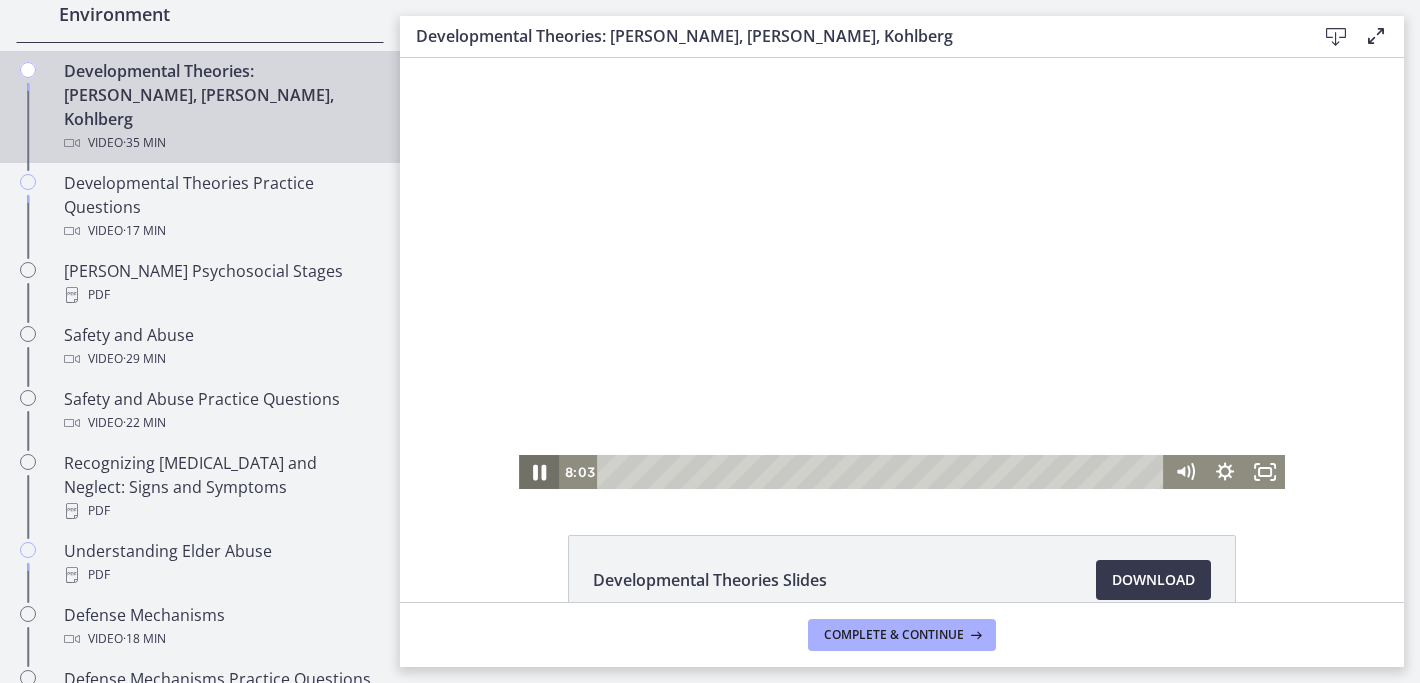 click 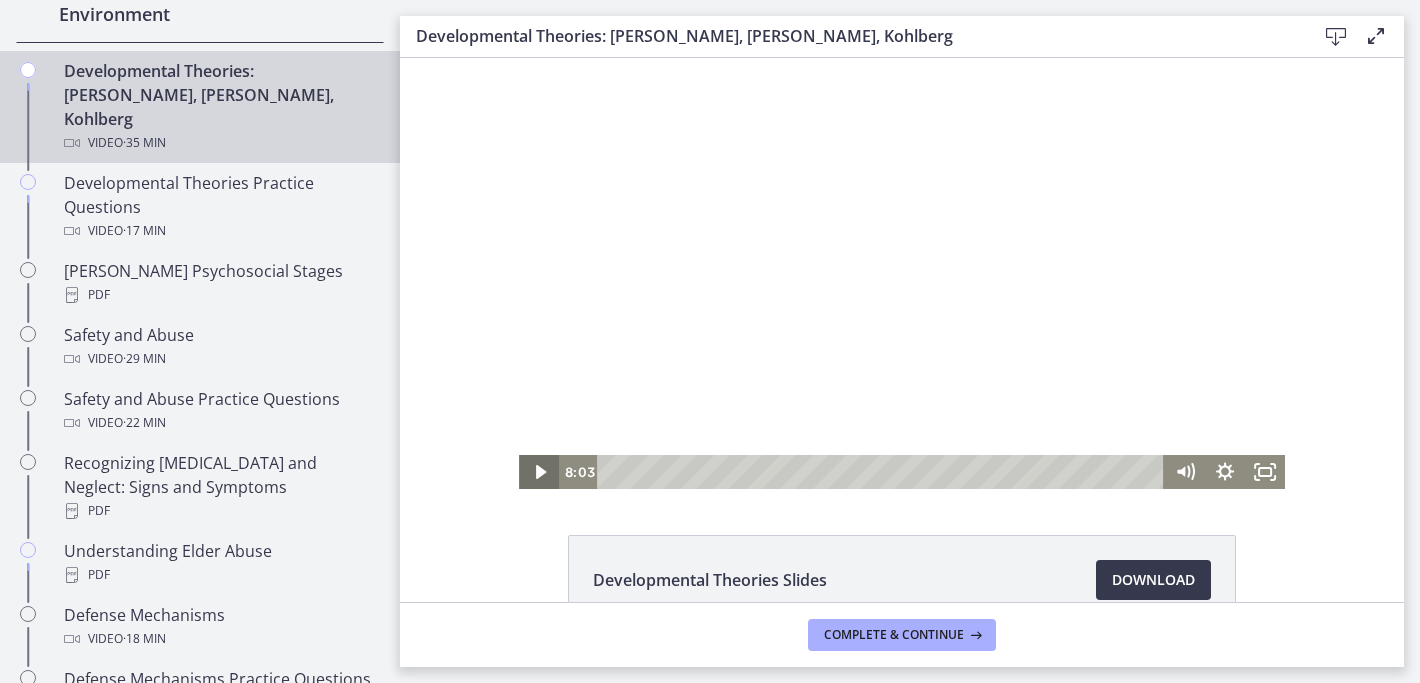 click 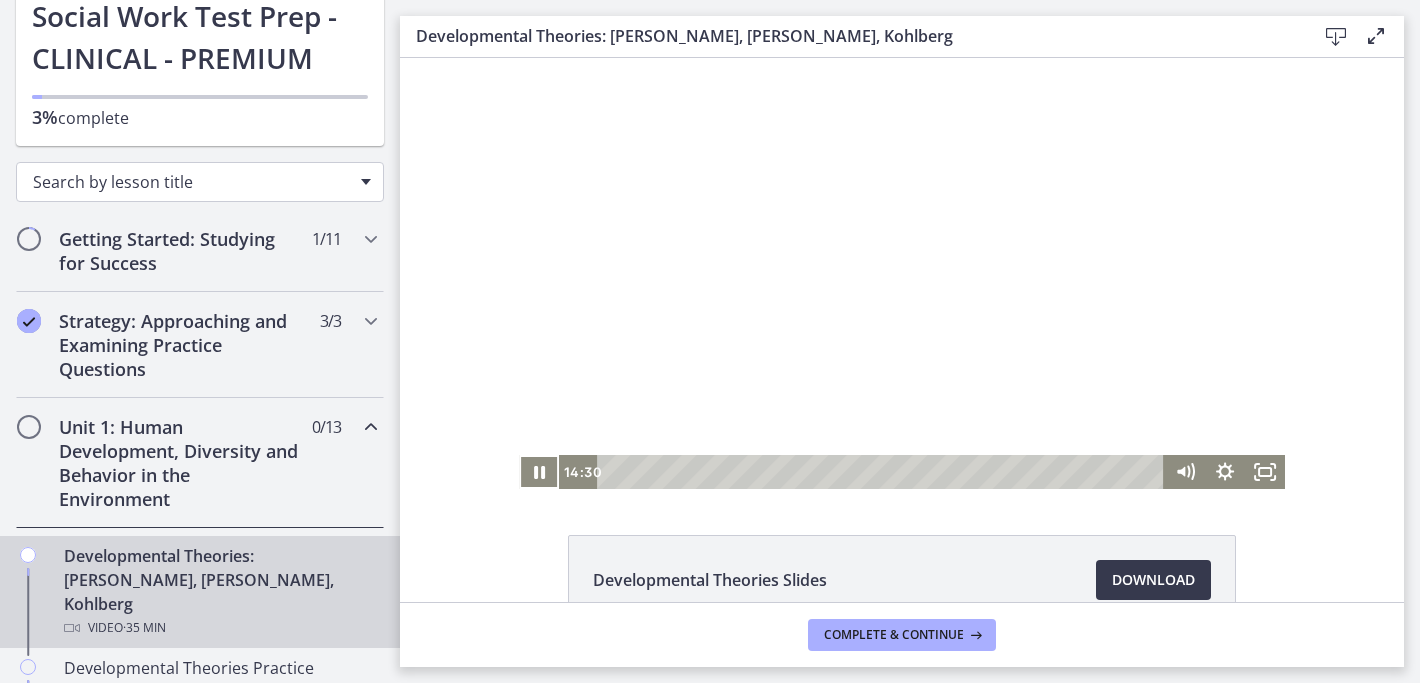 scroll, scrollTop: 175, scrollLeft: 0, axis: vertical 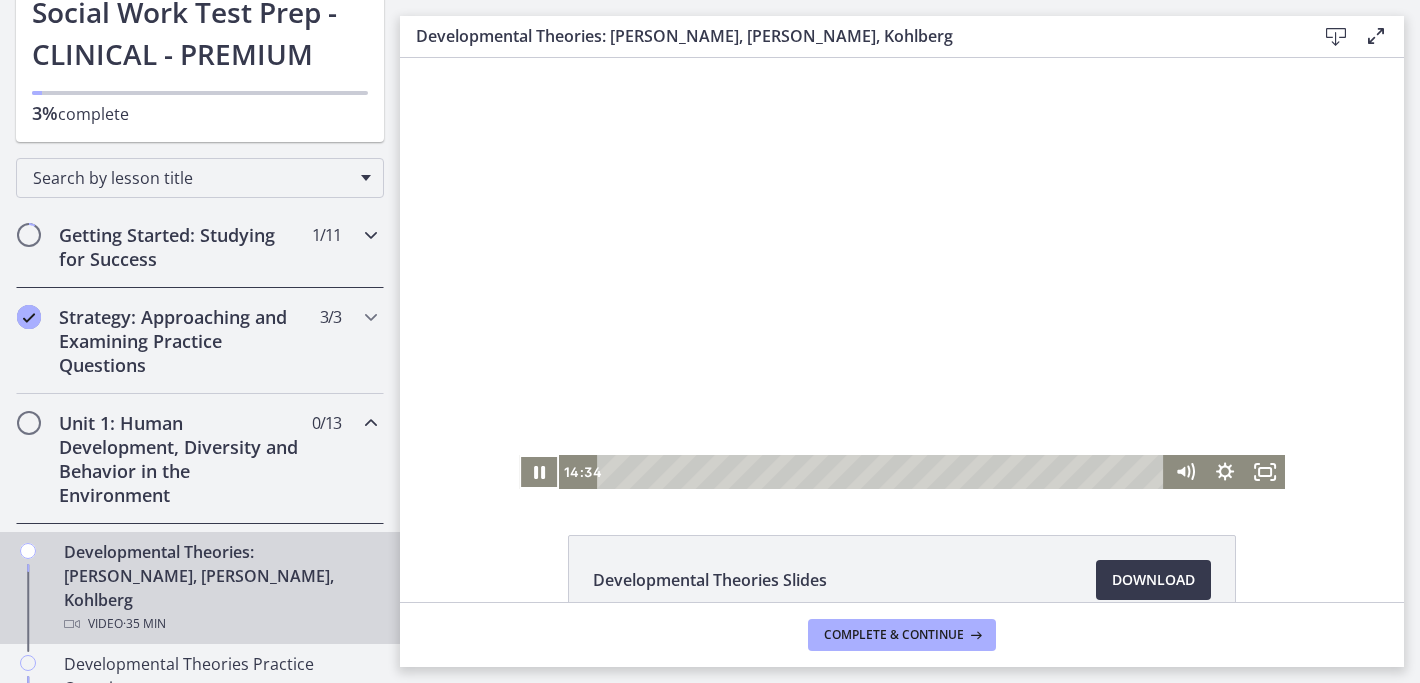 click on "Getting Started: Studying for Success" at bounding box center [181, 247] 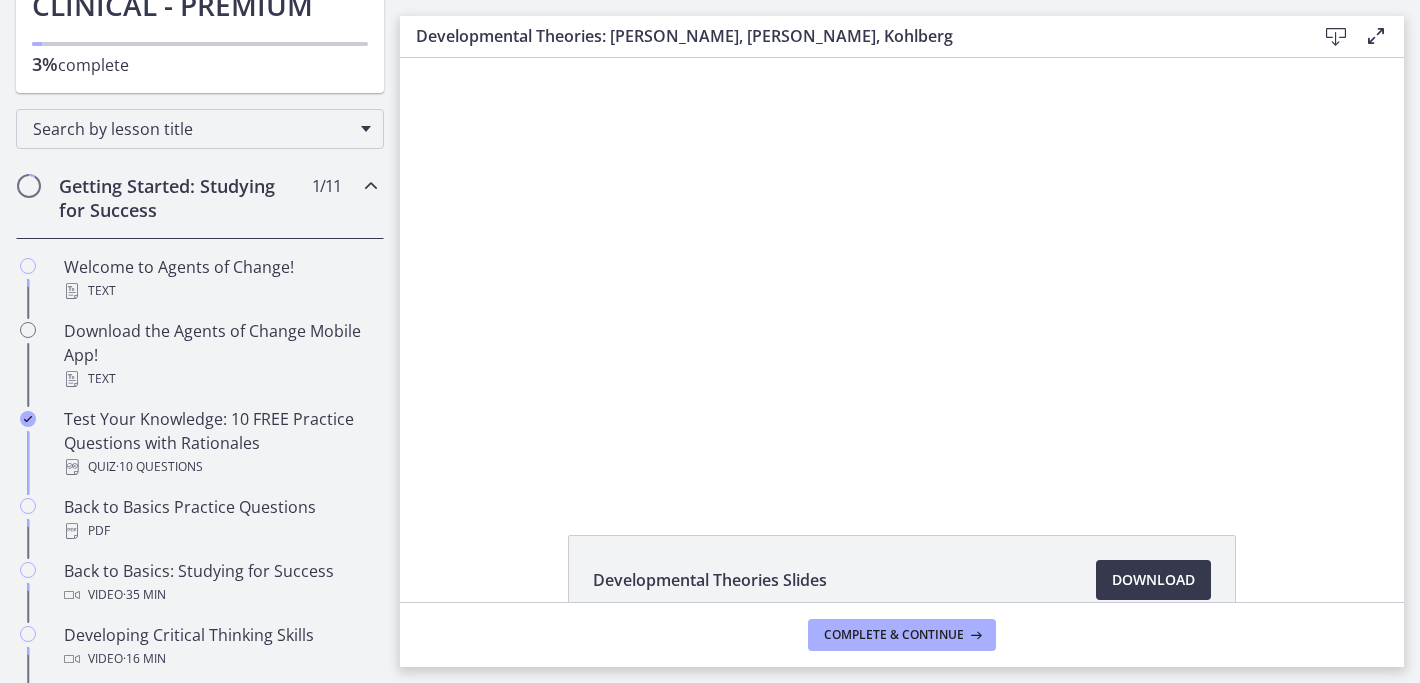 scroll, scrollTop: 225, scrollLeft: 0, axis: vertical 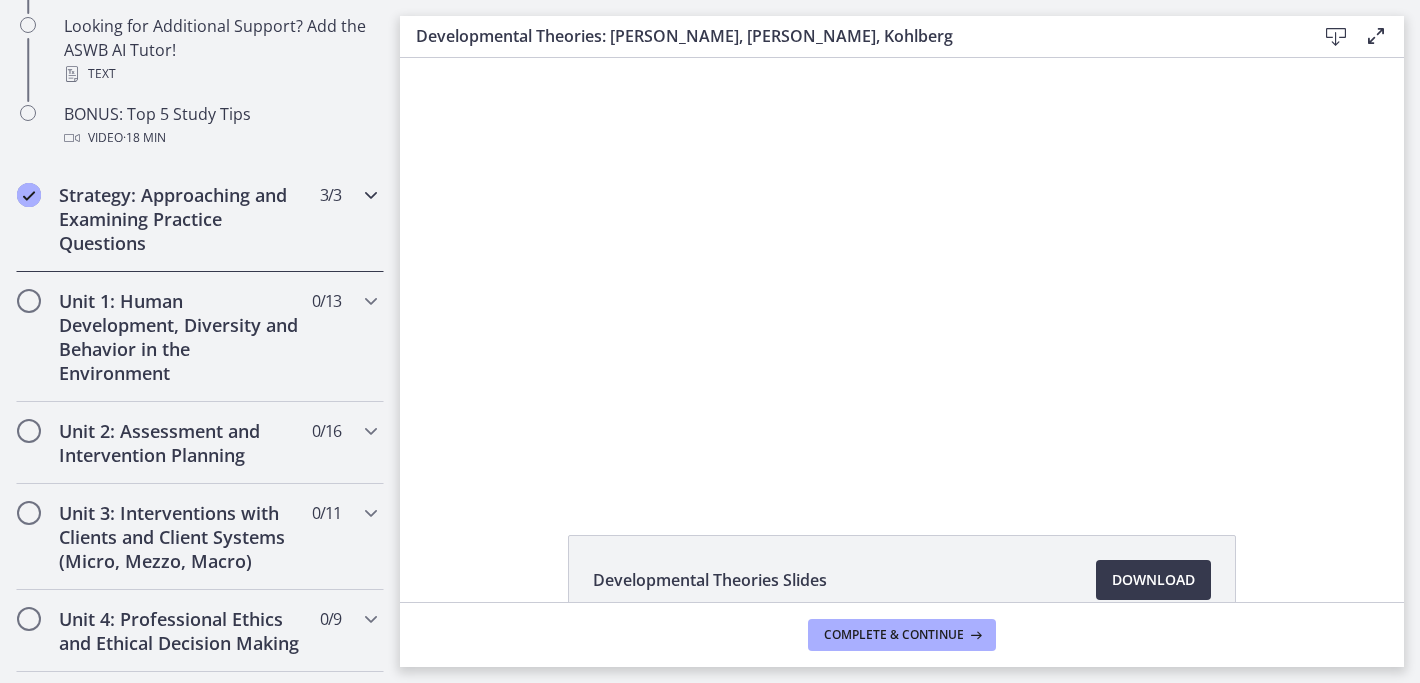 click on "Strategy: Approaching and Examining Practice Questions" at bounding box center (181, 219) 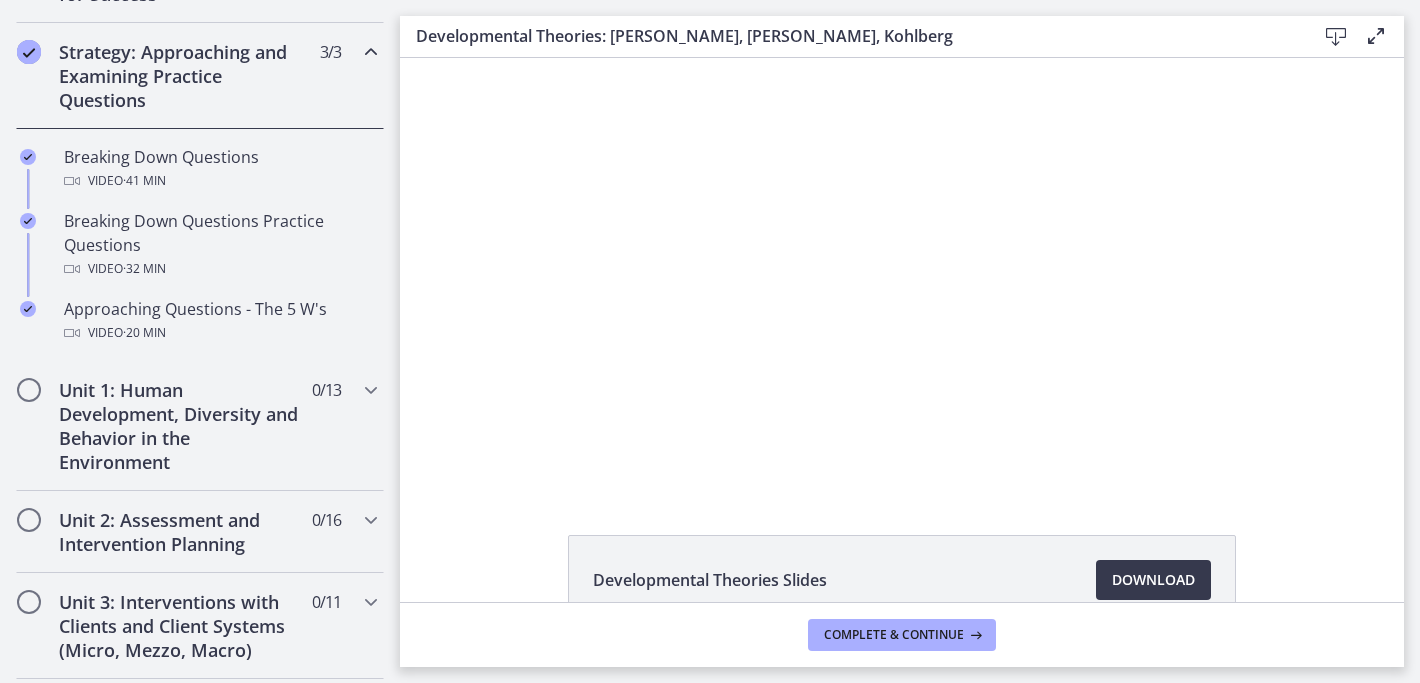 scroll, scrollTop: 437, scrollLeft: 0, axis: vertical 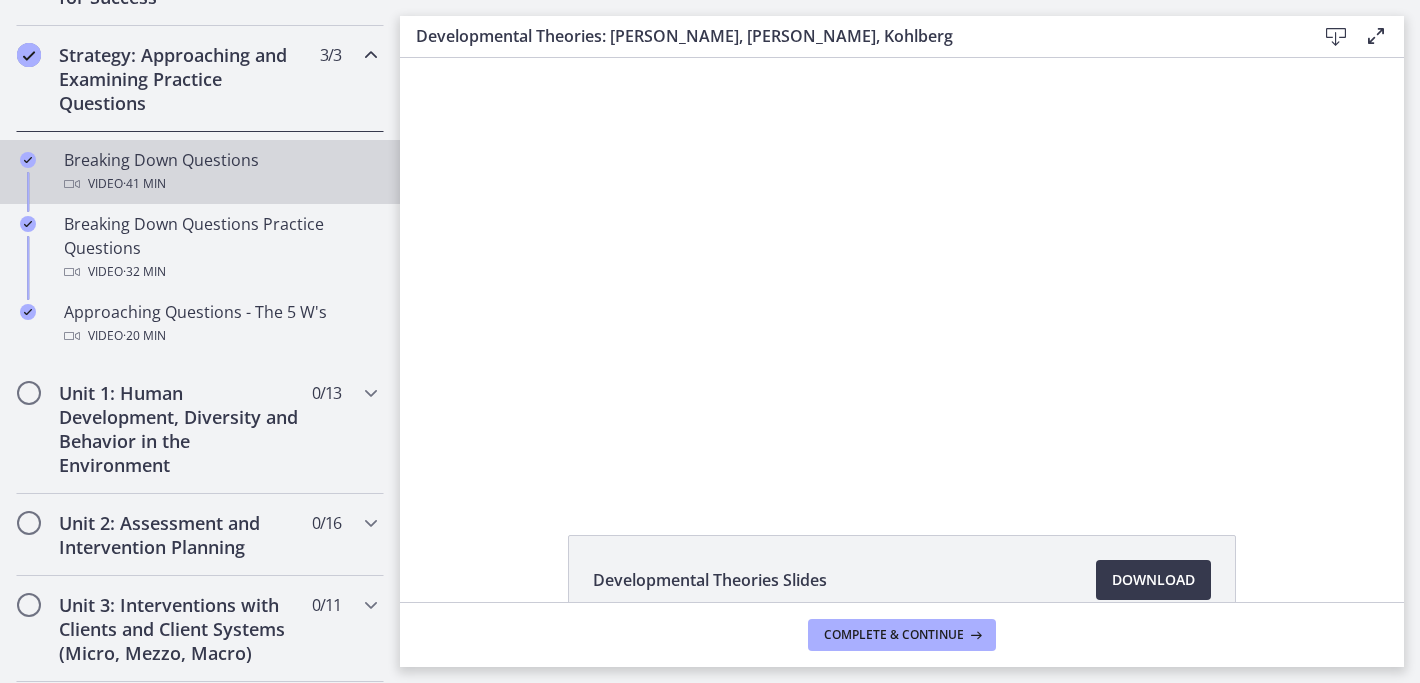 click on "Video
·  41 min" at bounding box center (220, 184) 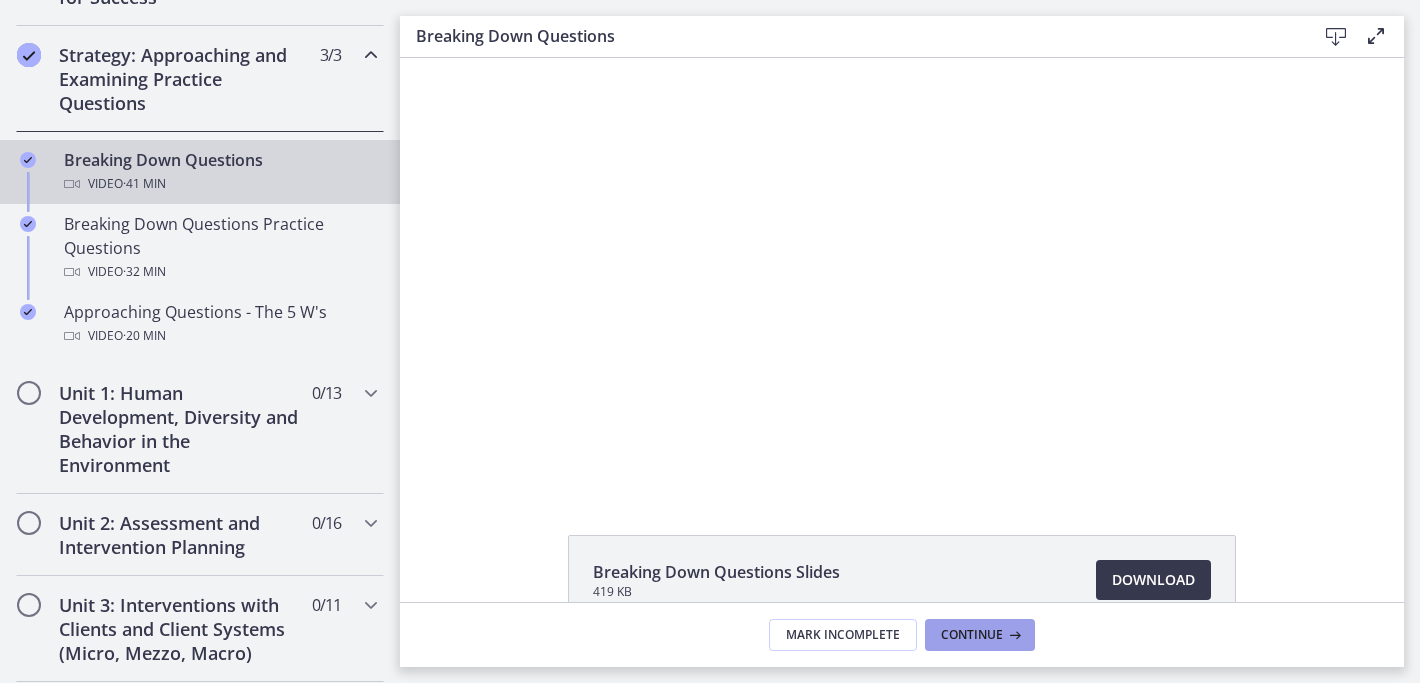 scroll, scrollTop: 0, scrollLeft: 0, axis: both 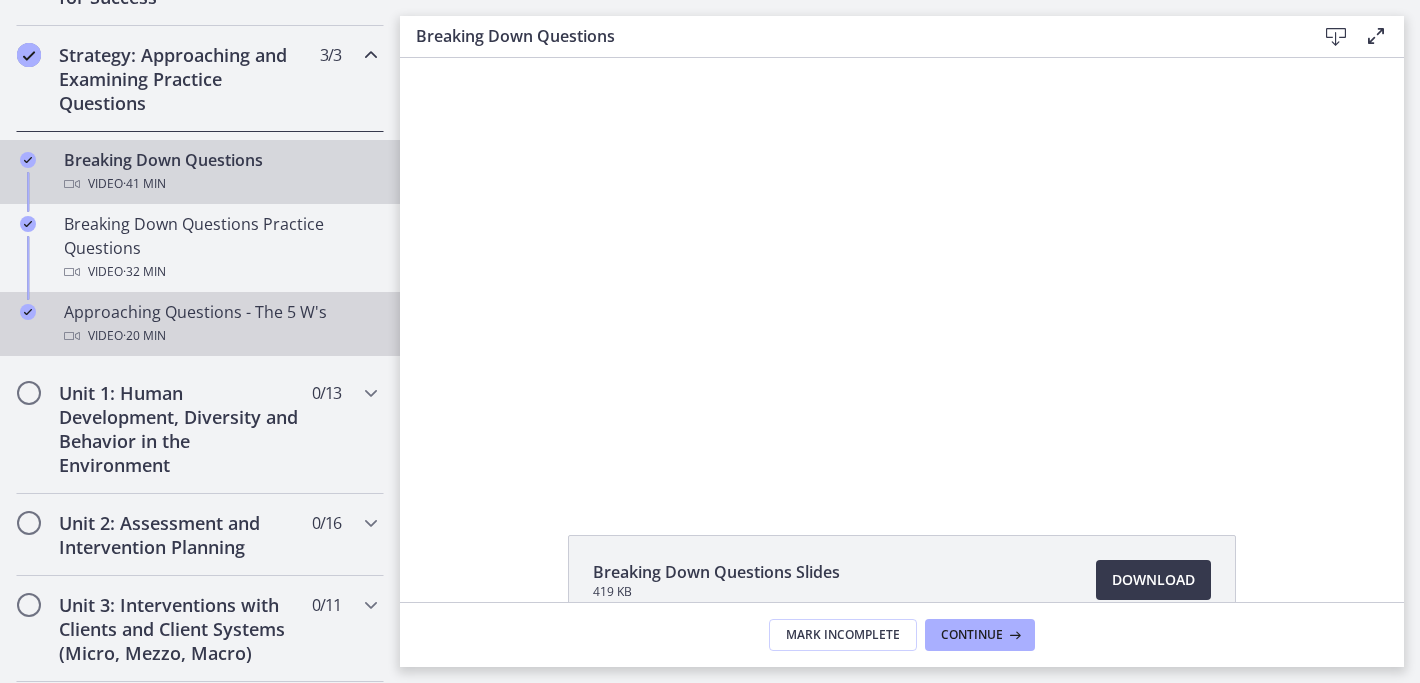 click on "Approaching Questions - The 5 W's
Video
·  20 min" at bounding box center [220, 324] 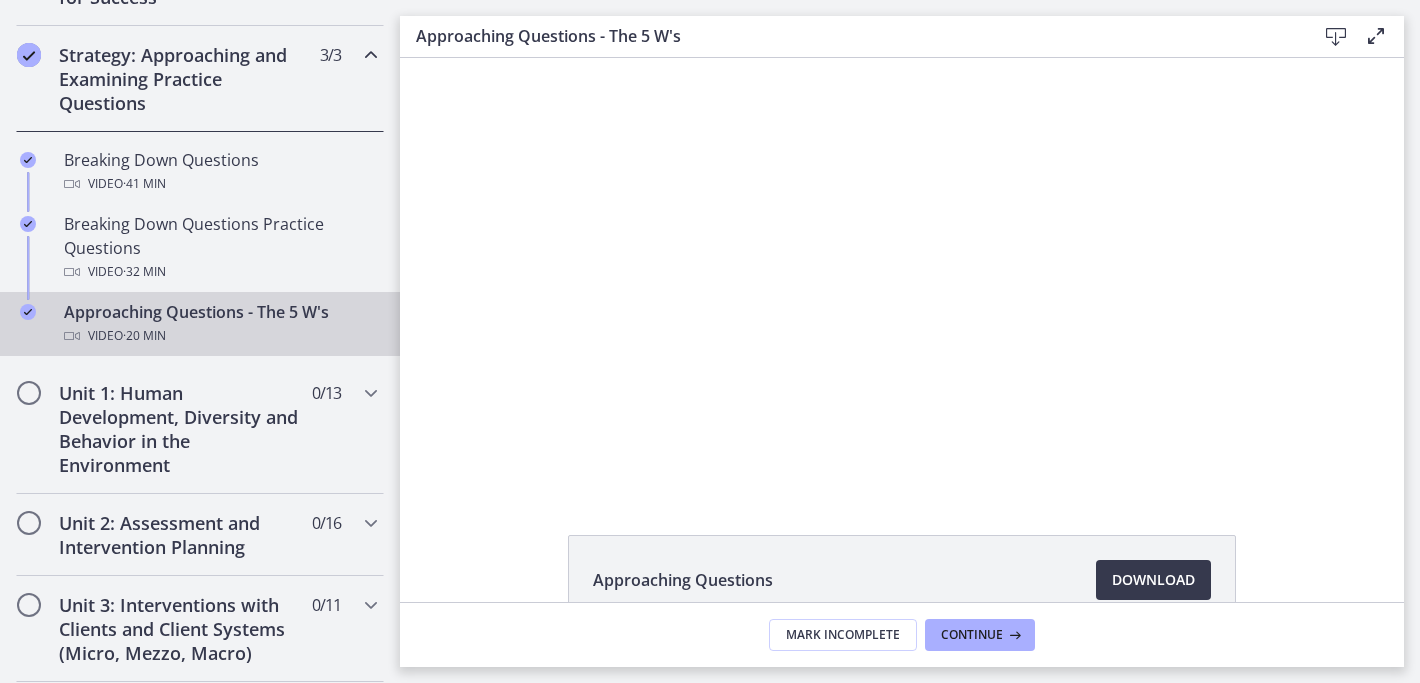 scroll, scrollTop: 0, scrollLeft: 0, axis: both 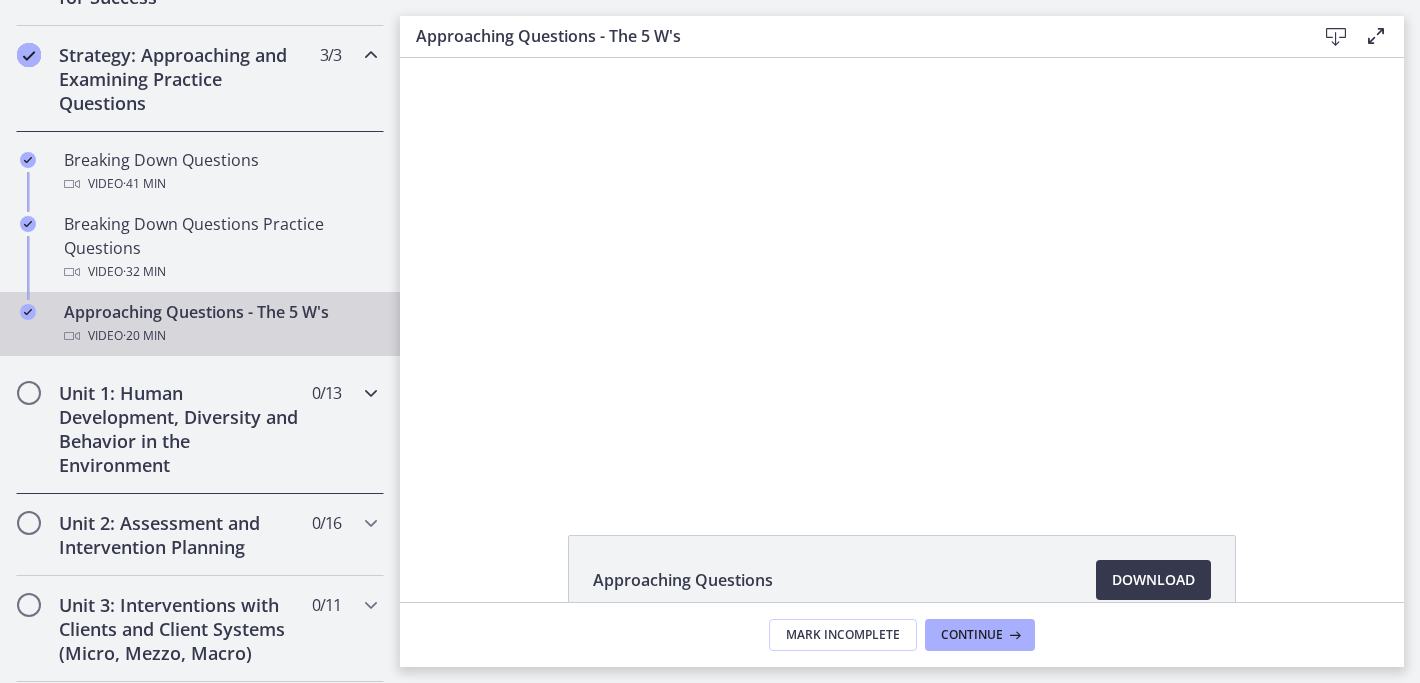 click on "Unit 1: Human Development, Diversity and Behavior in the Environment" at bounding box center [181, 429] 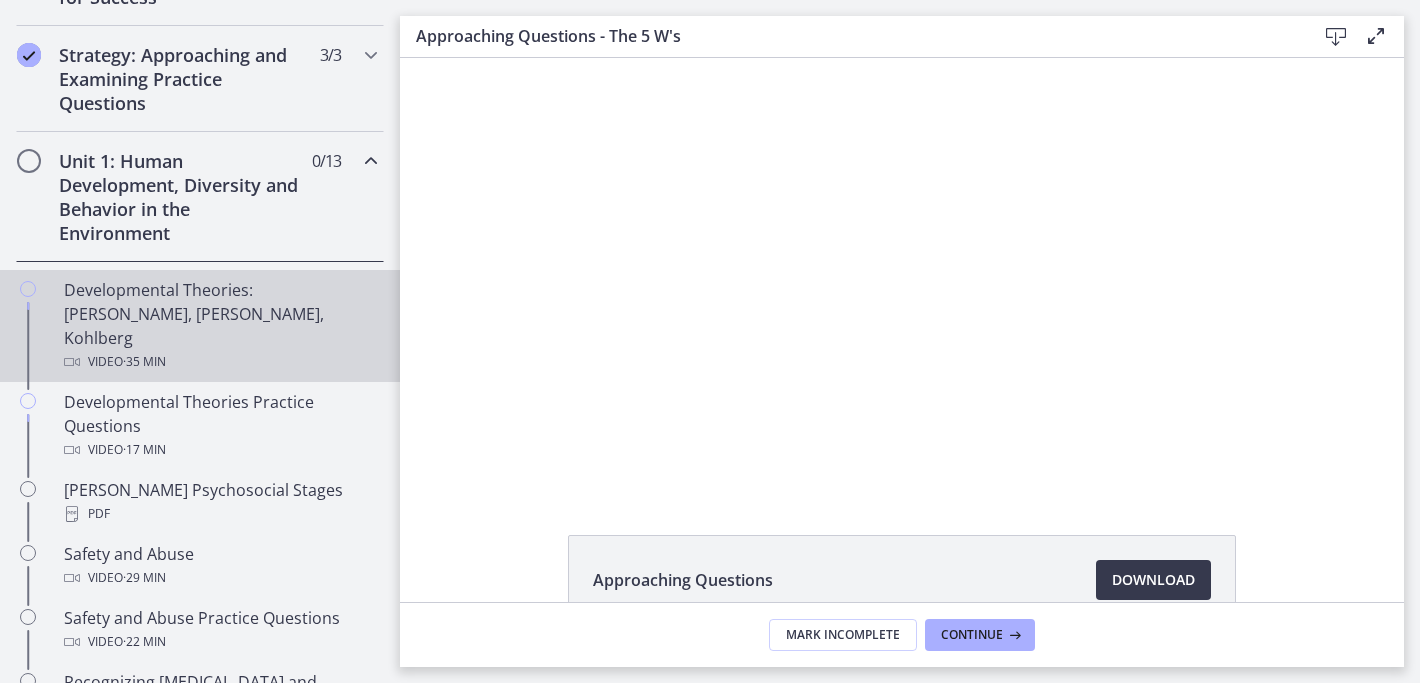 click on "Developmental Theories: [PERSON_NAME], [PERSON_NAME], Kohlberg
Video
·  35 min" at bounding box center (220, 326) 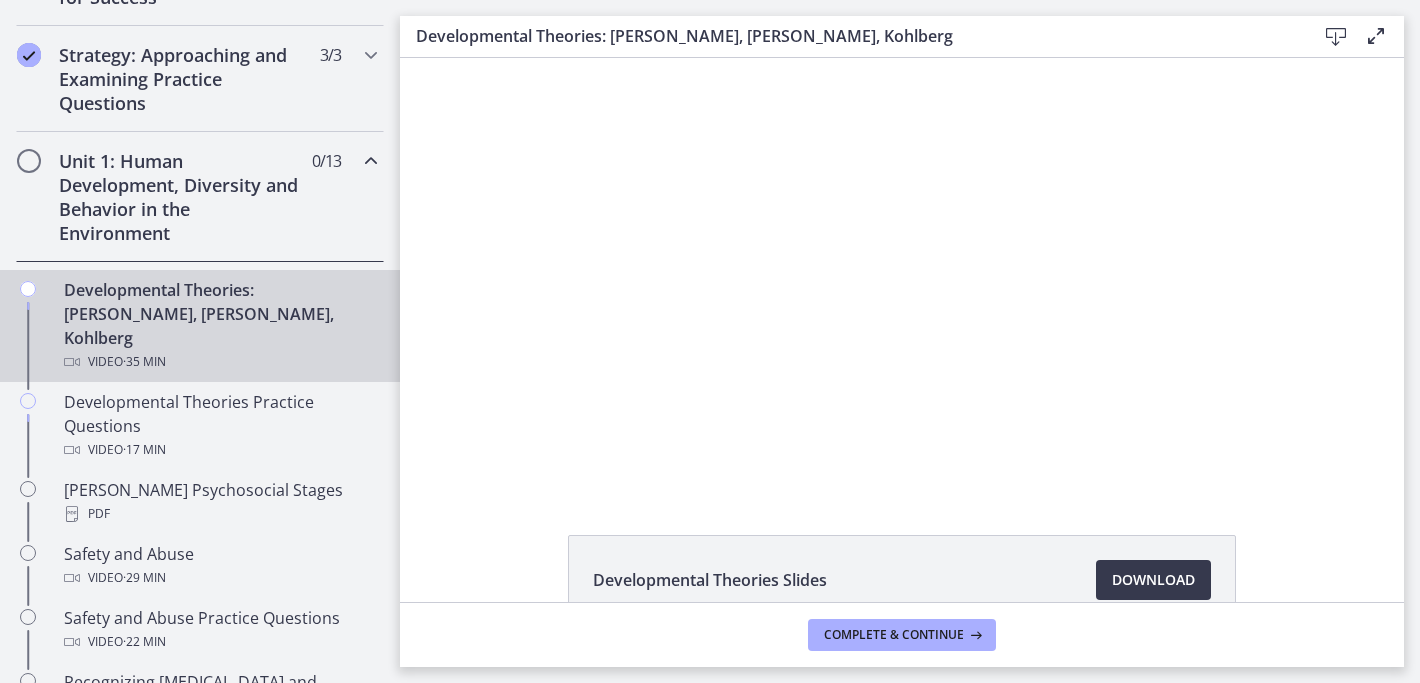 scroll, scrollTop: 0, scrollLeft: 0, axis: both 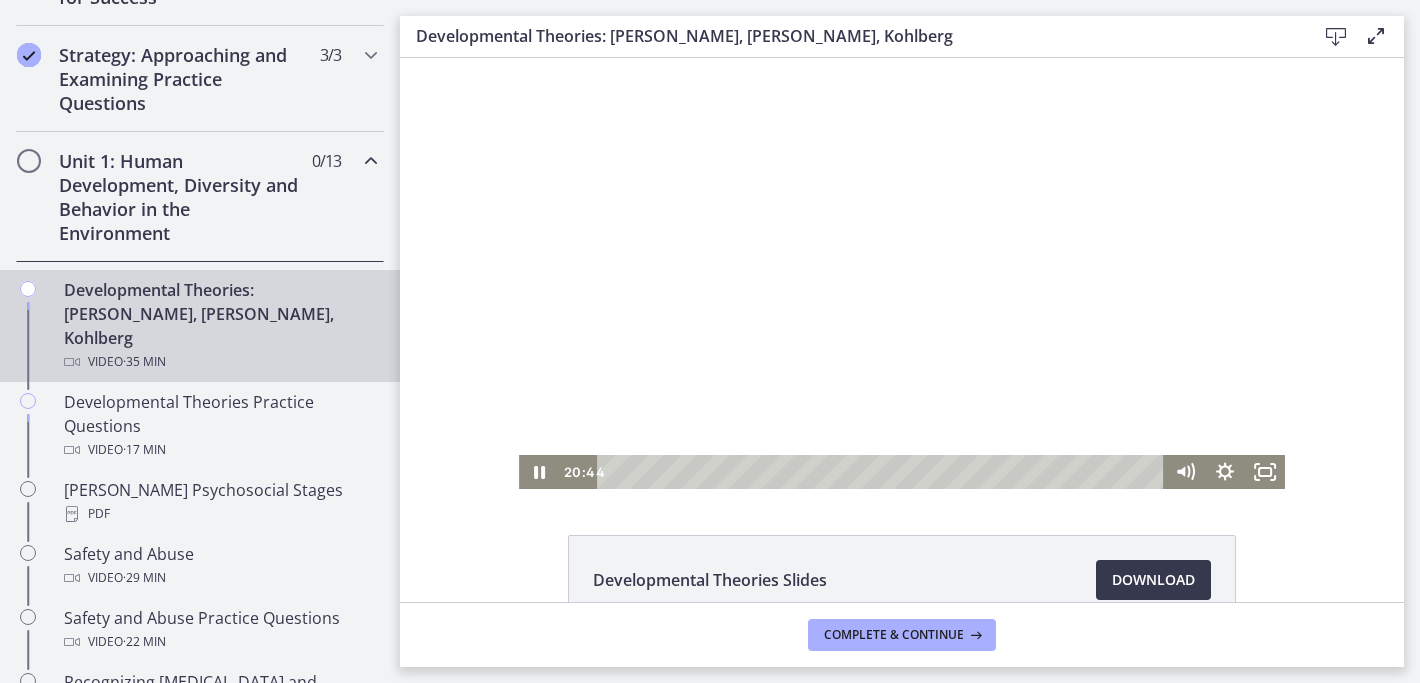 click at bounding box center (902, 273) 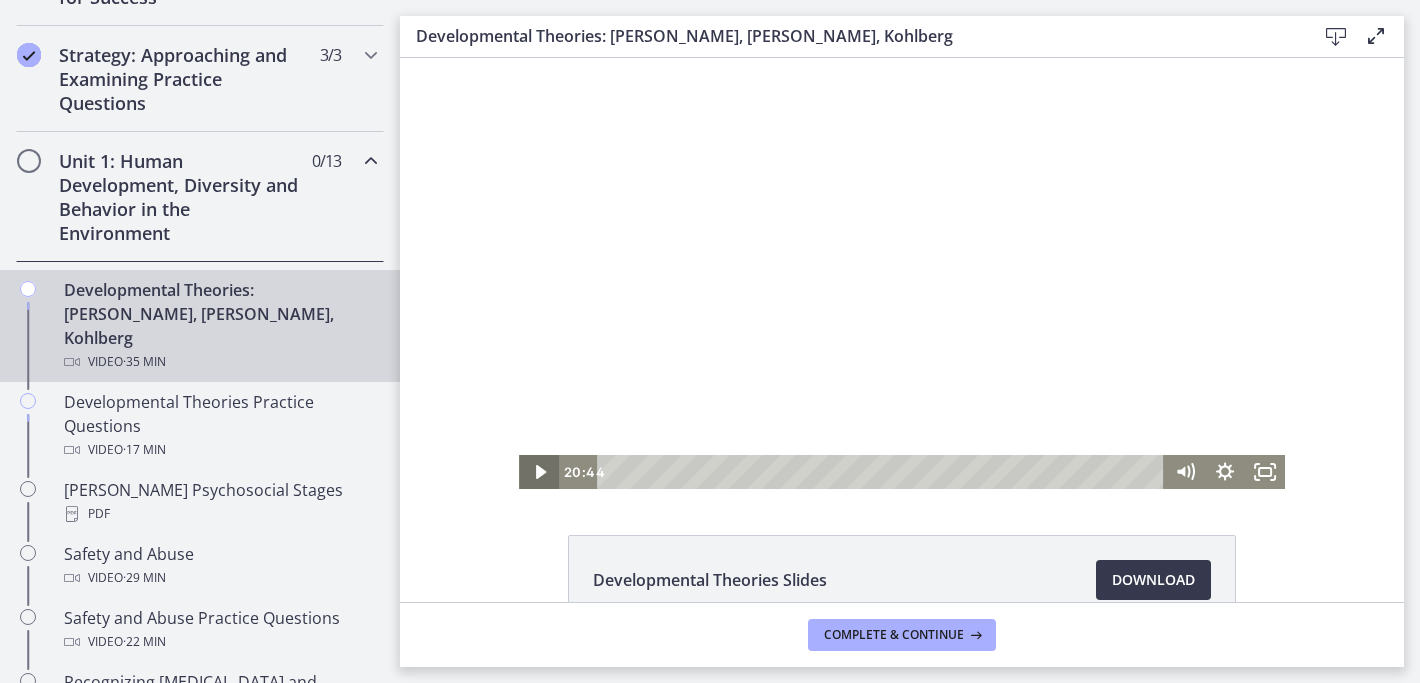 click 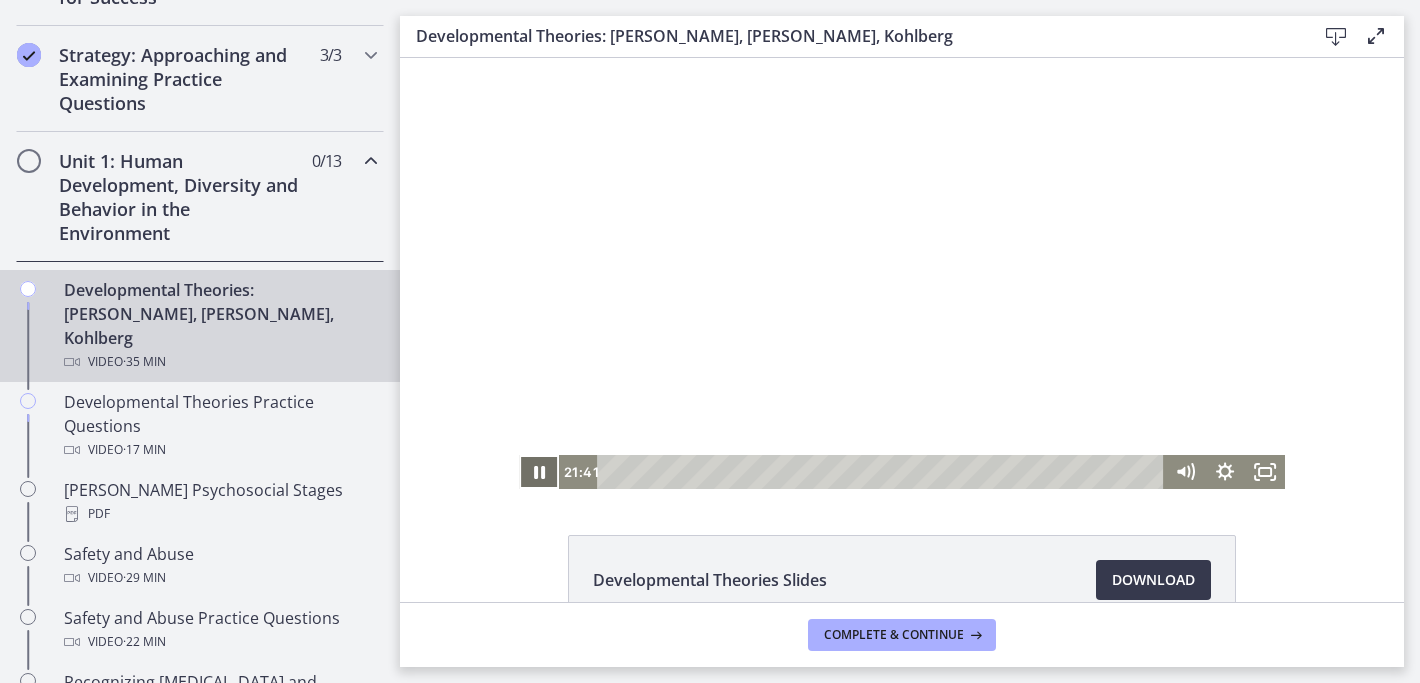 click 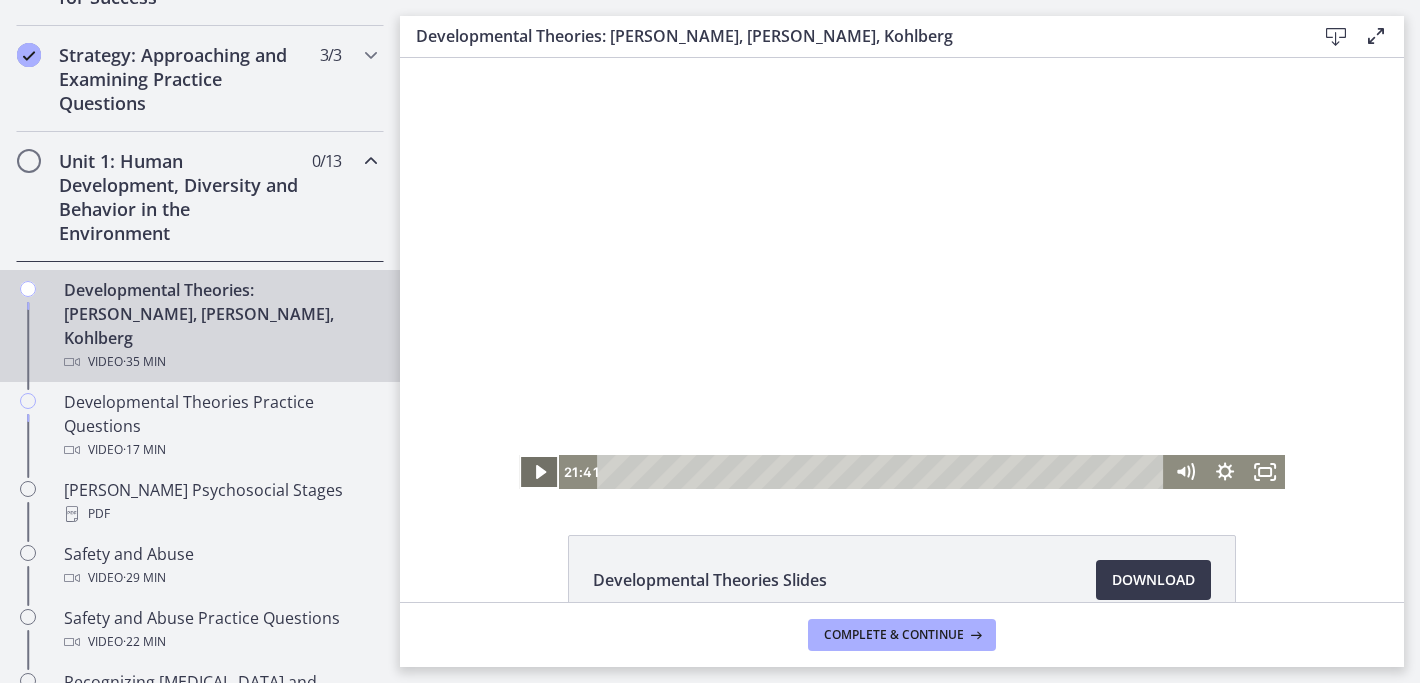 click 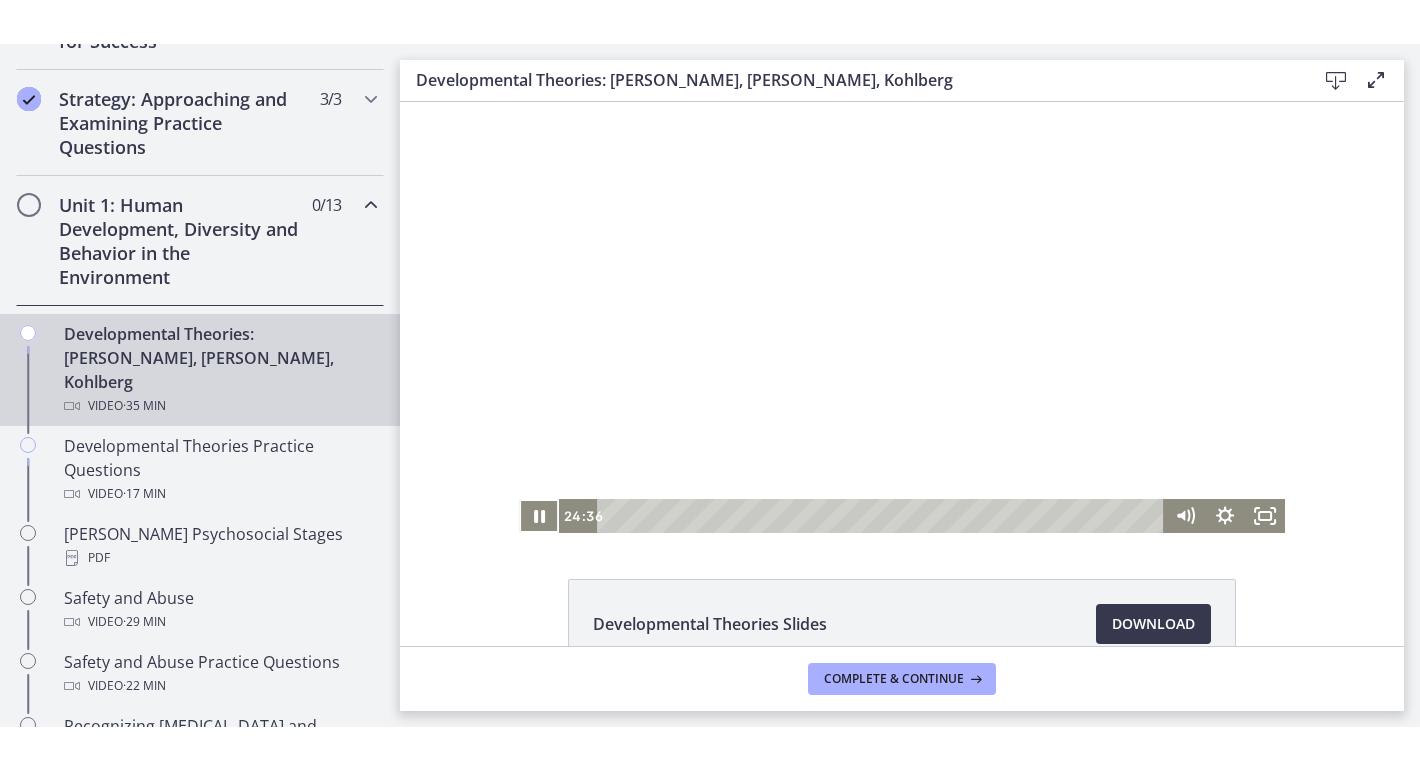 scroll, scrollTop: 2, scrollLeft: 0, axis: vertical 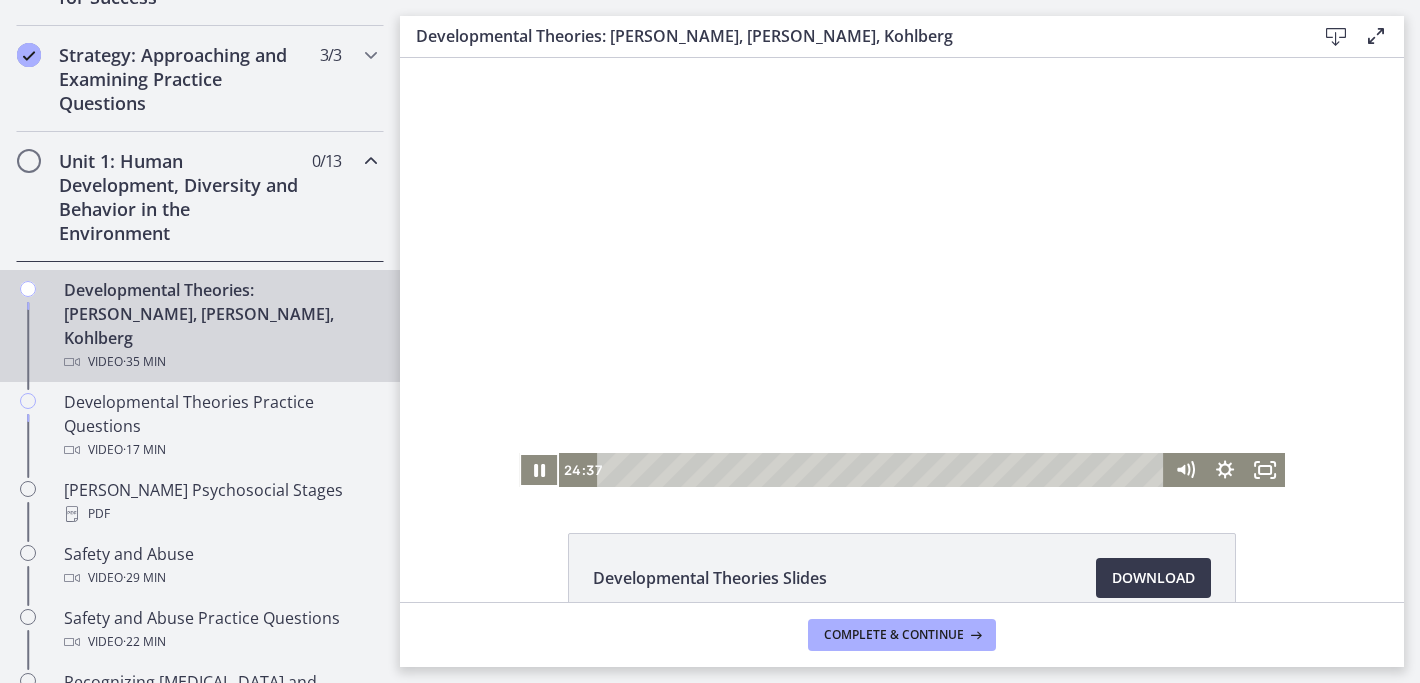 click on "Developmental Theories Slides
Download
Opens in a new window" at bounding box center (902, 626) 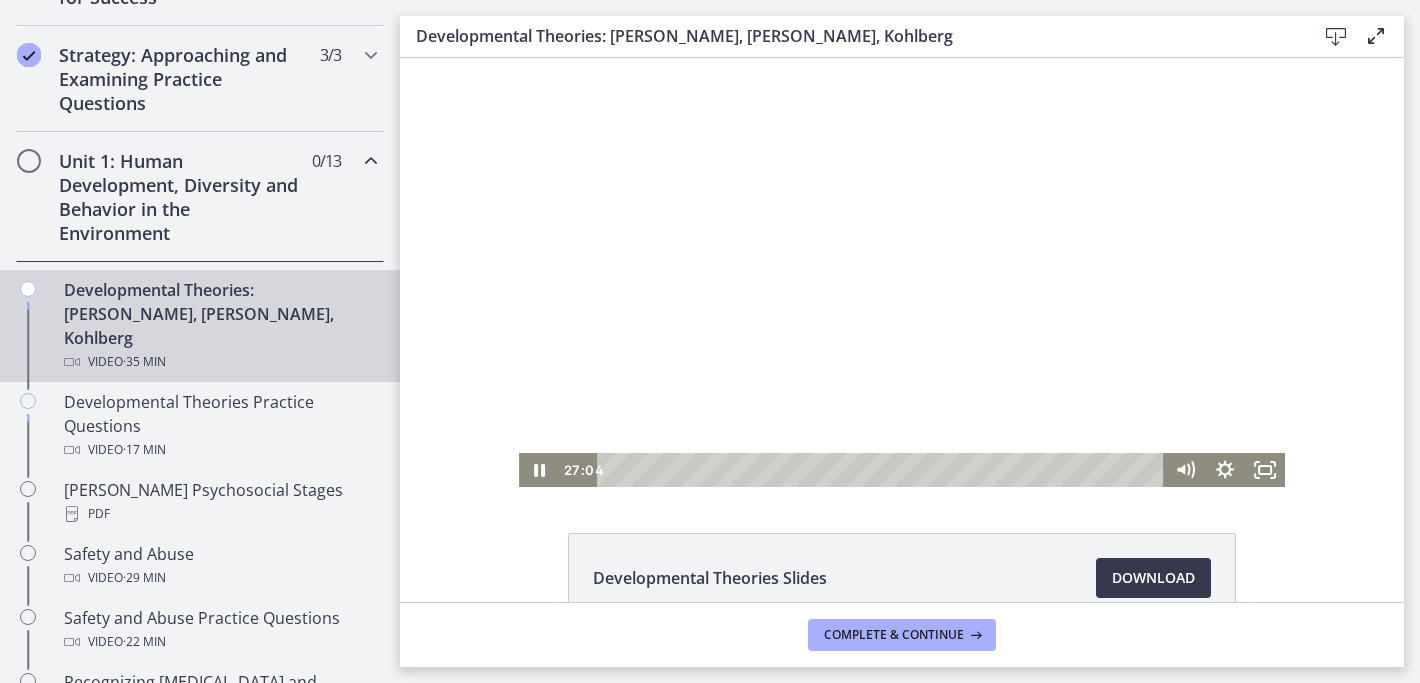 click at bounding box center (902, 271) 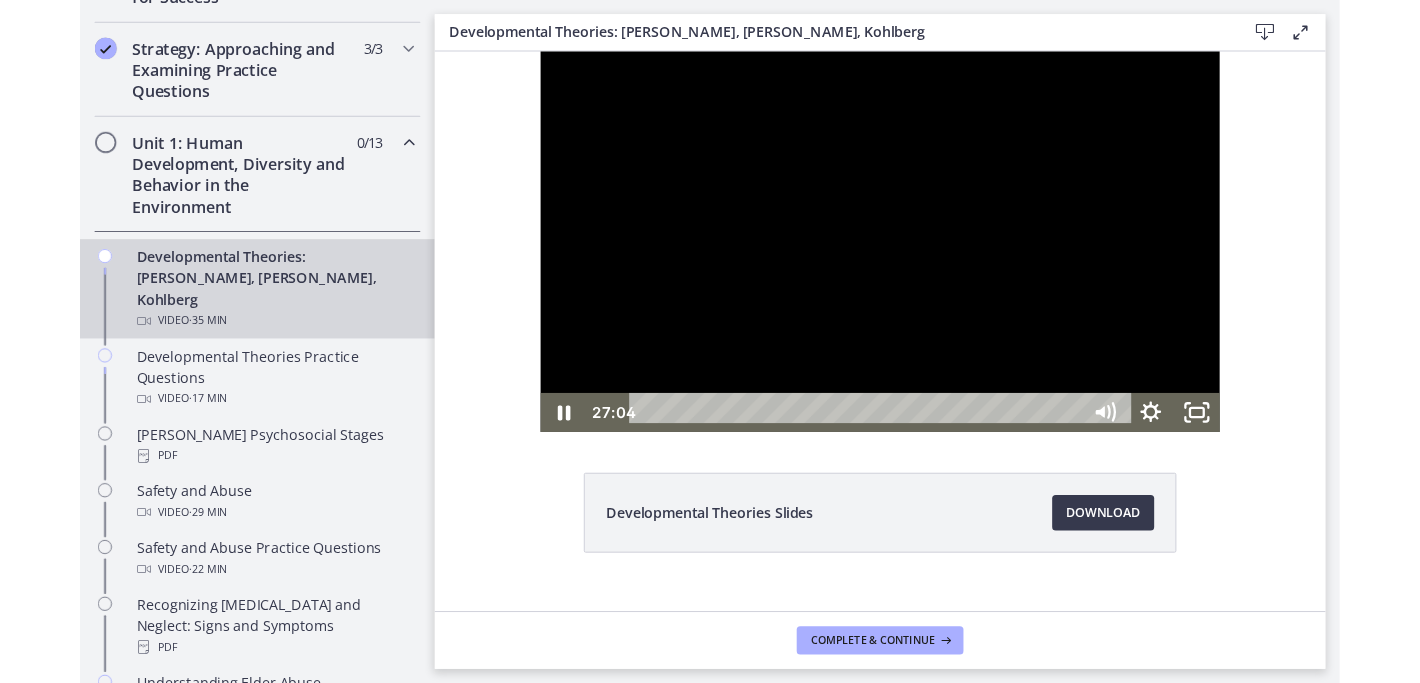 scroll, scrollTop: 0, scrollLeft: 0, axis: both 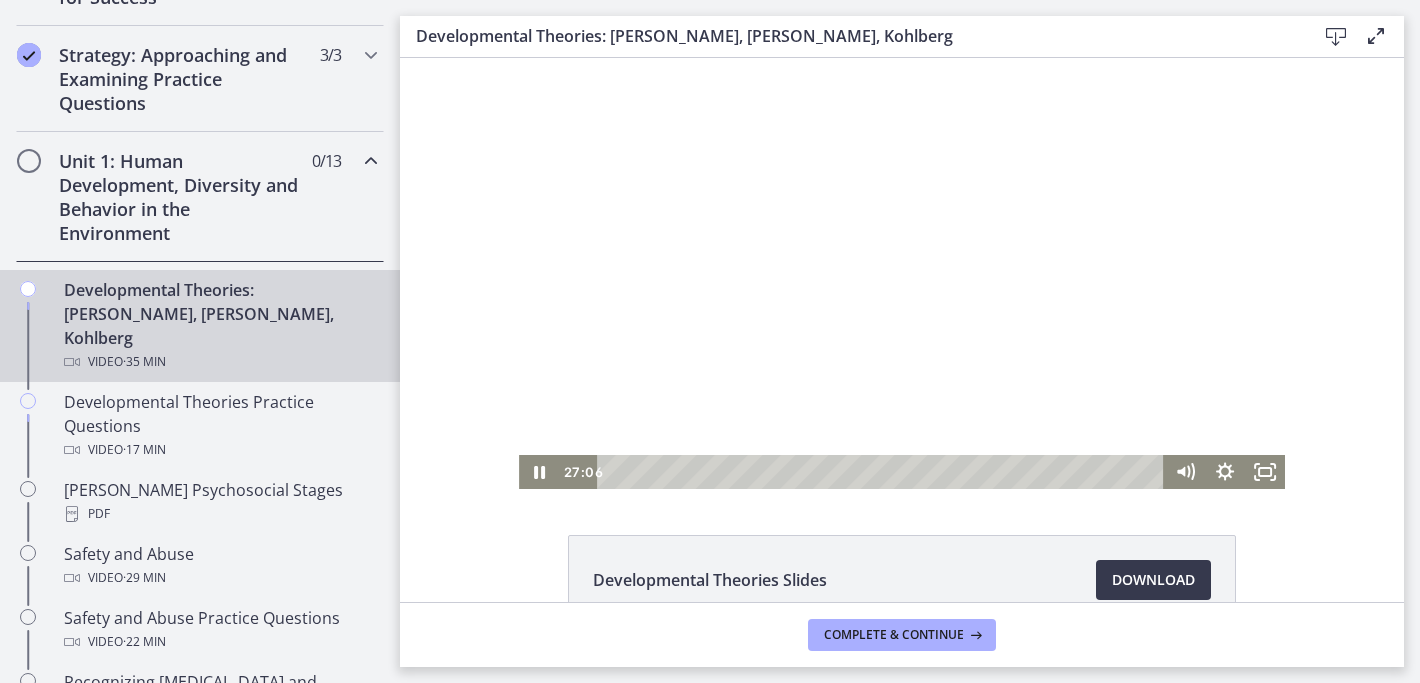 click at bounding box center (902, 273) 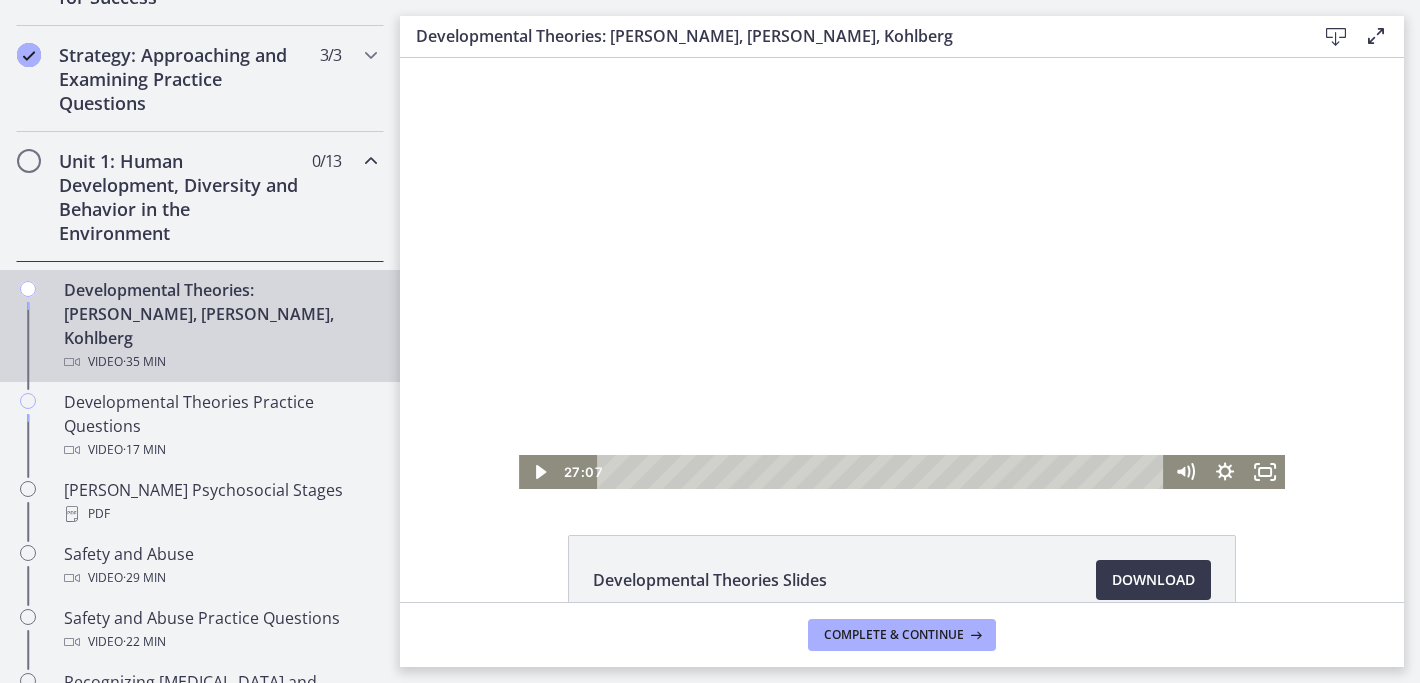 click at bounding box center [902, 273] 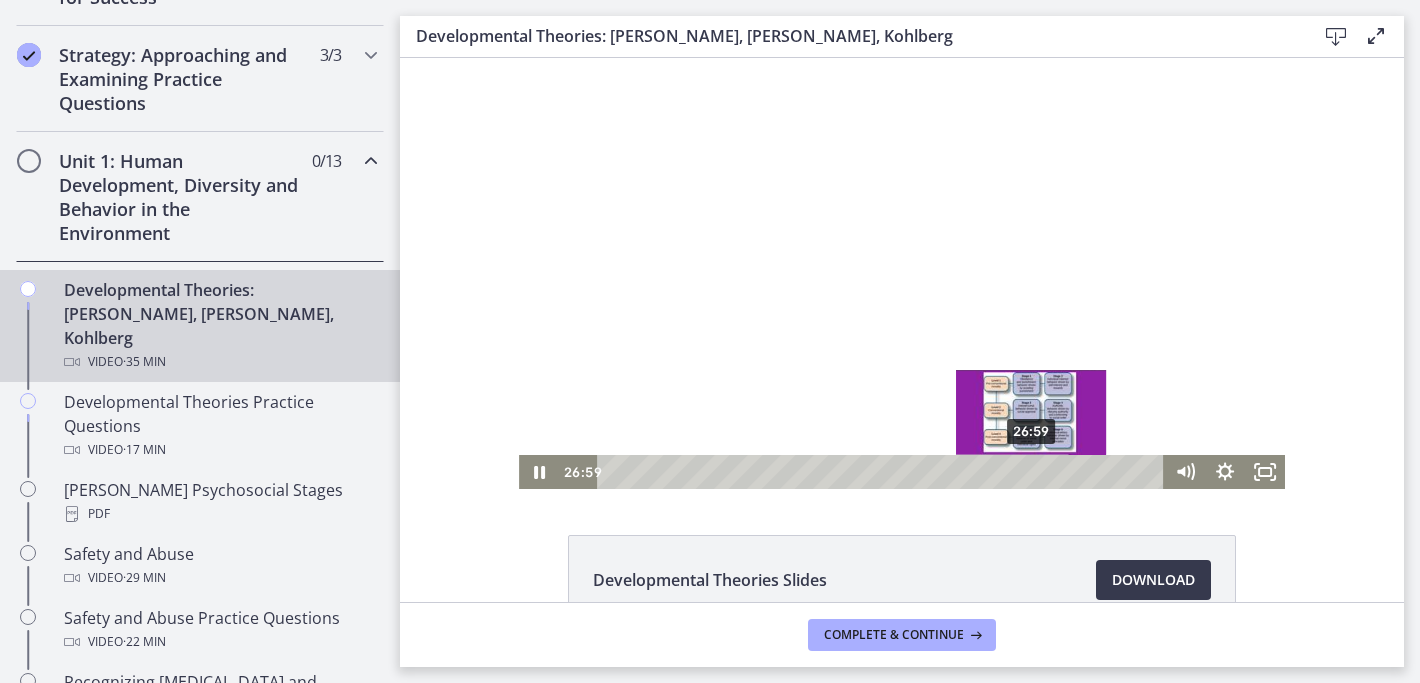 scroll, scrollTop: 0, scrollLeft: 0, axis: both 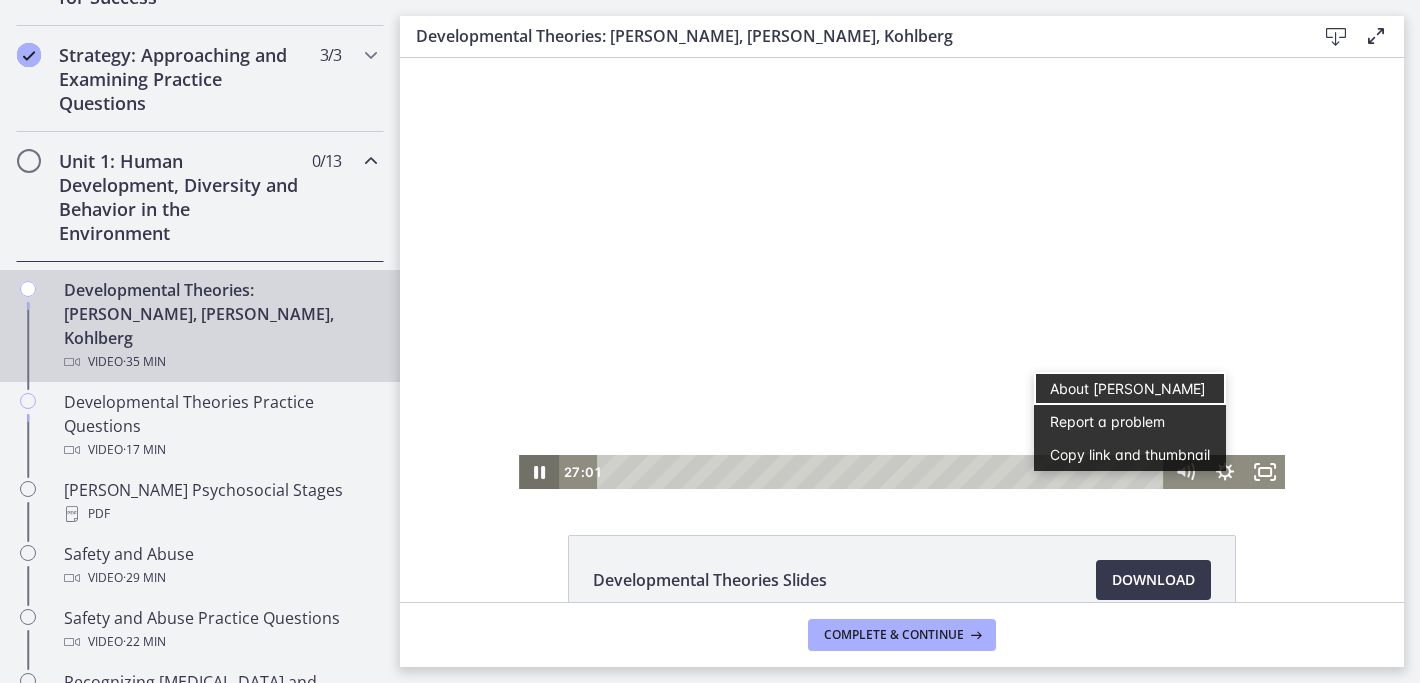 click 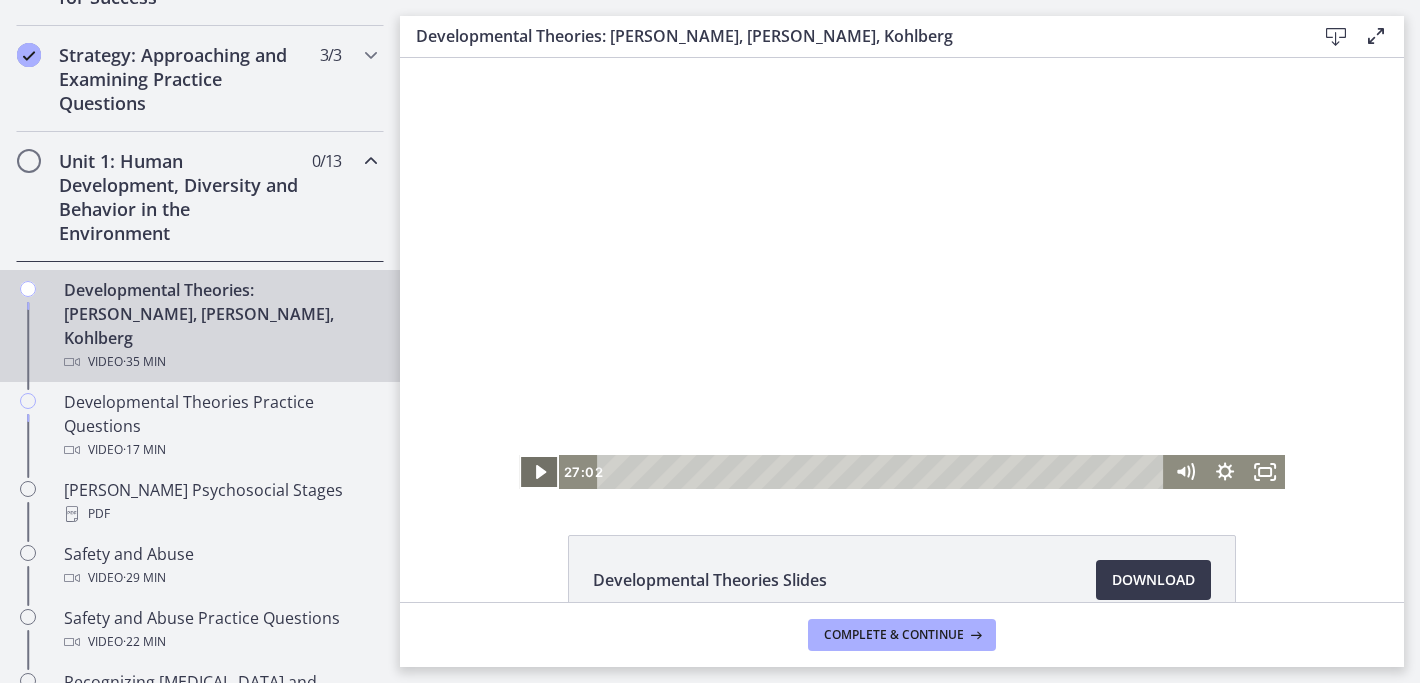 click 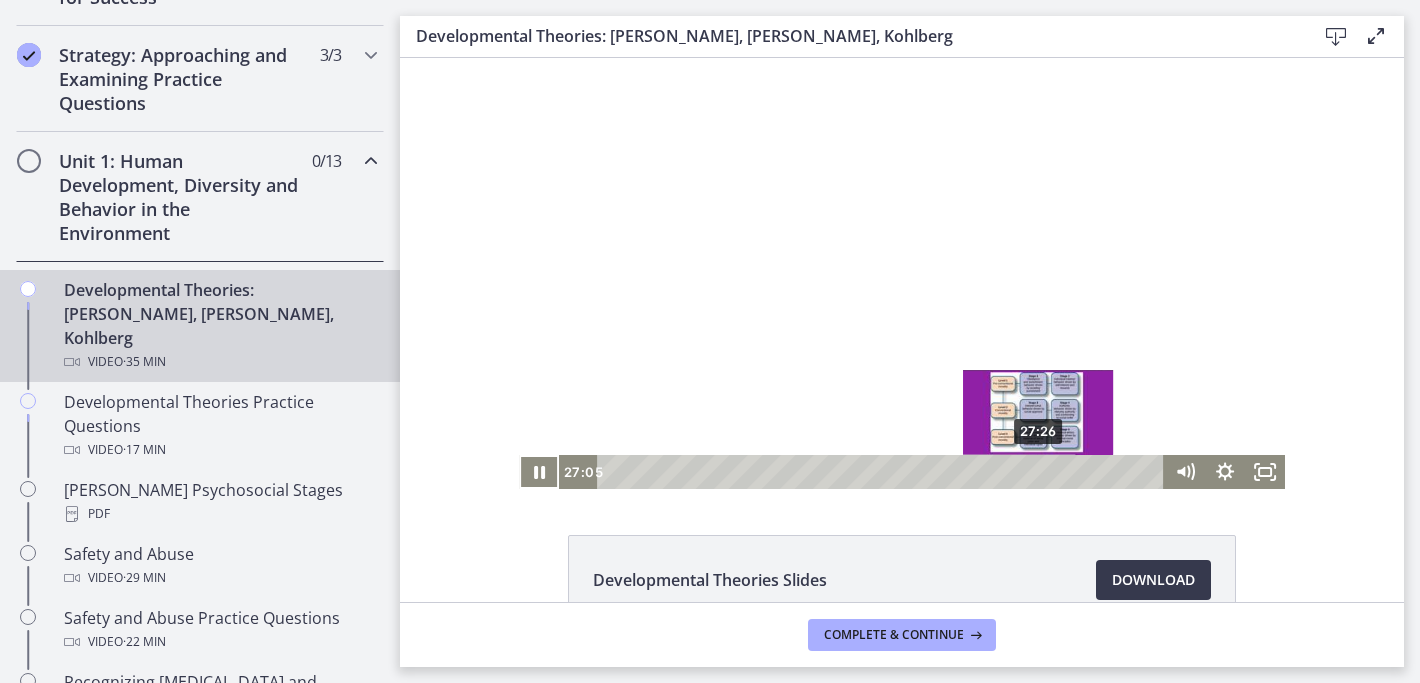 click on "27:26" at bounding box center [883, 472] 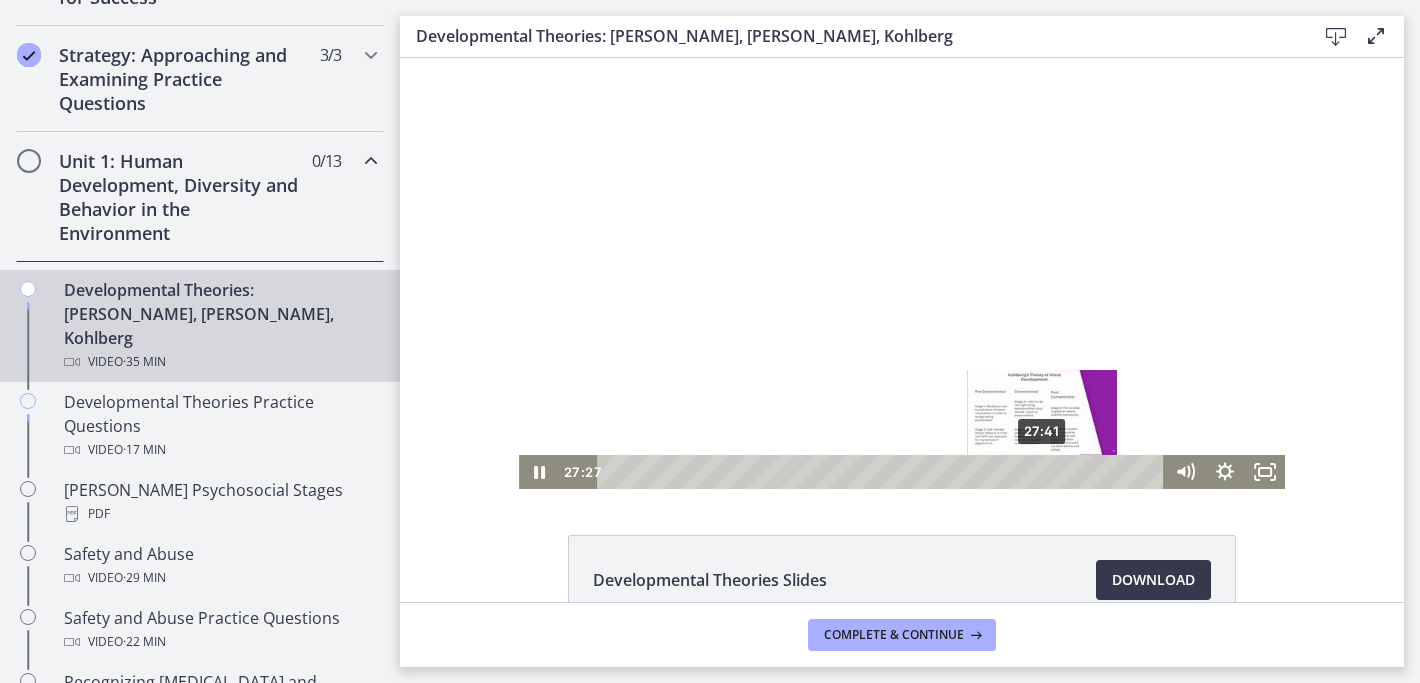 click on "27:41" at bounding box center [883, 472] 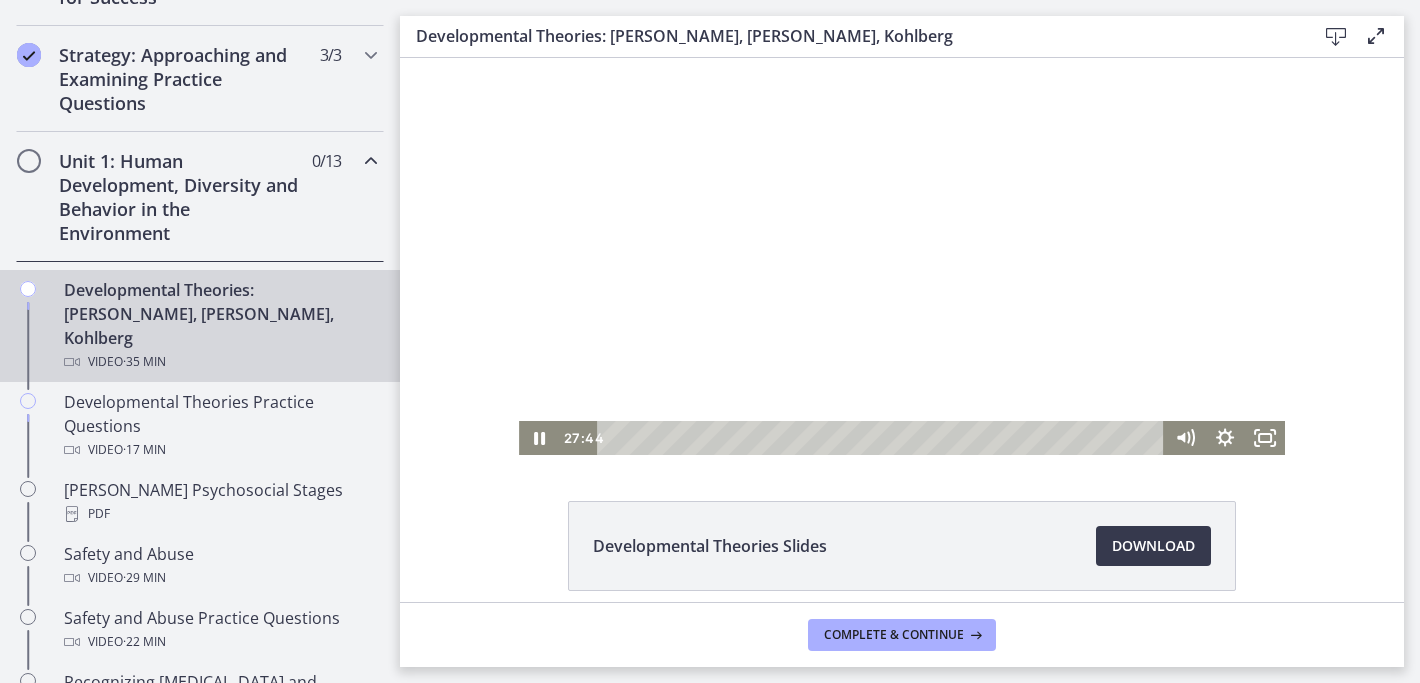 scroll, scrollTop: 59, scrollLeft: 0, axis: vertical 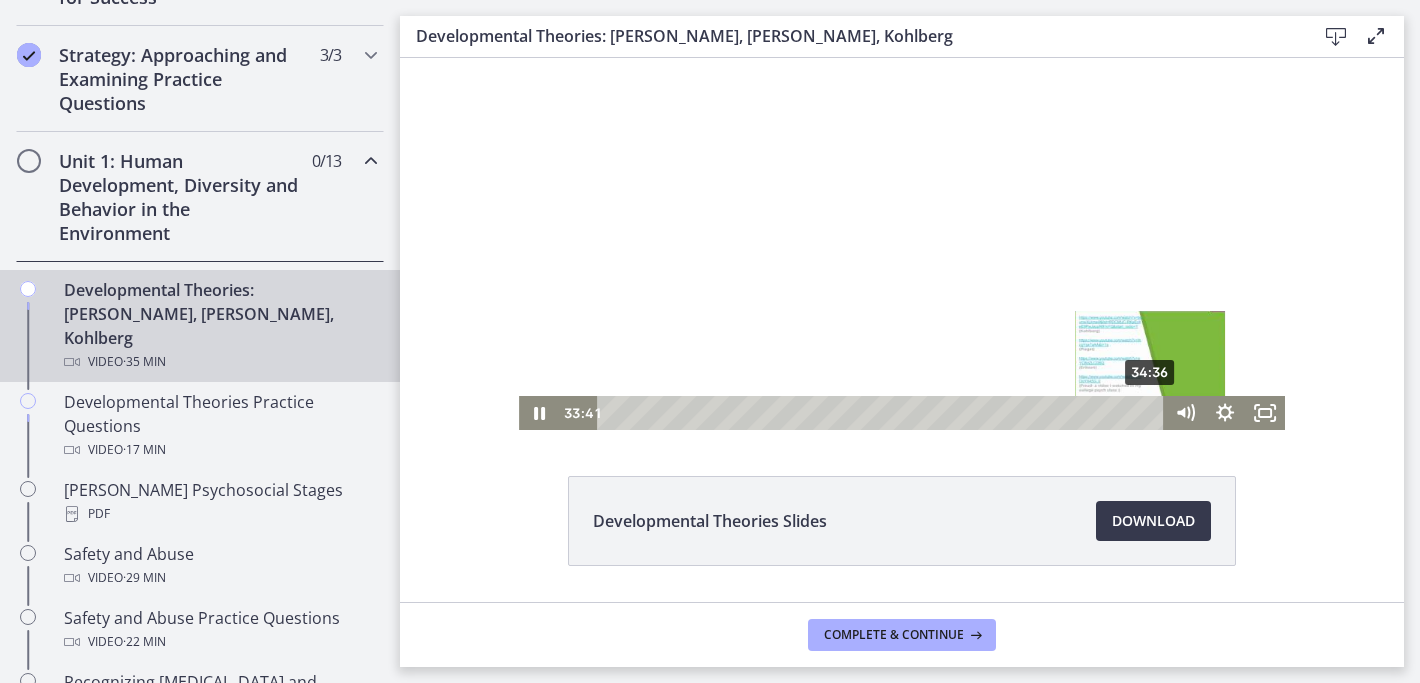 click on "34:36" at bounding box center [883, 413] 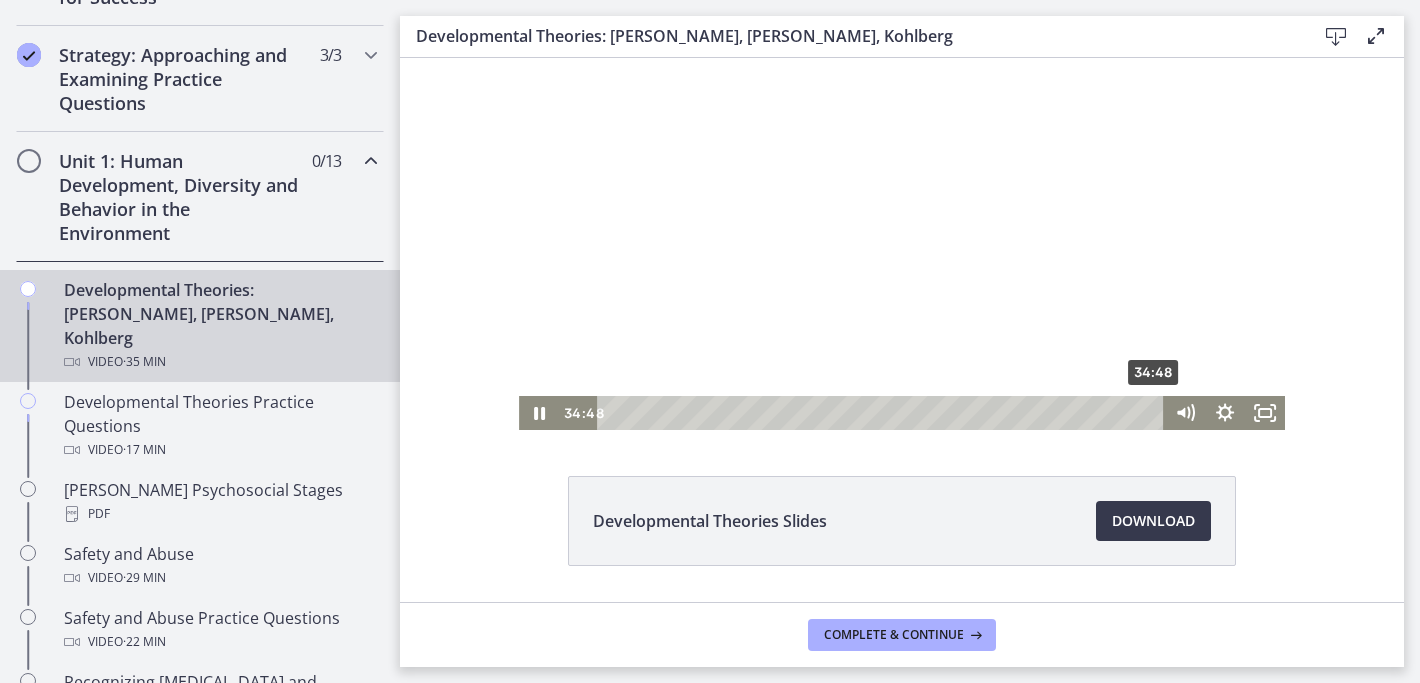 click on "34:48" at bounding box center (883, 413) 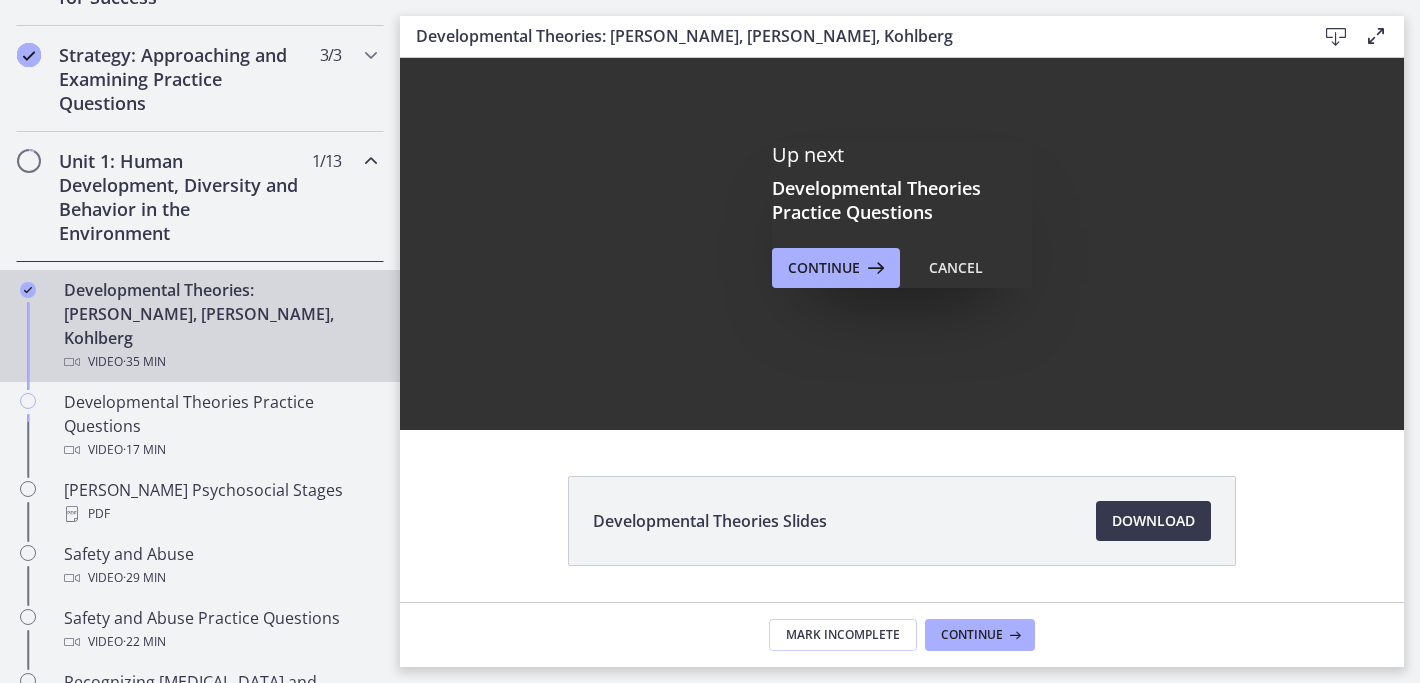 scroll, scrollTop: 0, scrollLeft: 0, axis: both 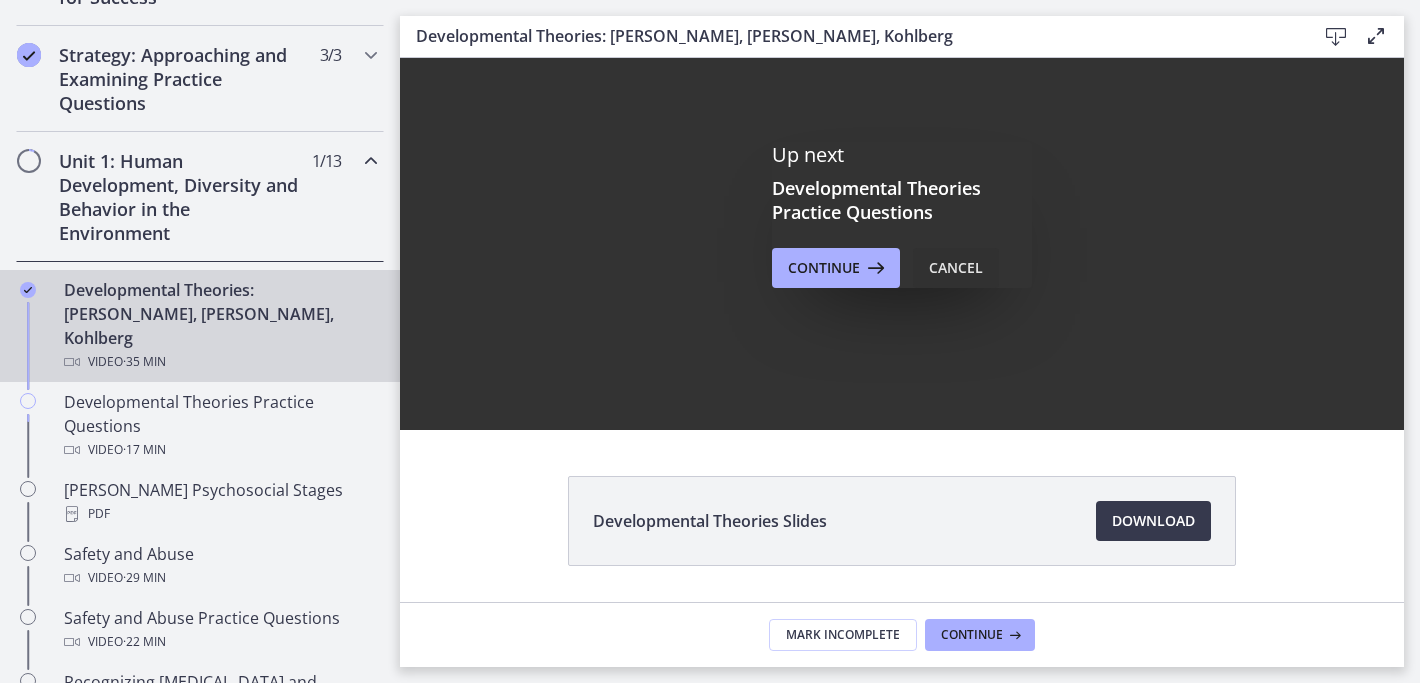 click on "Cancel" at bounding box center [956, 268] 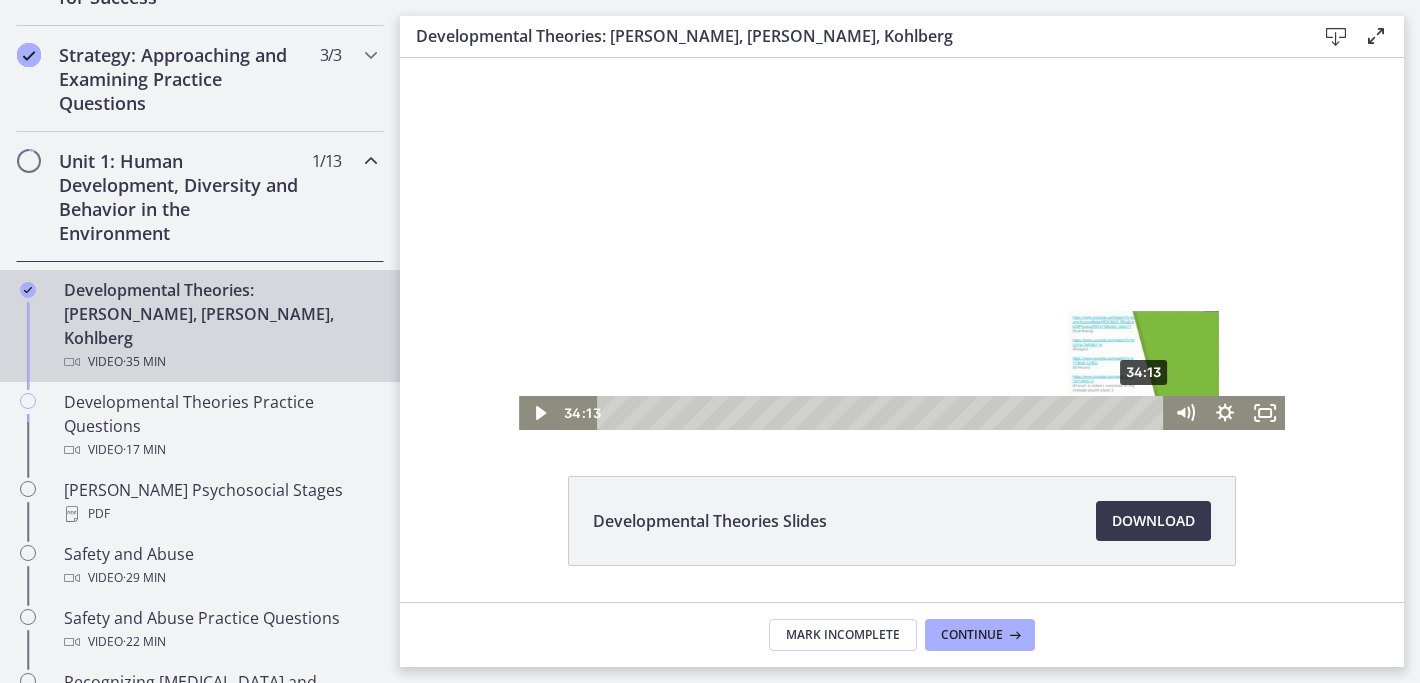scroll, scrollTop: 0, scrollLeft: 0, axis: both 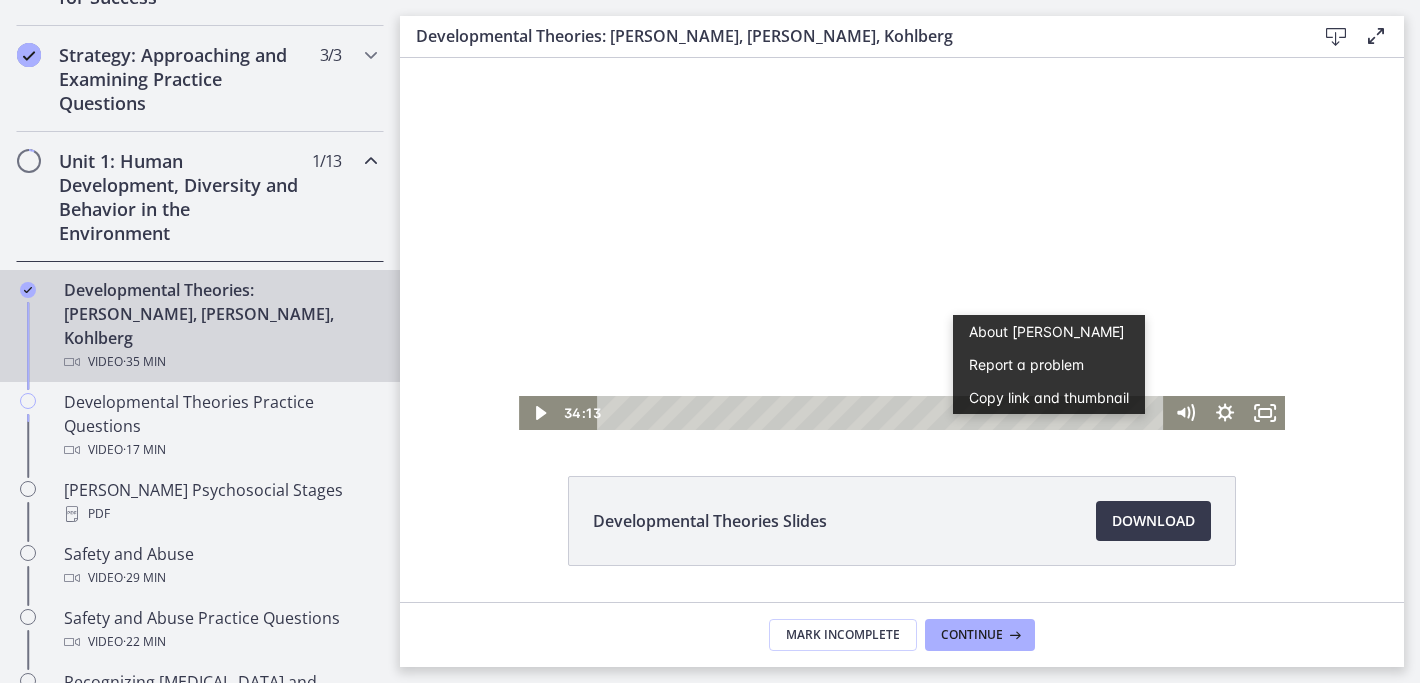click at bounding box center [902, 214] 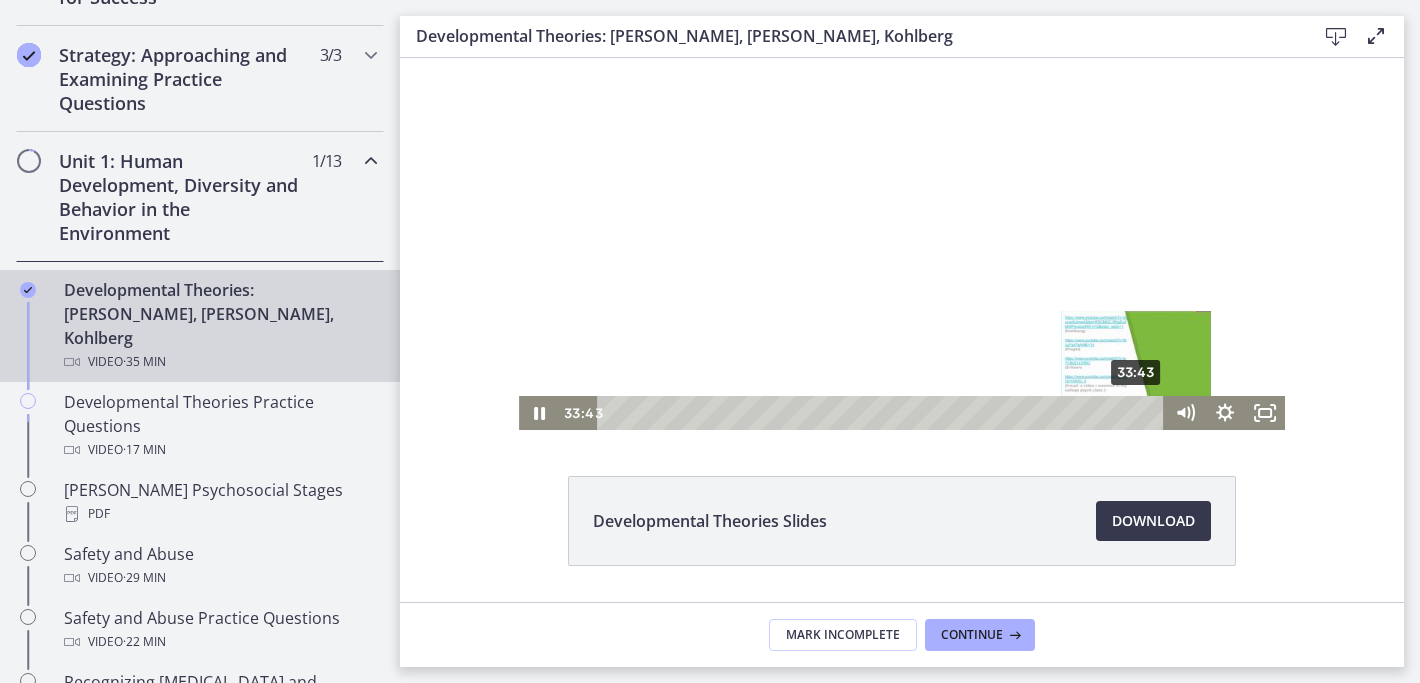 click at bounding box center [1135, 412] 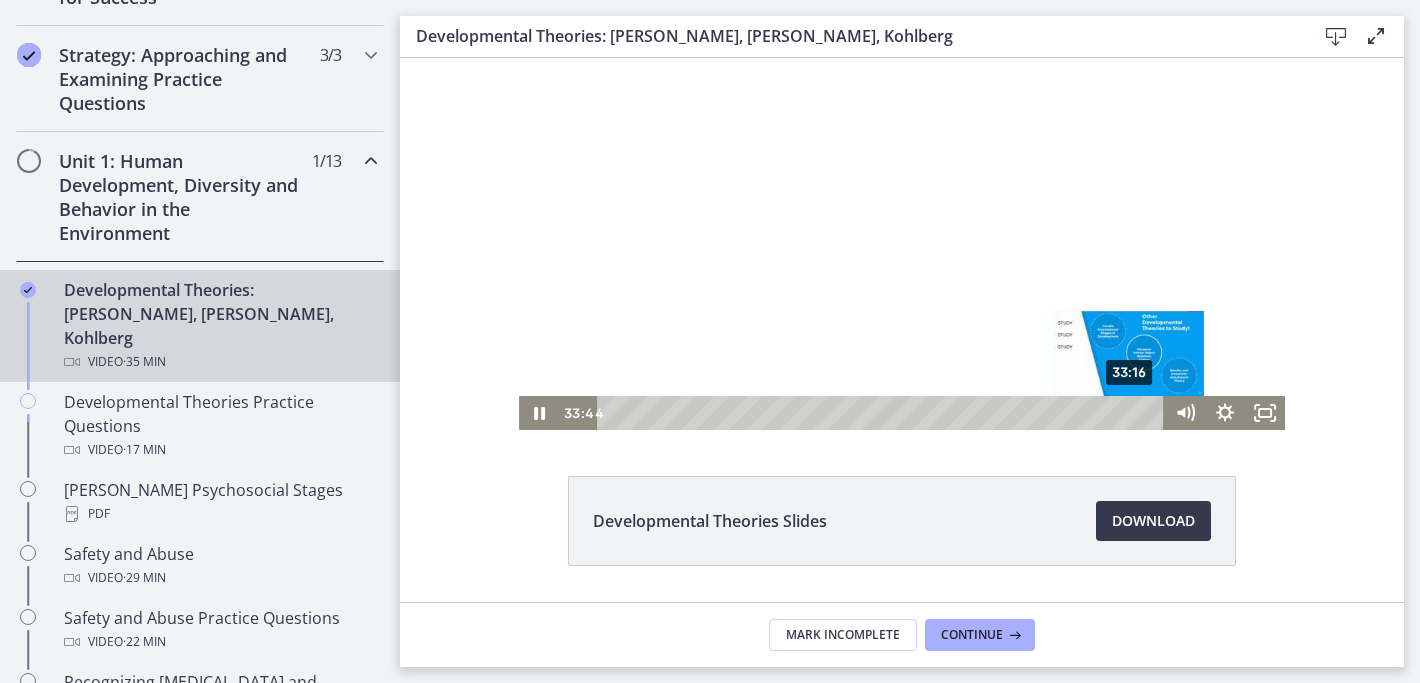 click at bounding box center (1136, 412) 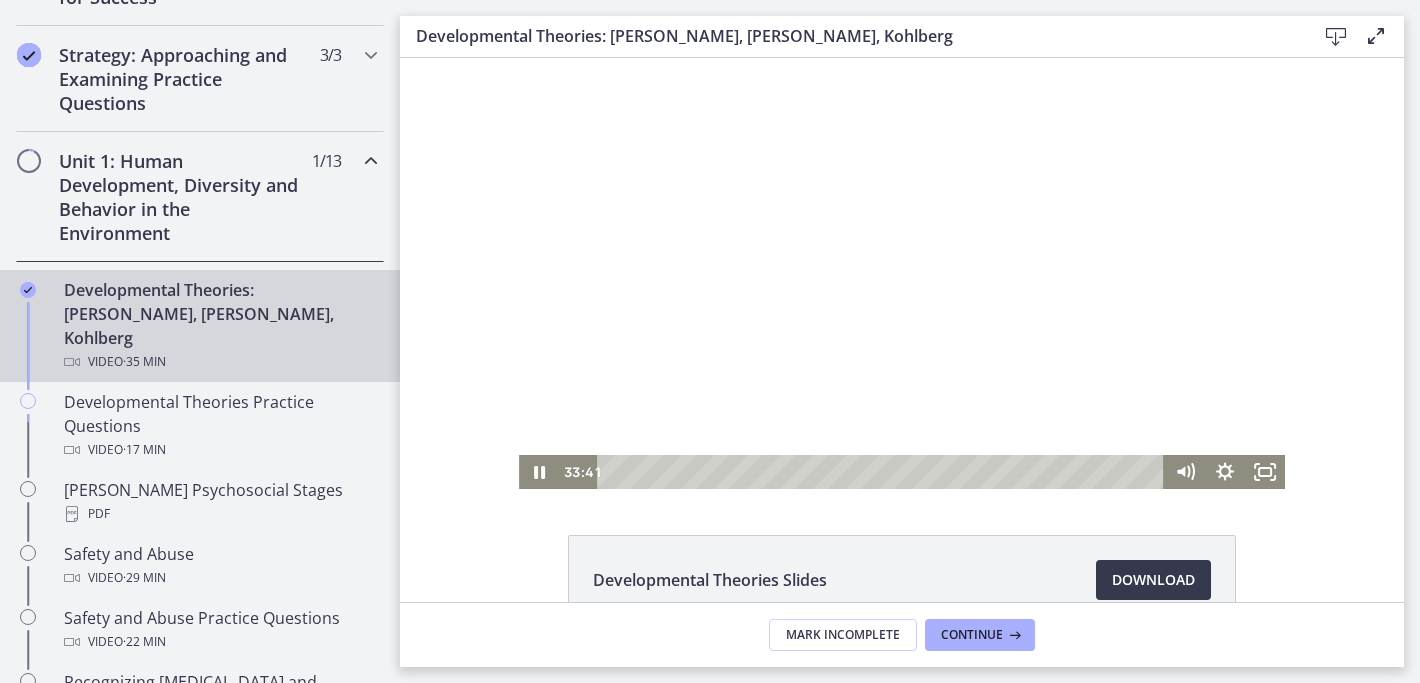 scroll, scrollTop: 5, scrollLeft: 0, axis: vertical 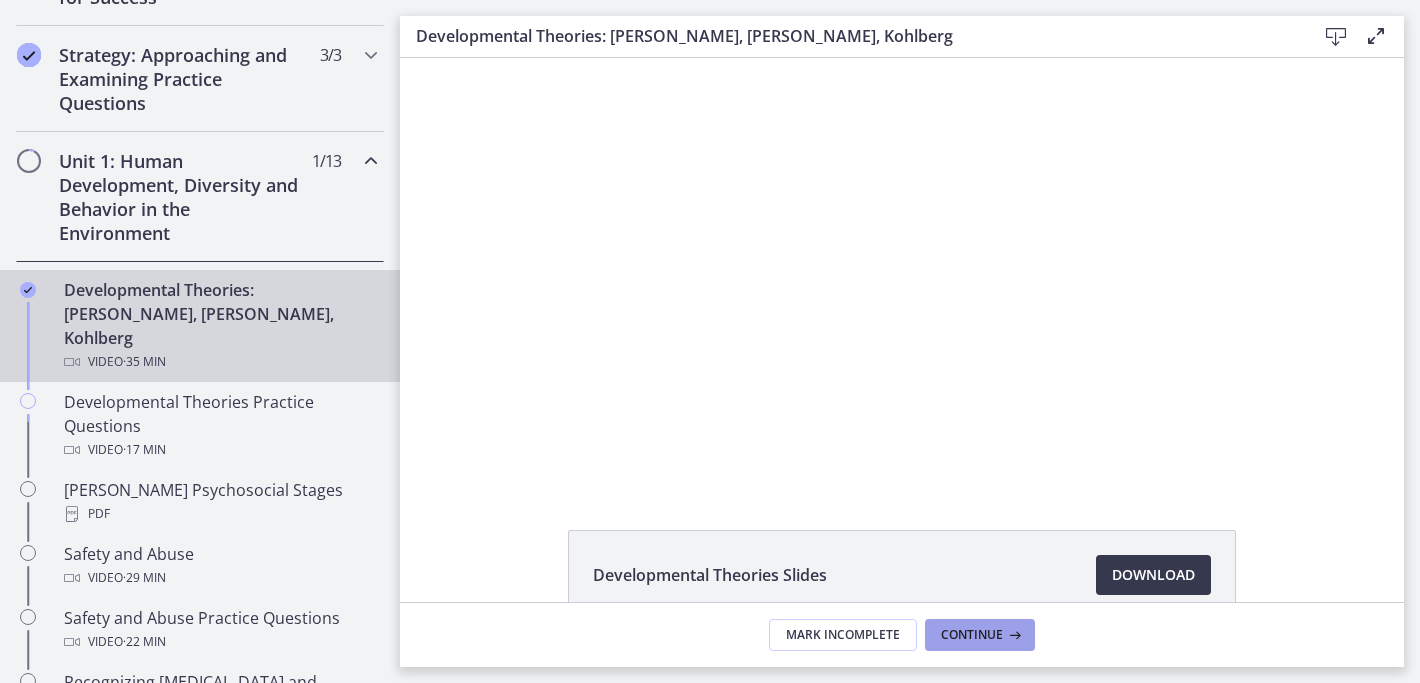 click on "Continue" at bounding box center [972, 635] 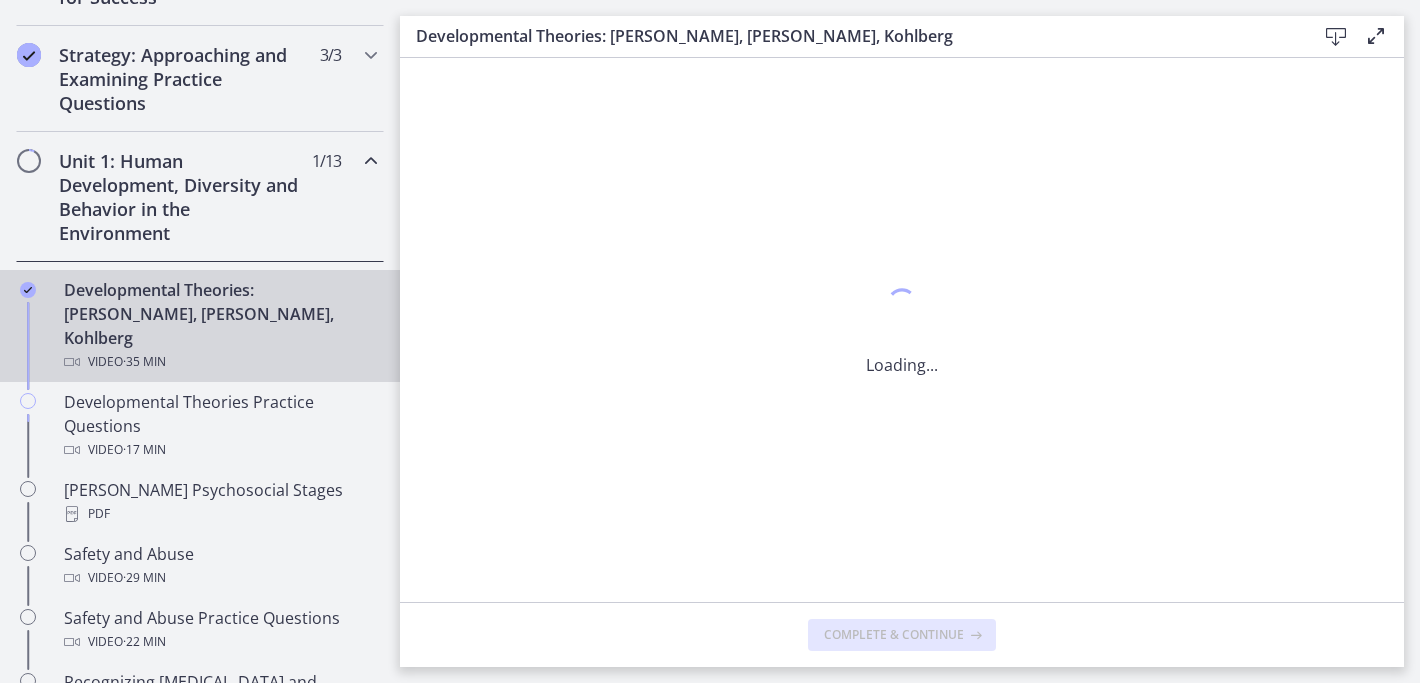 scroll, scrollTop: 0, scrollLeft: 0, axis: both 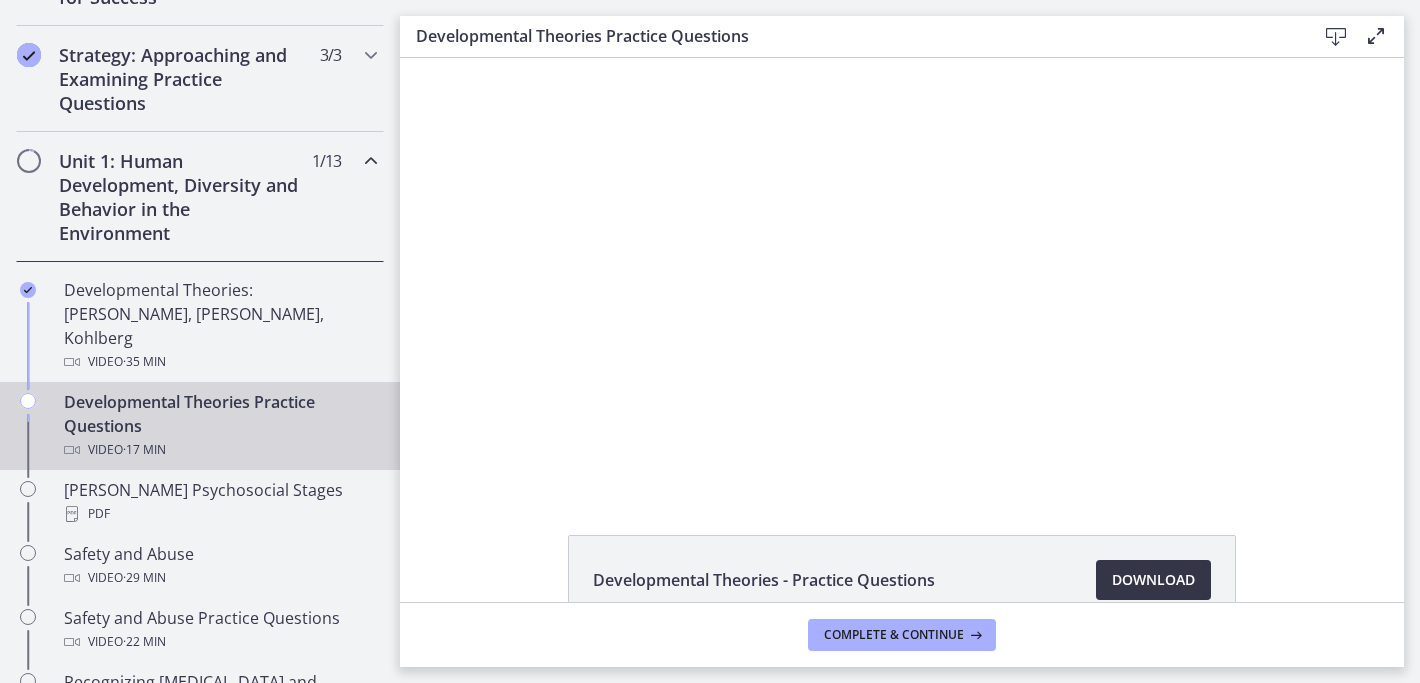 click on "Download
Opens in a new window" at bounding box center [1153, 580] 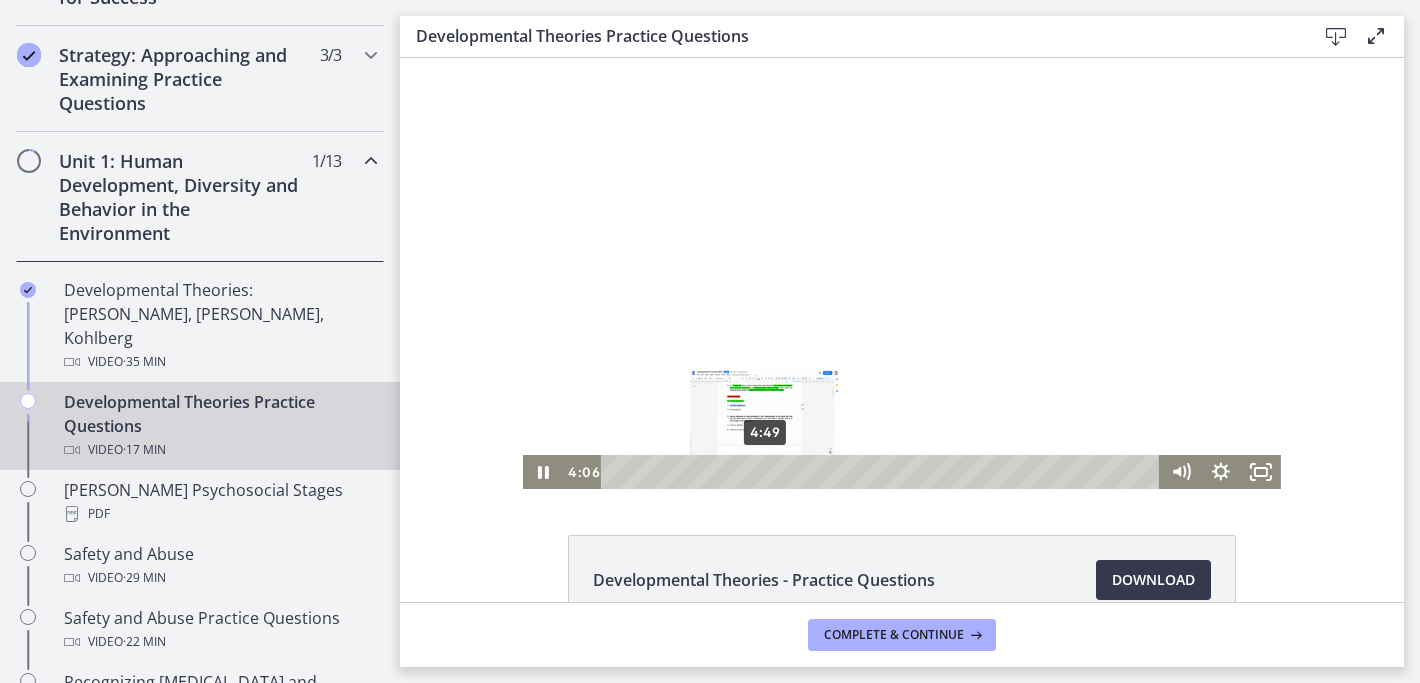 click on "4:49" at bounding box center (883, 472) 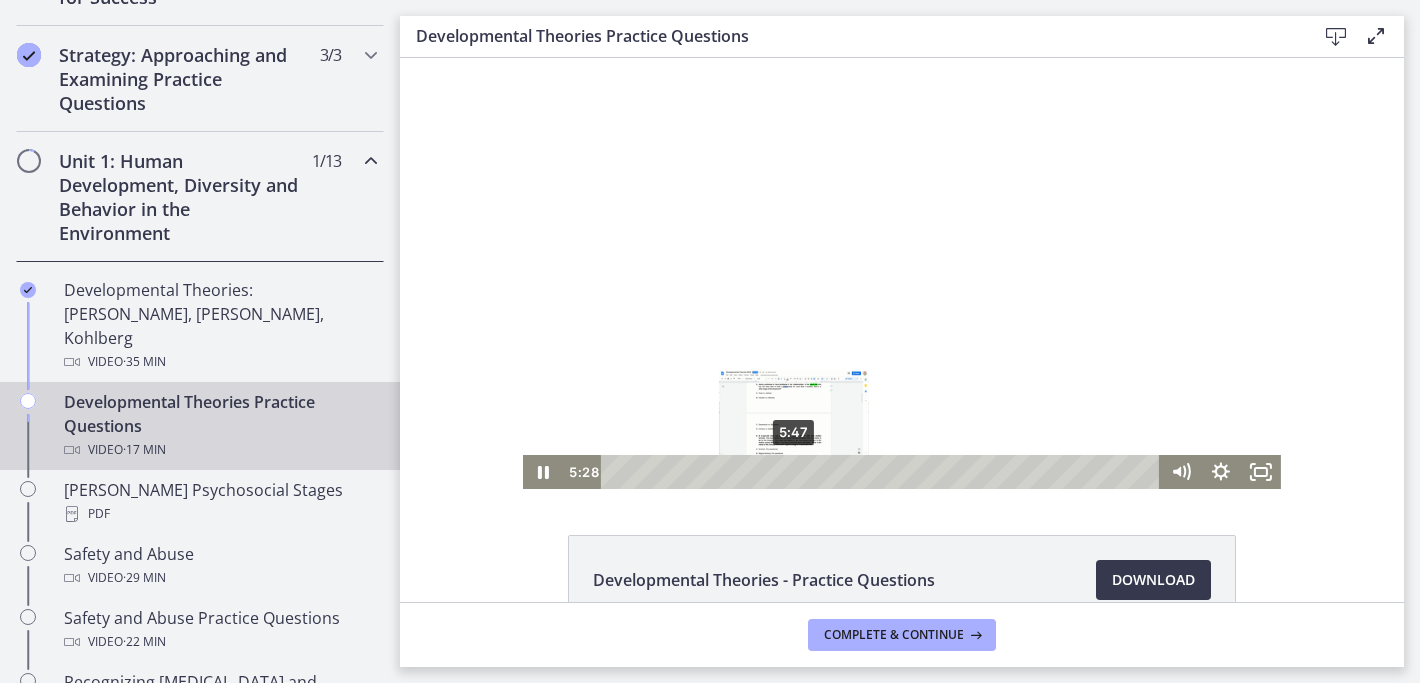 click on "5:47" at bounding box center [883, 472] 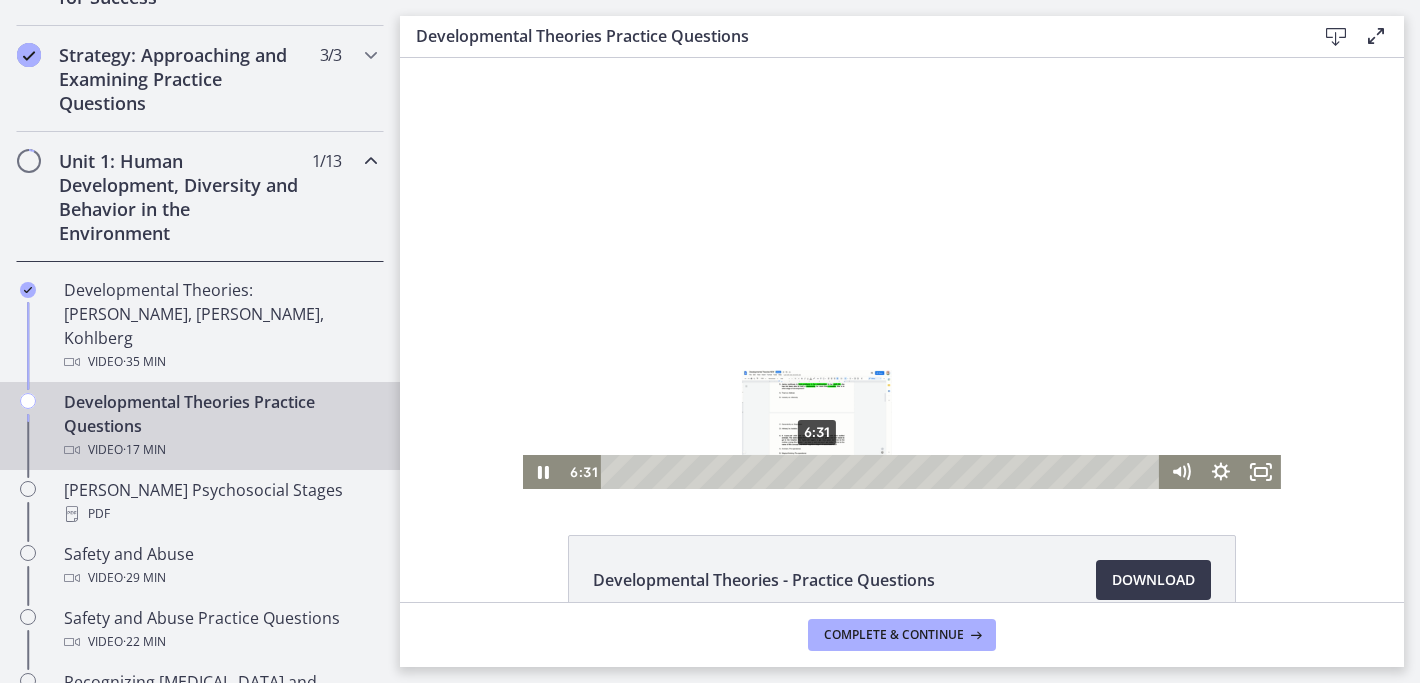 click on "6:31" at bounding box center [883, 472] 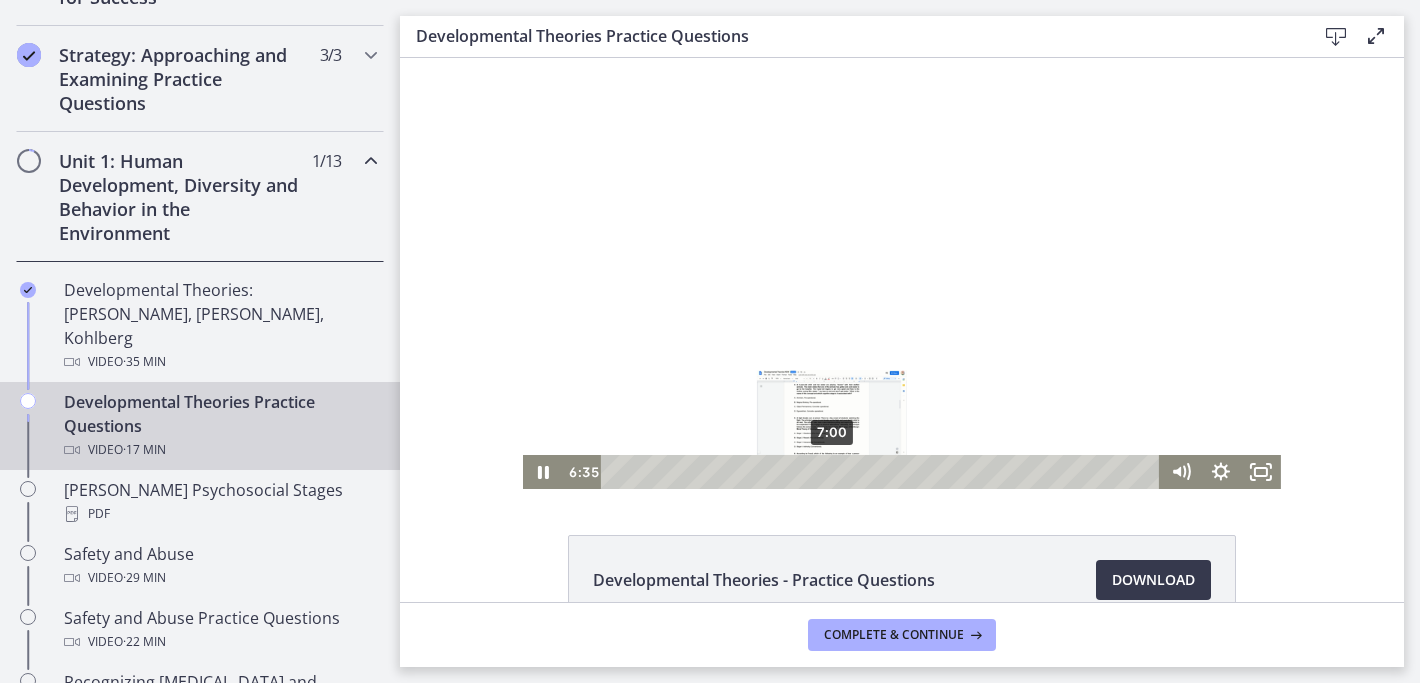 click on "7:00" at bounding box center (883, 472) 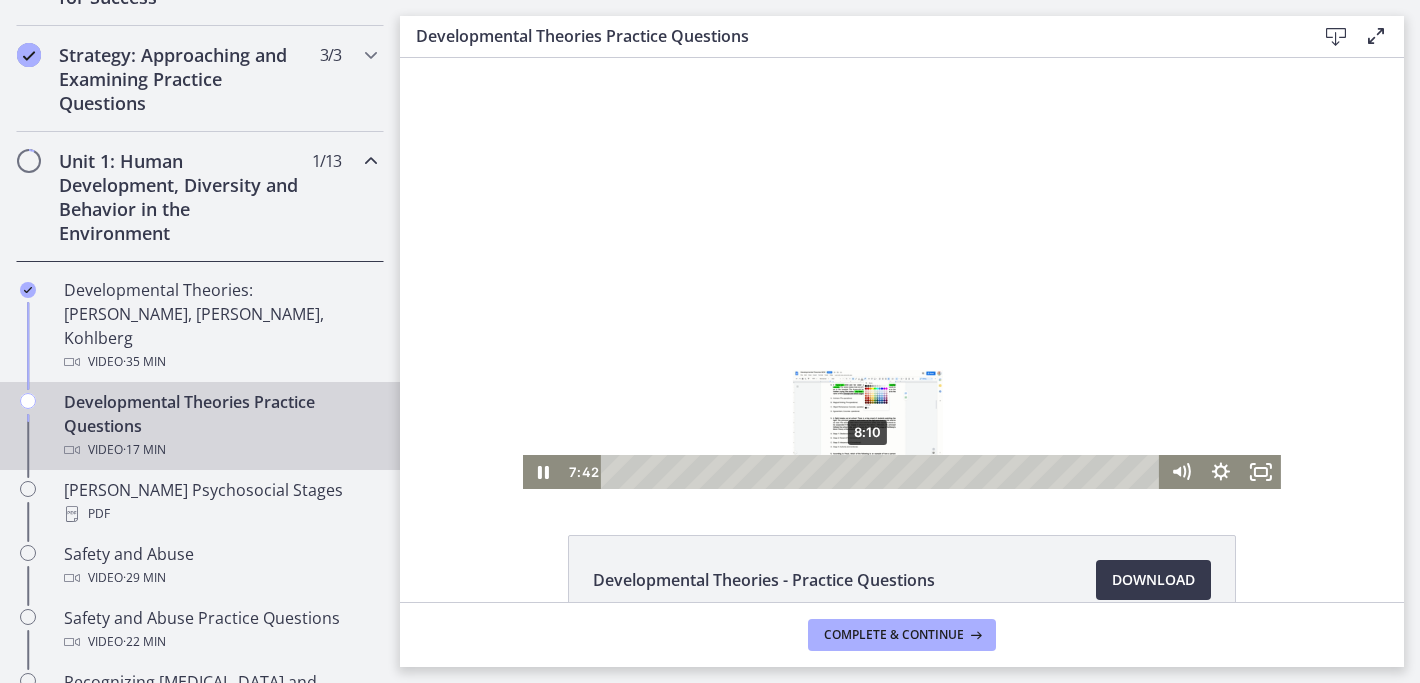click on "8:10" at bounding box center [883, 472] 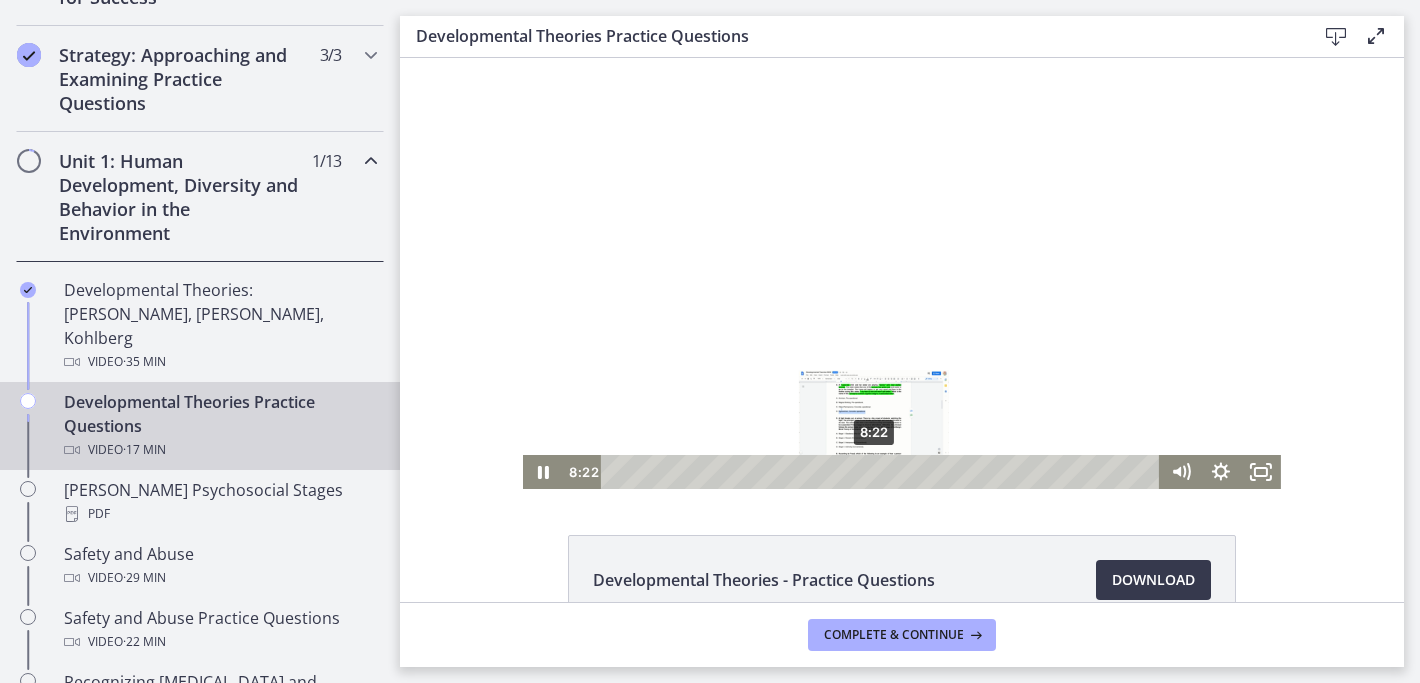 click on "8:22" at bounding box center [883, 472] 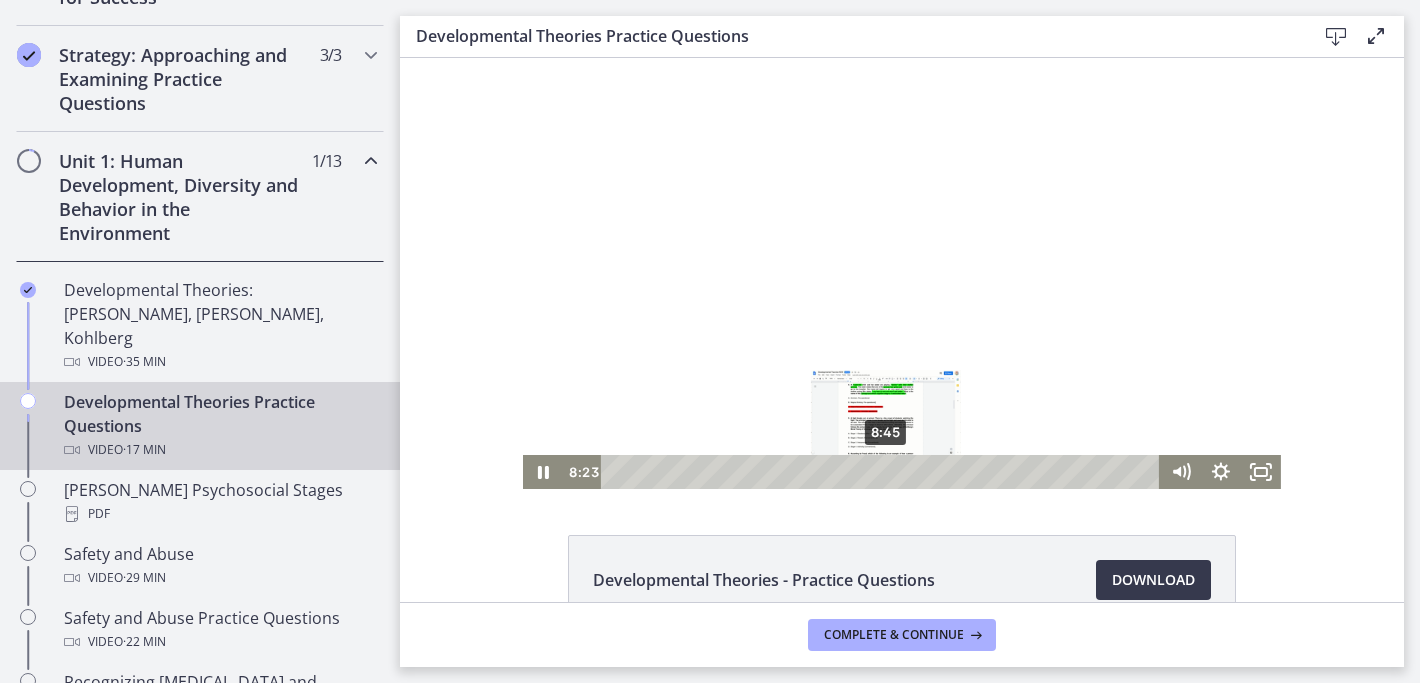 click on "8:45" at bounding box center (883, 472) 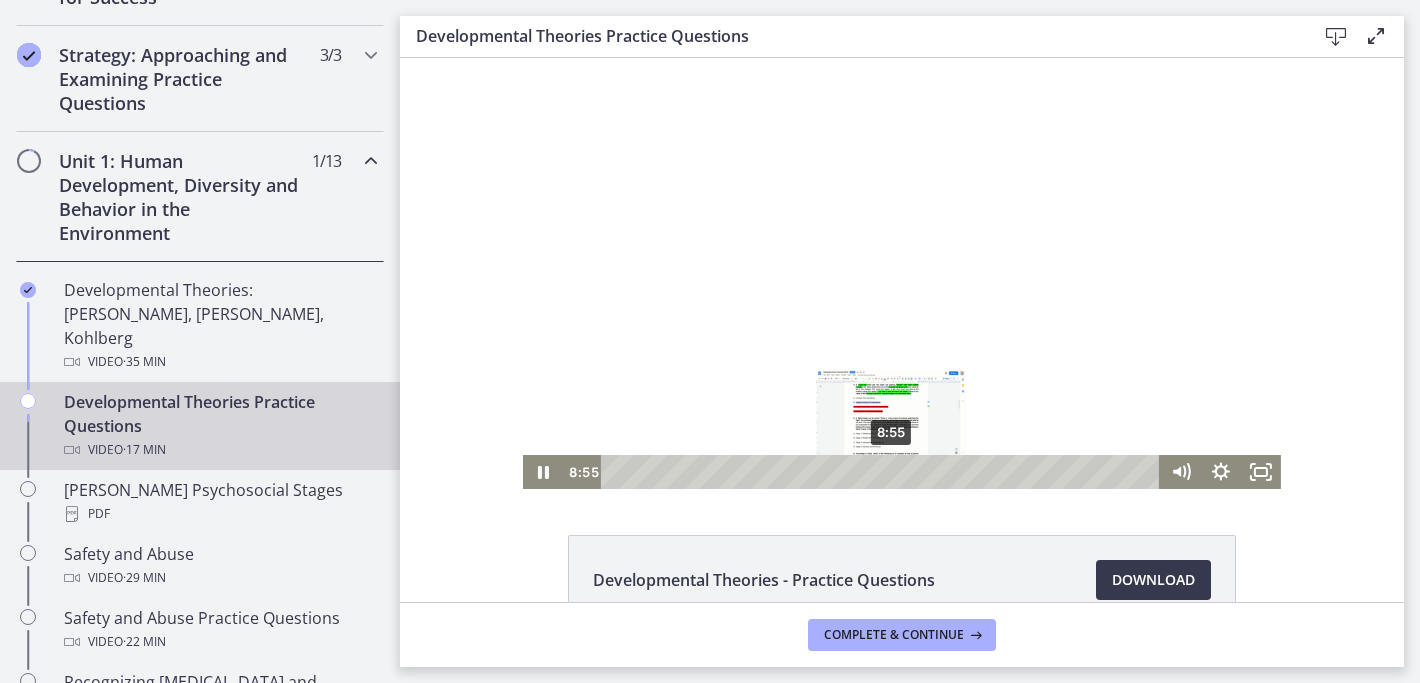 click on "8:55" at bounding box center (883, 472) 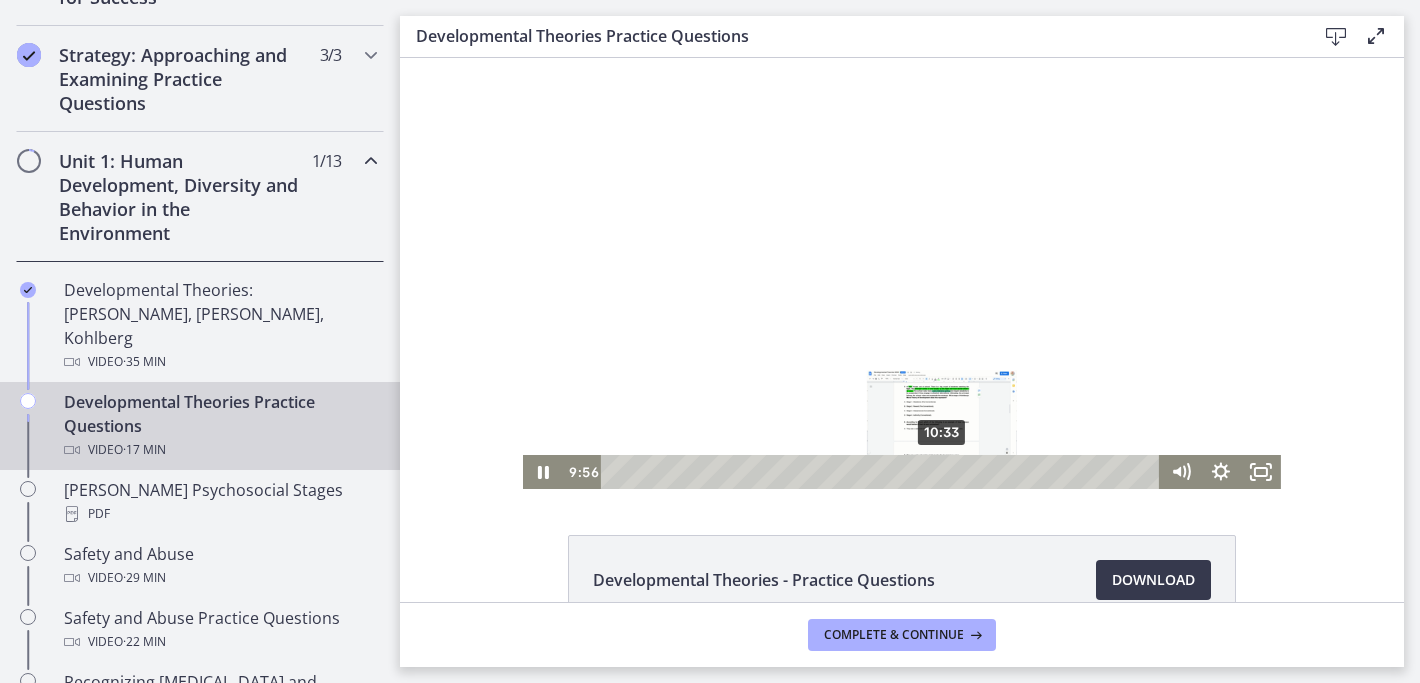 click on "10:33" at bounding box center (883, 472) 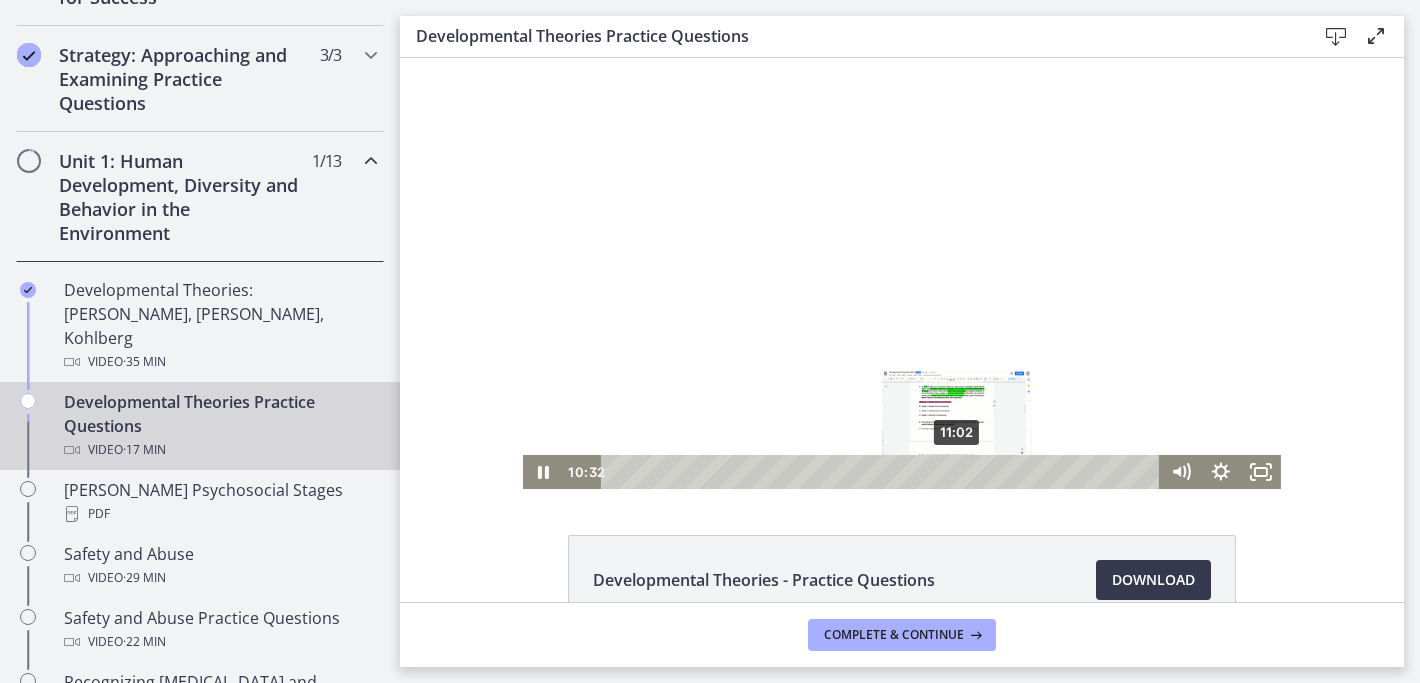 click on "11:02" at bounding box center (883, 472) 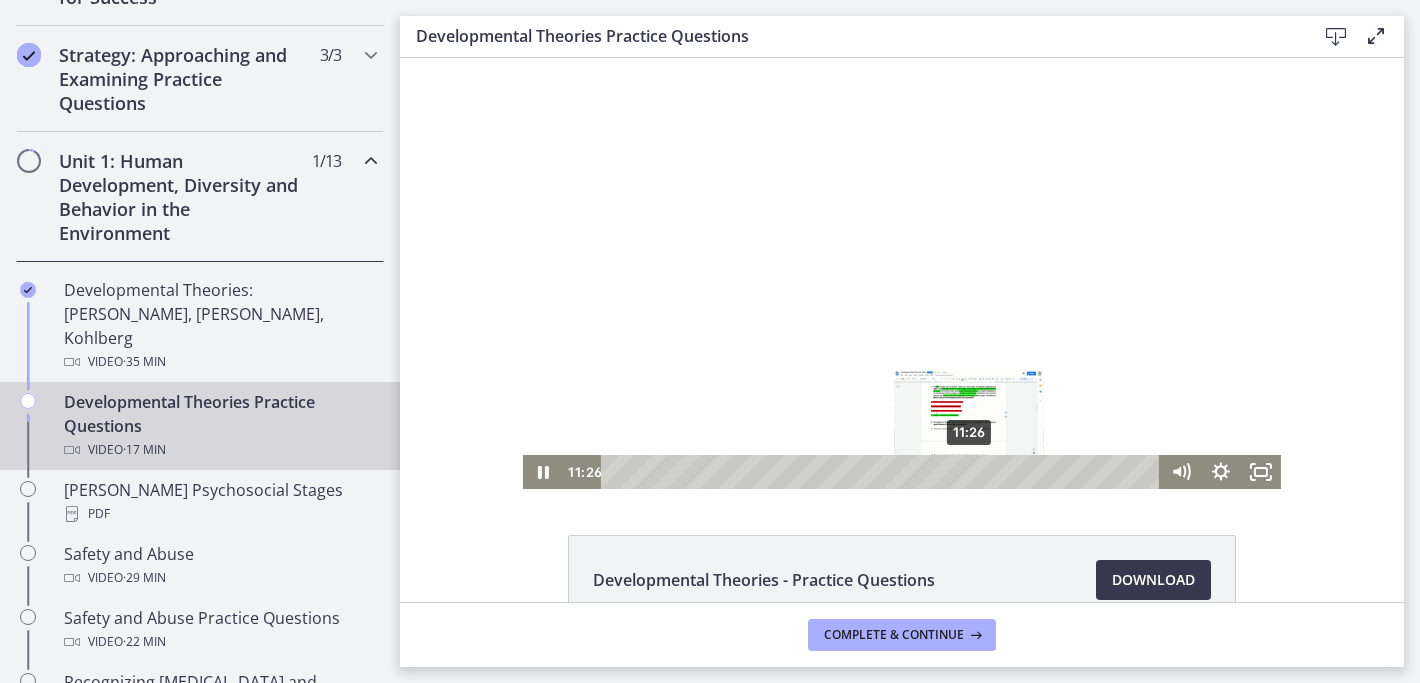 click on "11:26" at bounding box center [883, 472] 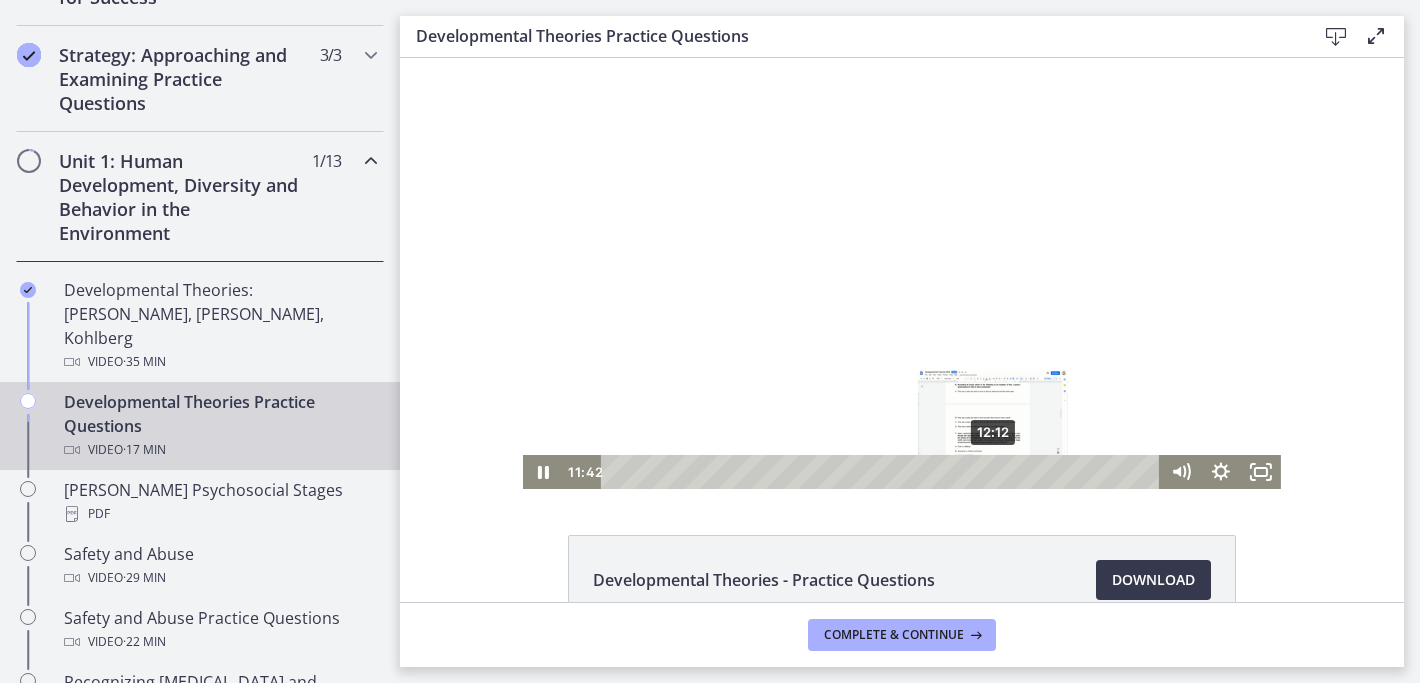 click on "12:12" at bounding box center (883, 472) 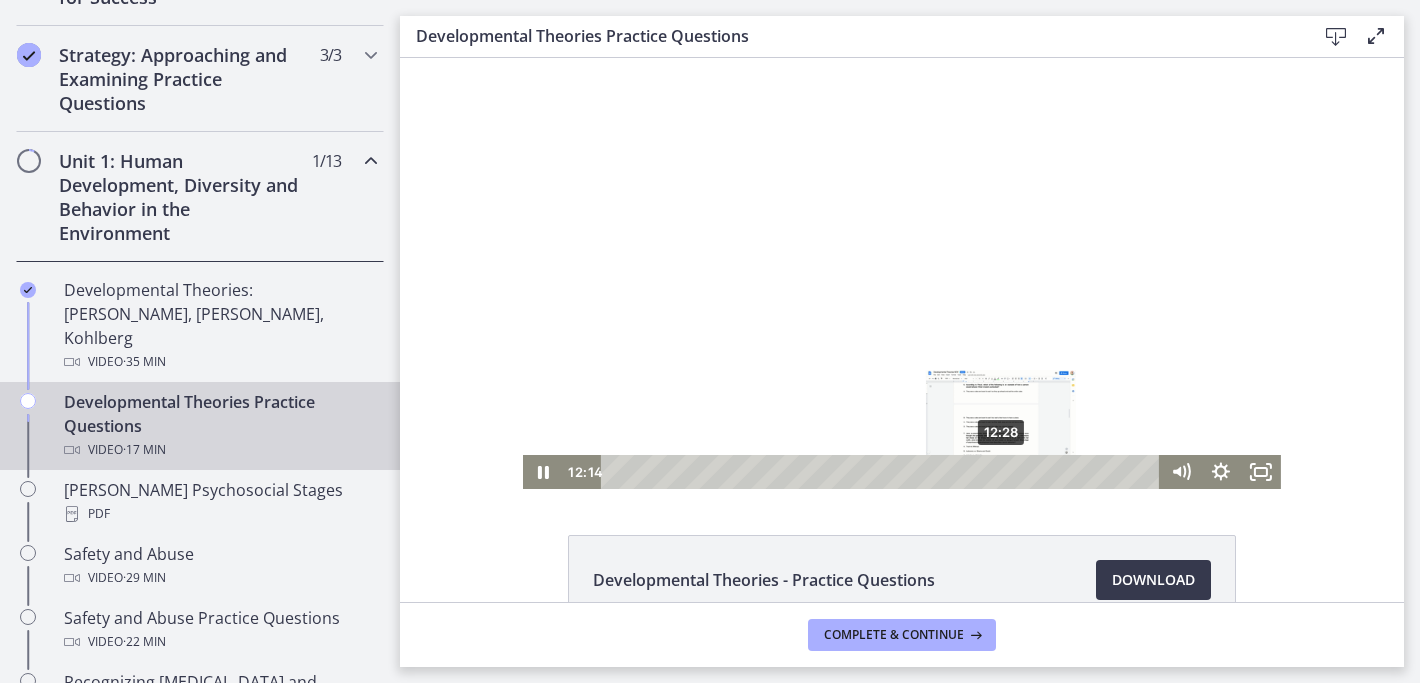 click on "12:28" at bounding box center (883, 472) 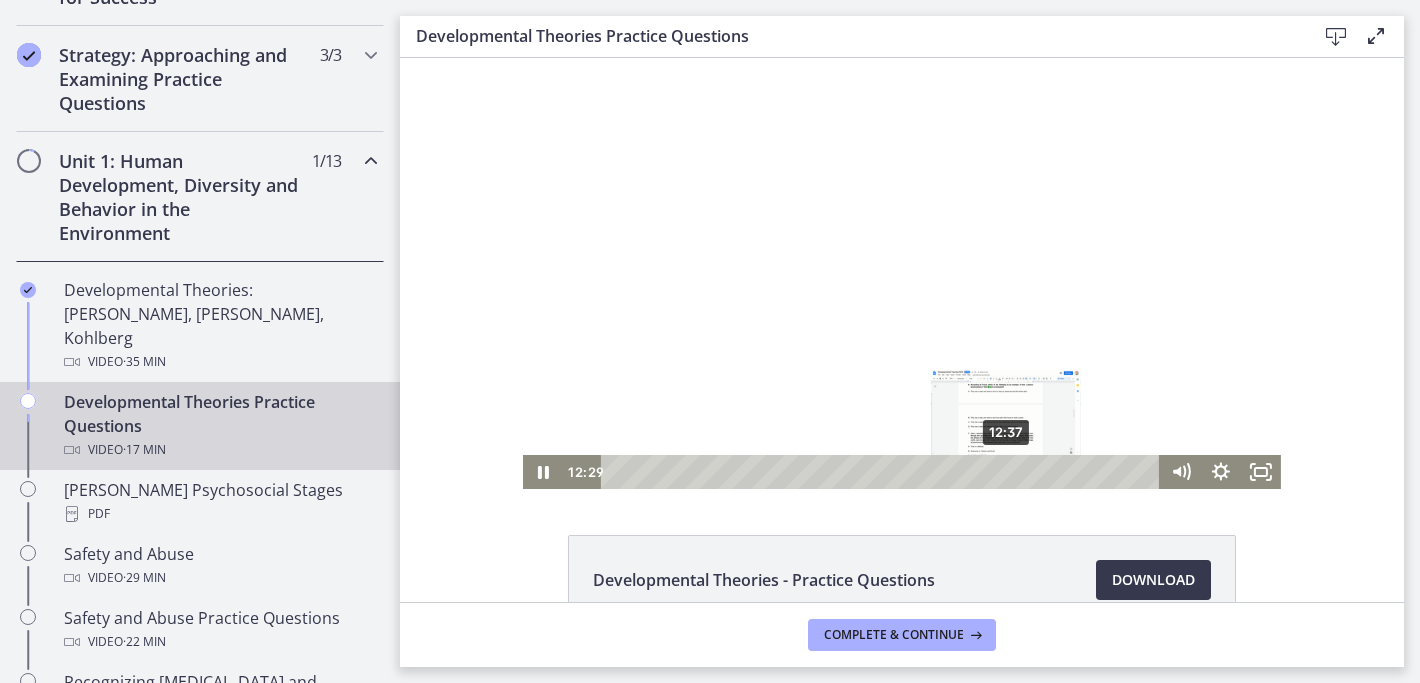 click on "12:37" at bounding box center [883, 472] 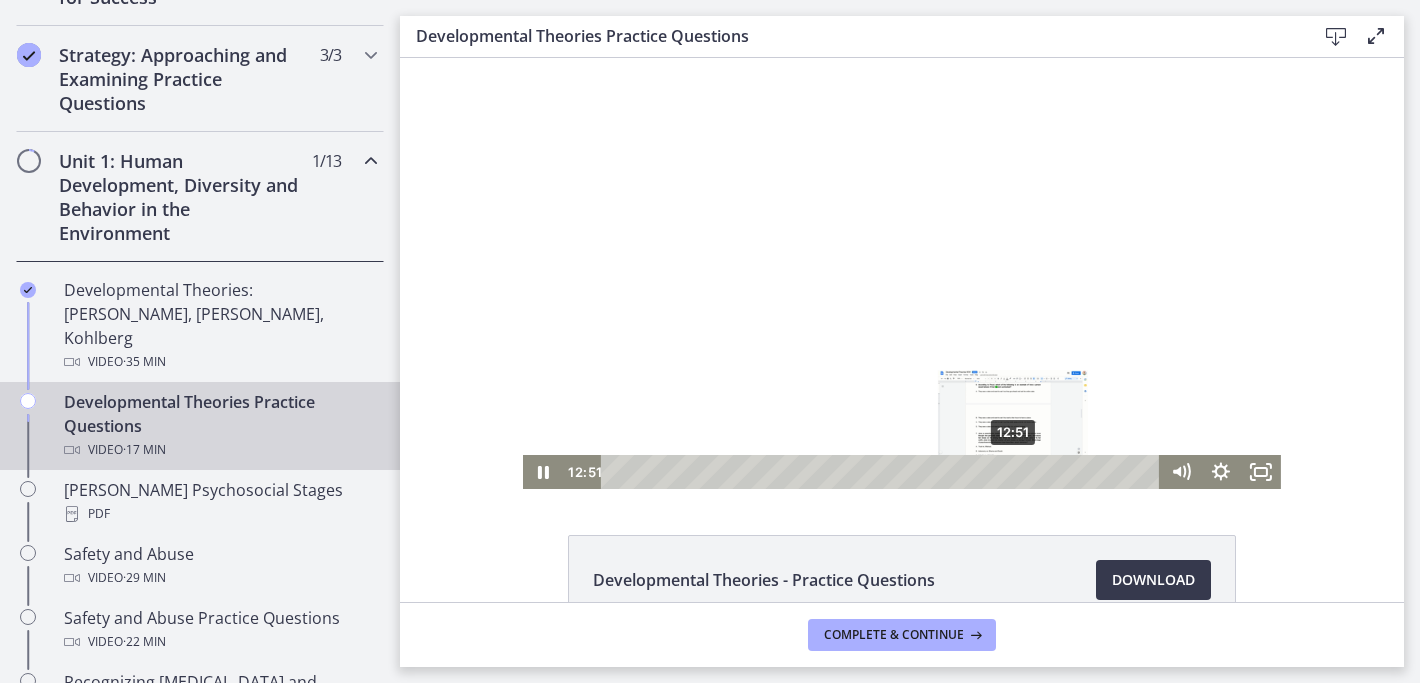 click on "12:51" at bounding box center (883, 472) 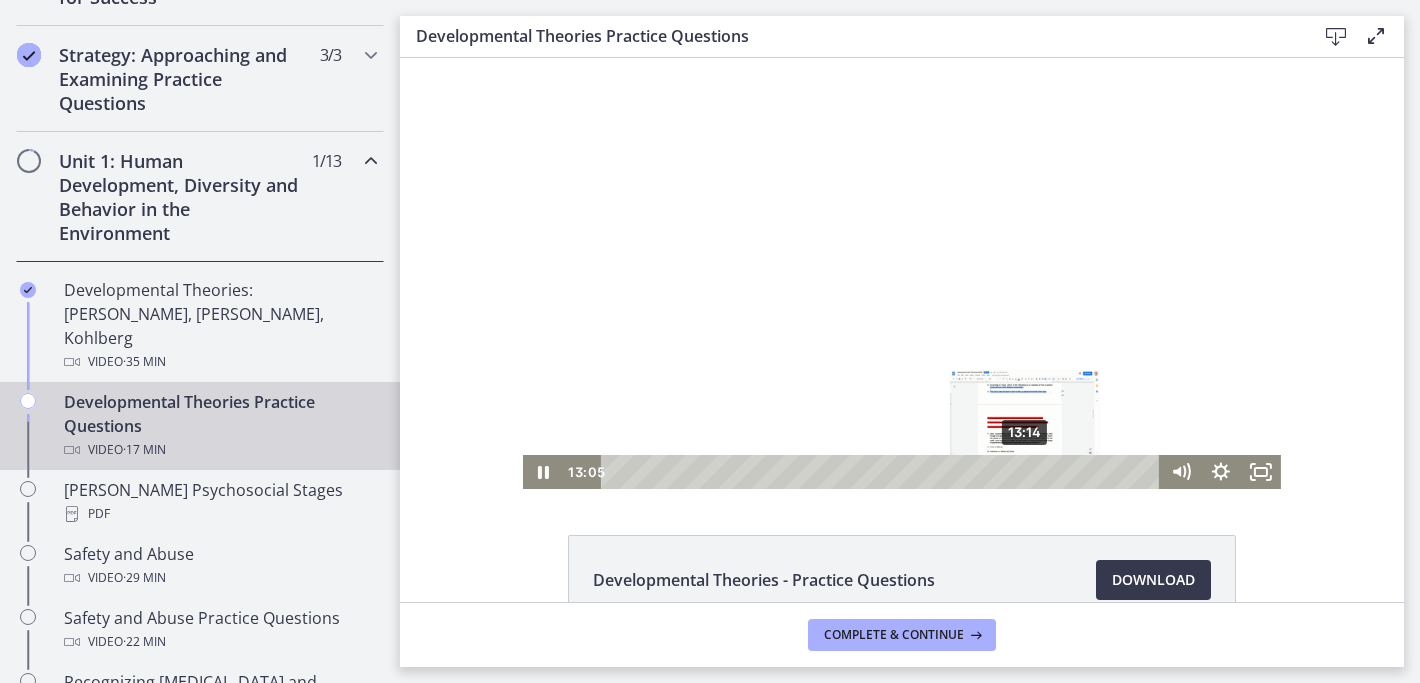 click on "13:14" at bounding box center (883, 472) 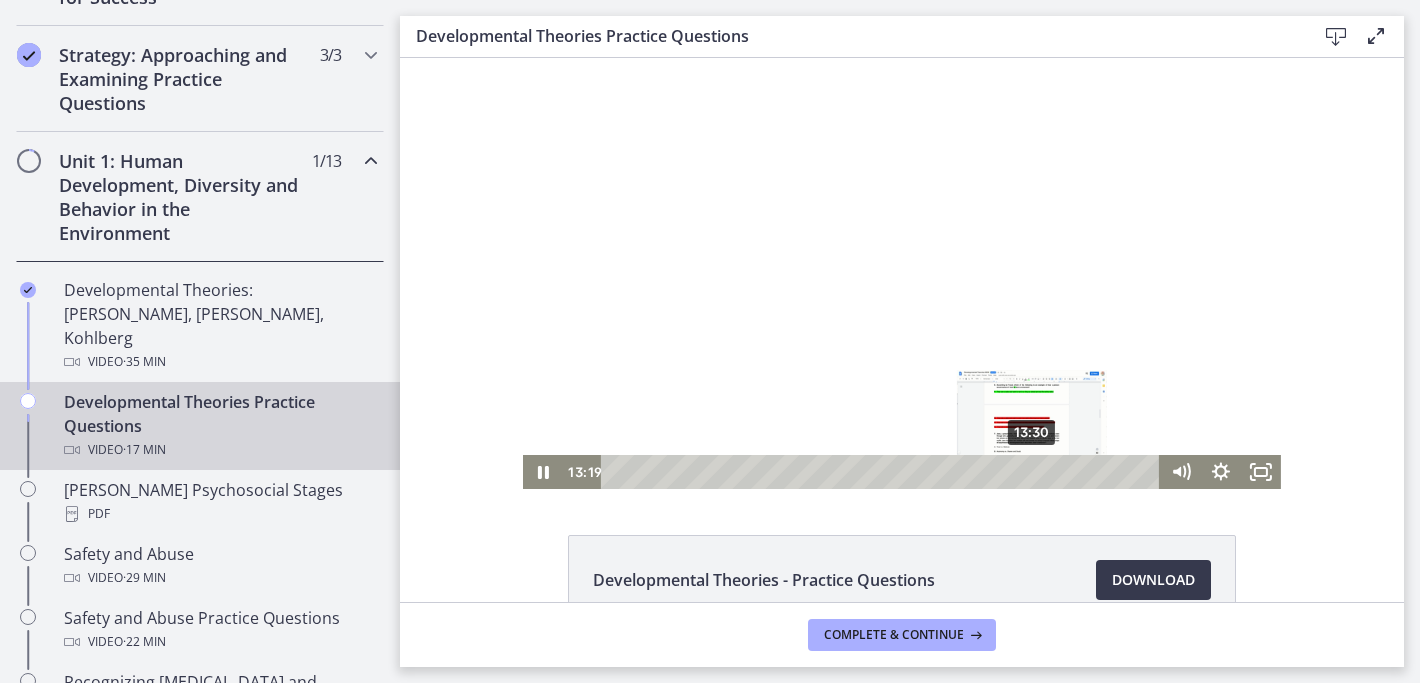 click on "13:30" at bounding box center (883, 472) 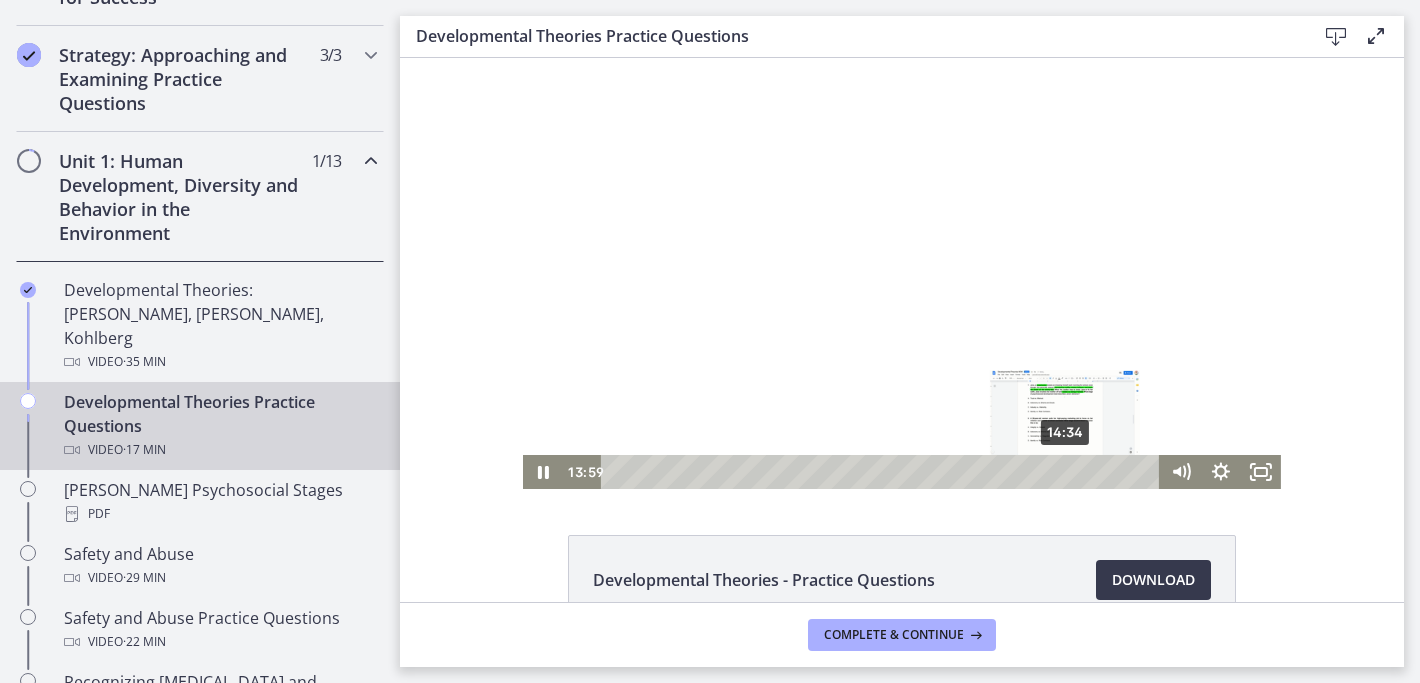 click on "14:34" at bounding box center (883, 472) 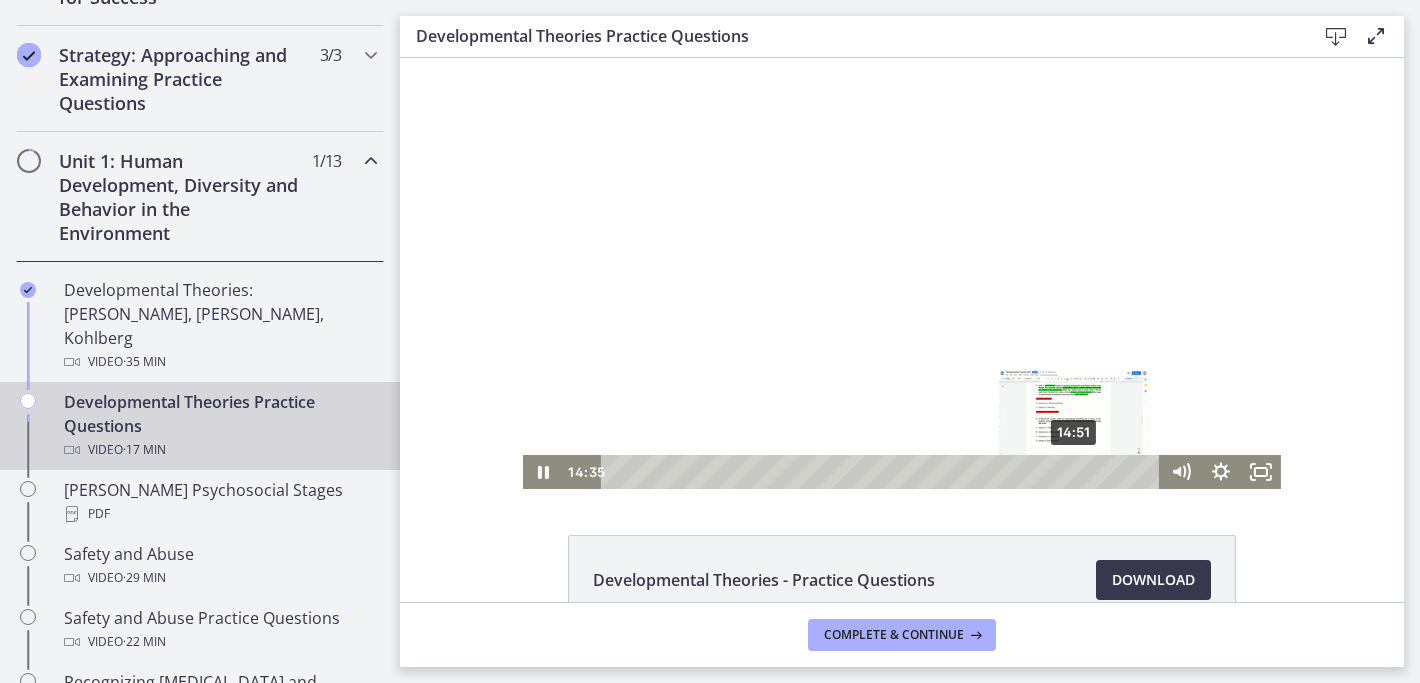 click on "14:51" at bounding box center [883, 472] 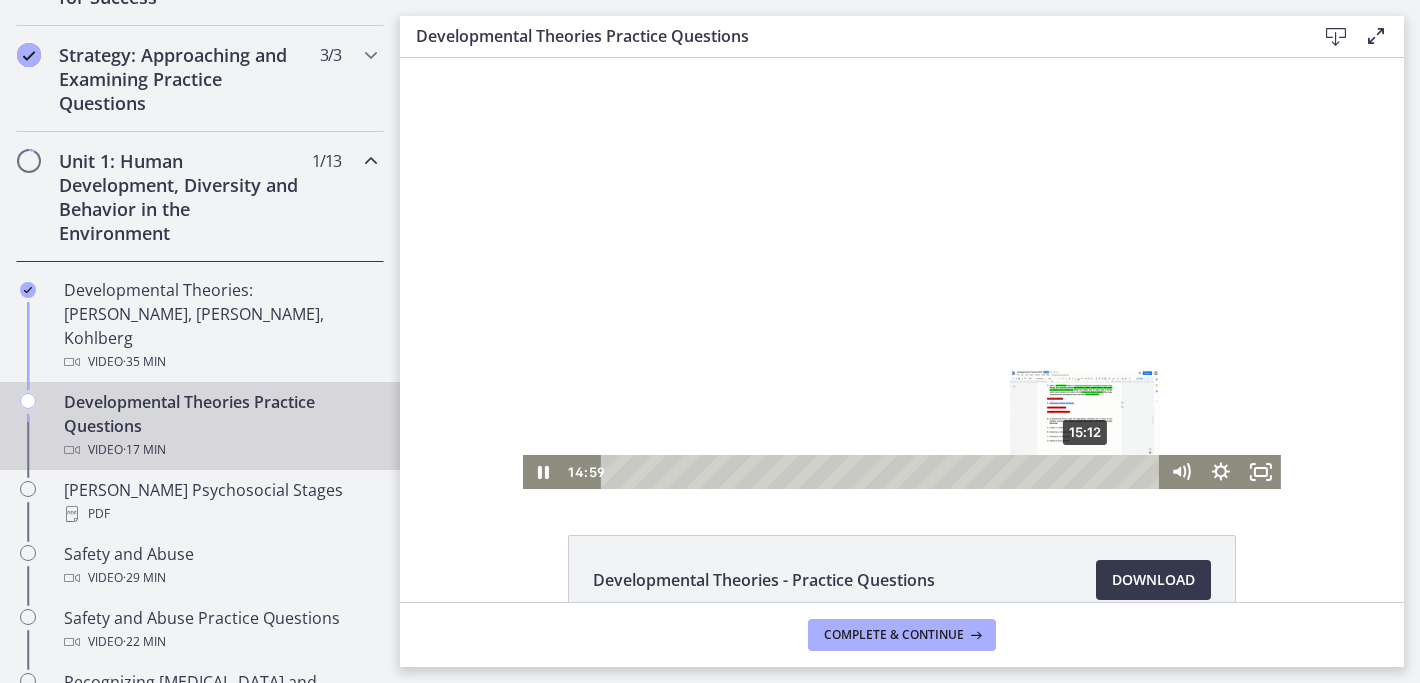 click on "15:12" at bounding box center (883, 472) 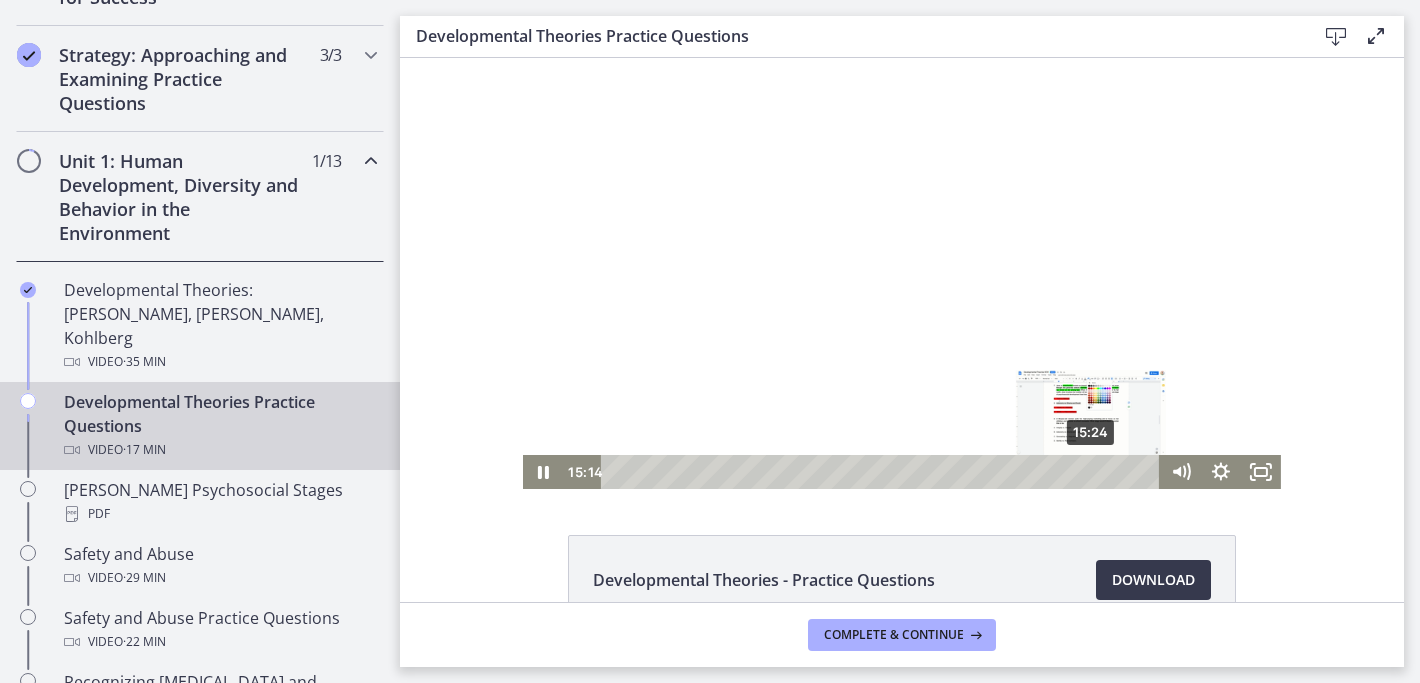 click on "15:24" at bounding box center (883, 472) 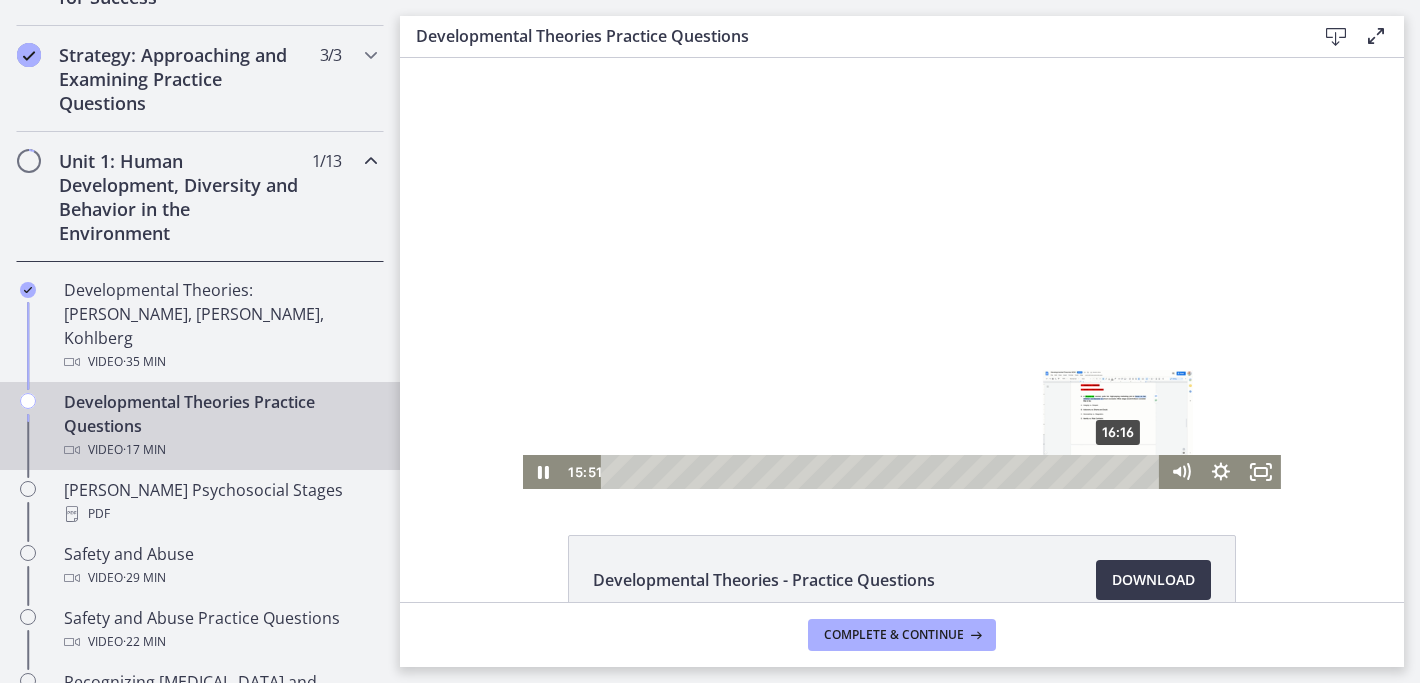 click on "16:16" at bounding box center (883, 472) 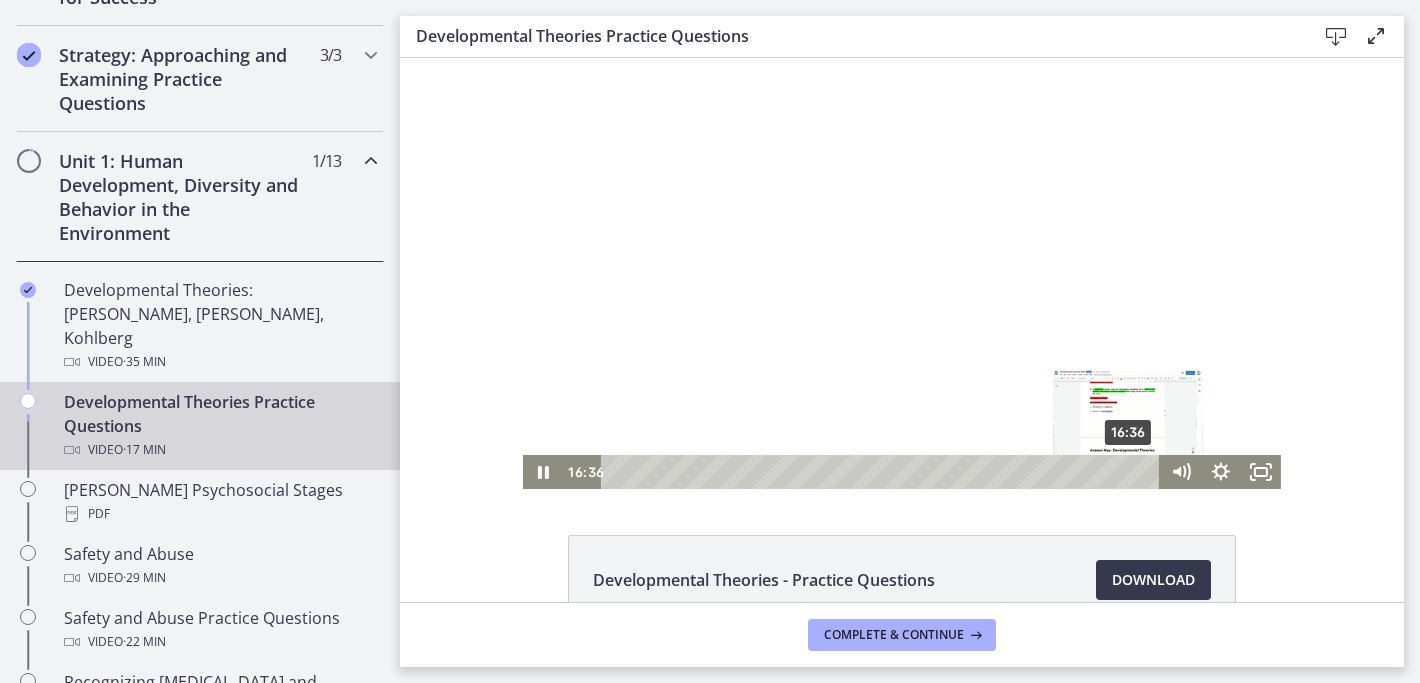 click on "16:36" at bounding box center [883, 472] 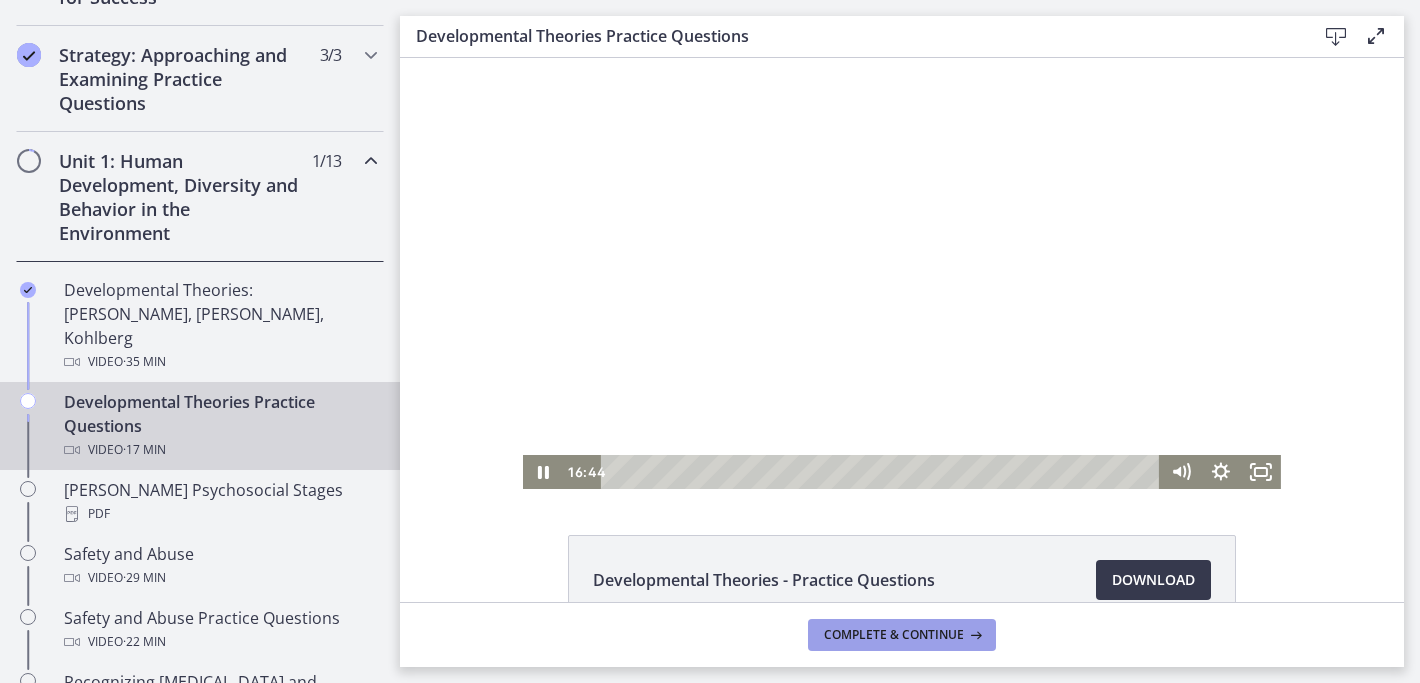 click on "Complete & continue" at bounding box center [894, 635] 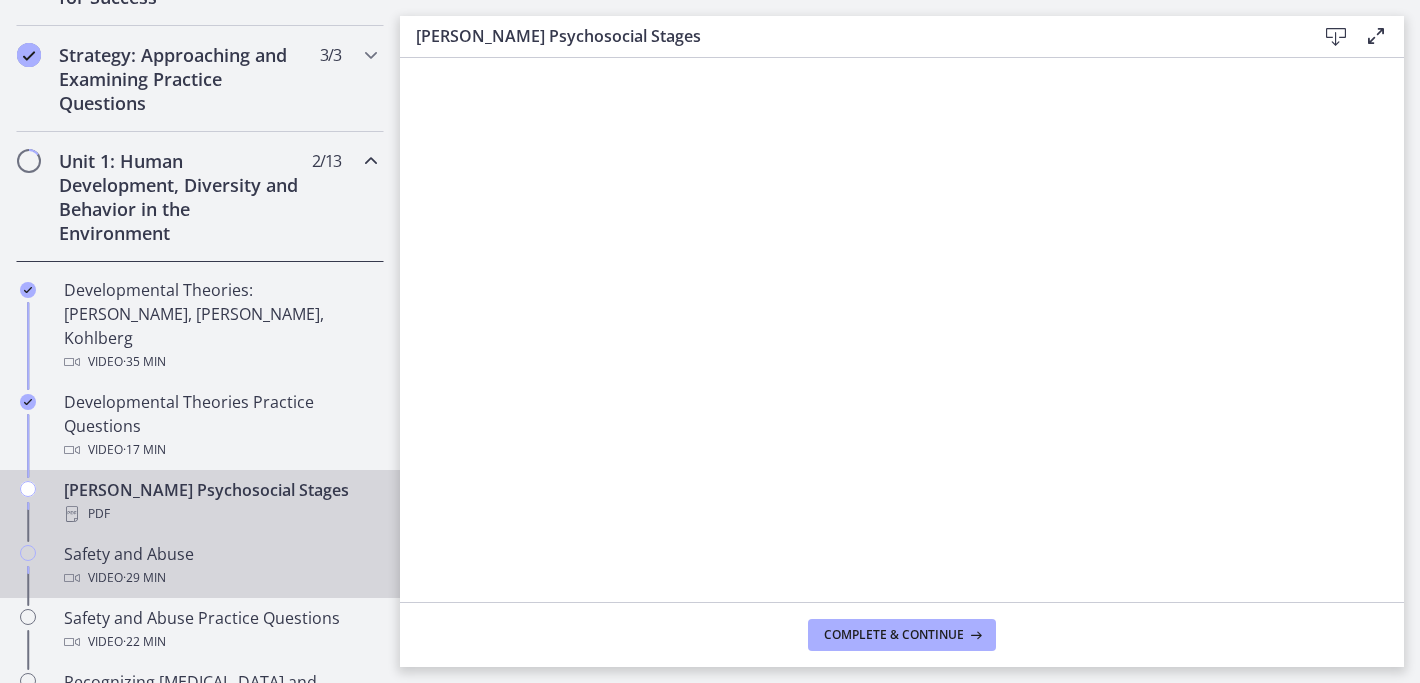 click on "Video
·  29 min" at bounding box center [220, 578] 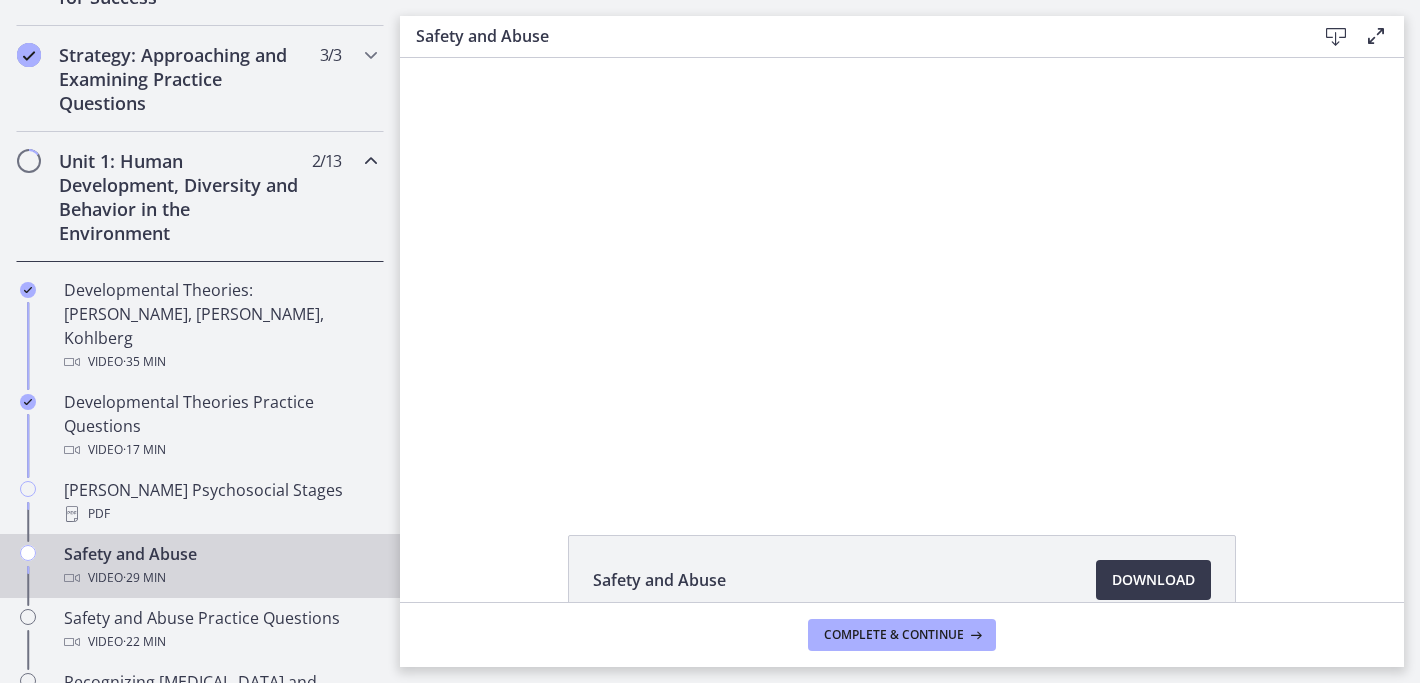 scroll, scrollTop: 0, scrollLeft: 0, axis: both 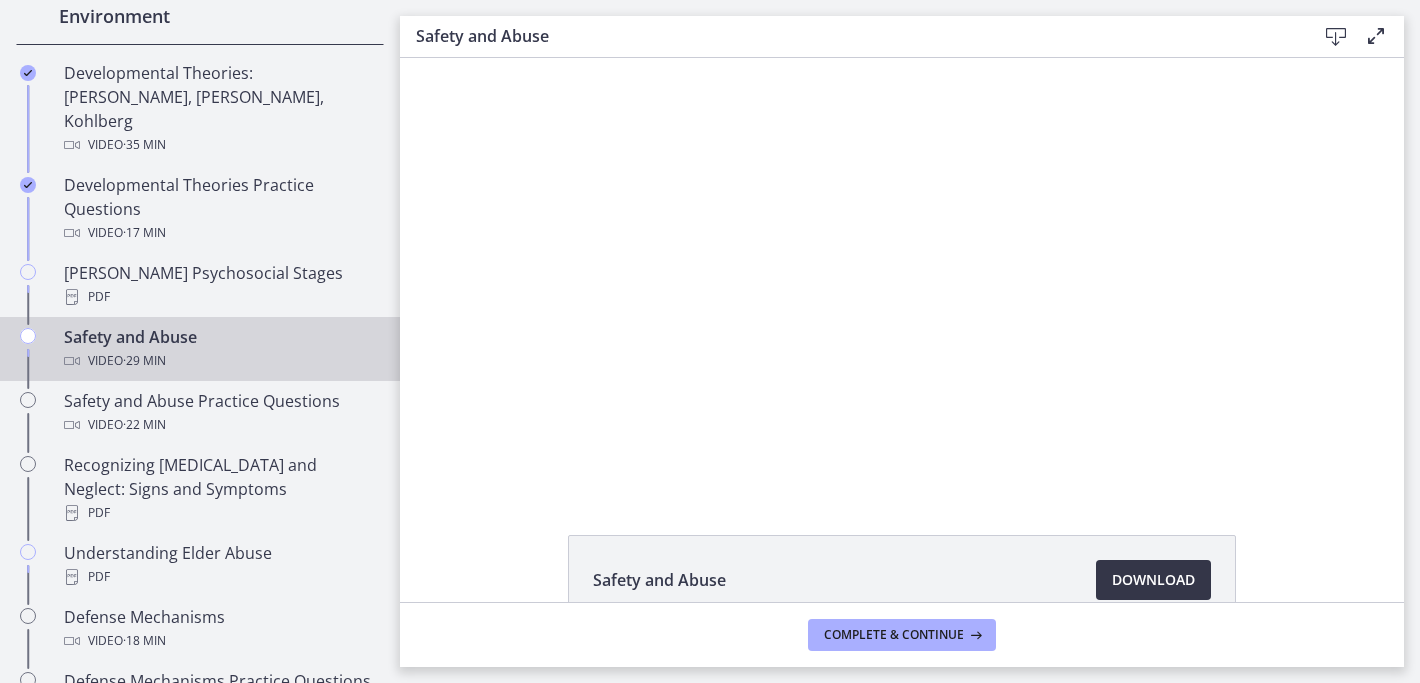 click on "Download
Opens in a new window" at bounding box center (1153, 580) 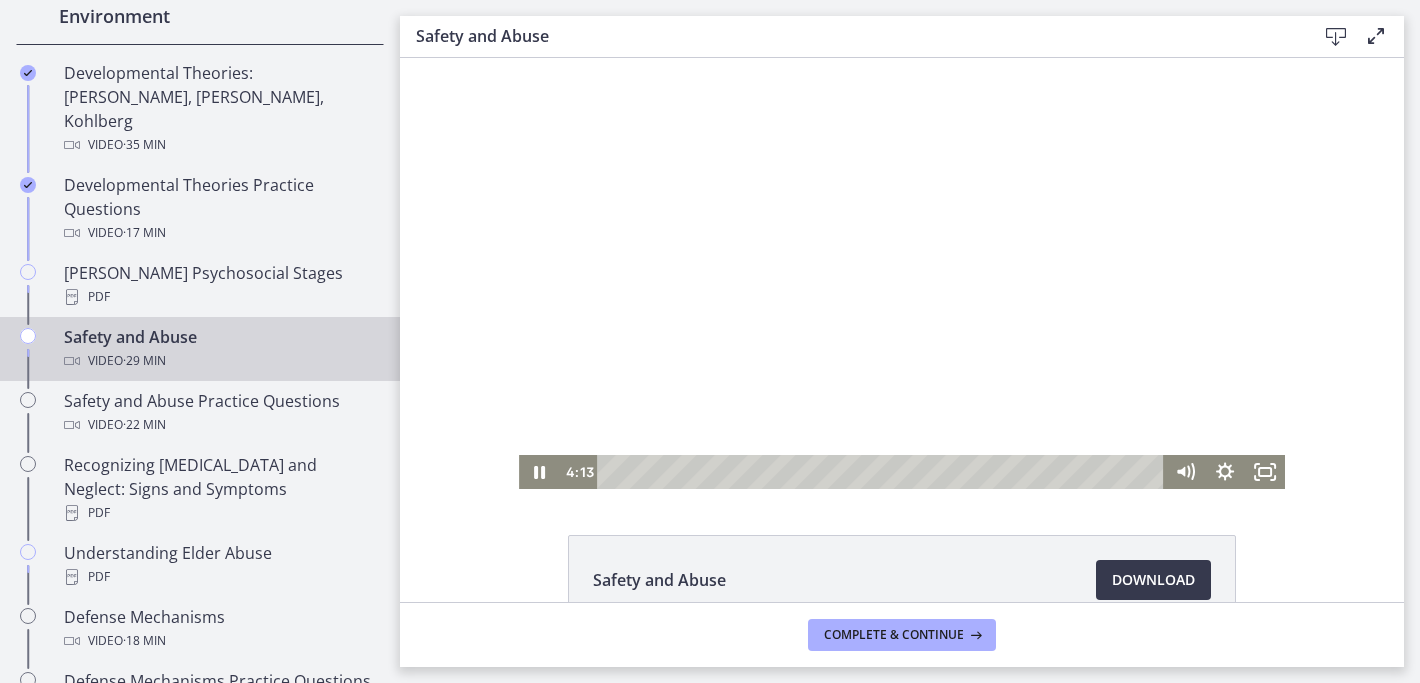 click on "28:40" at bounding box center (883, 472) 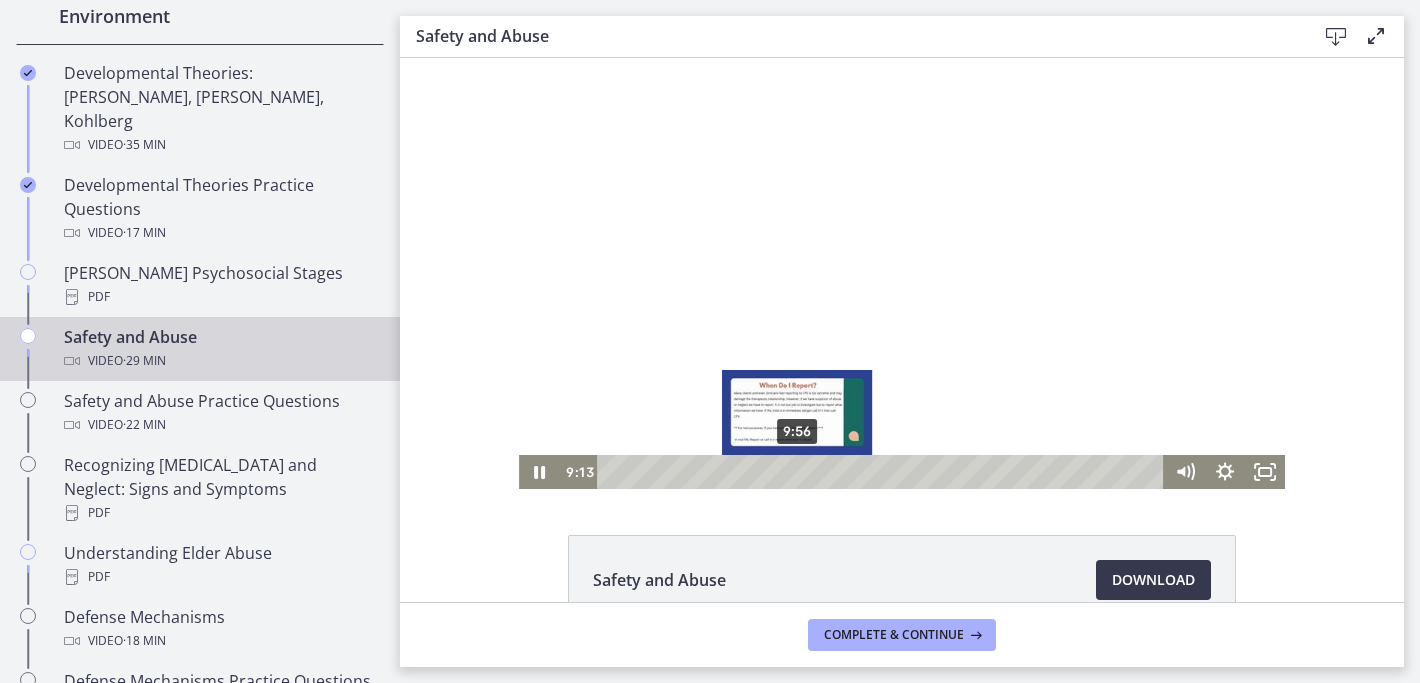 click on "9:56" at bounding box center [883, 472] 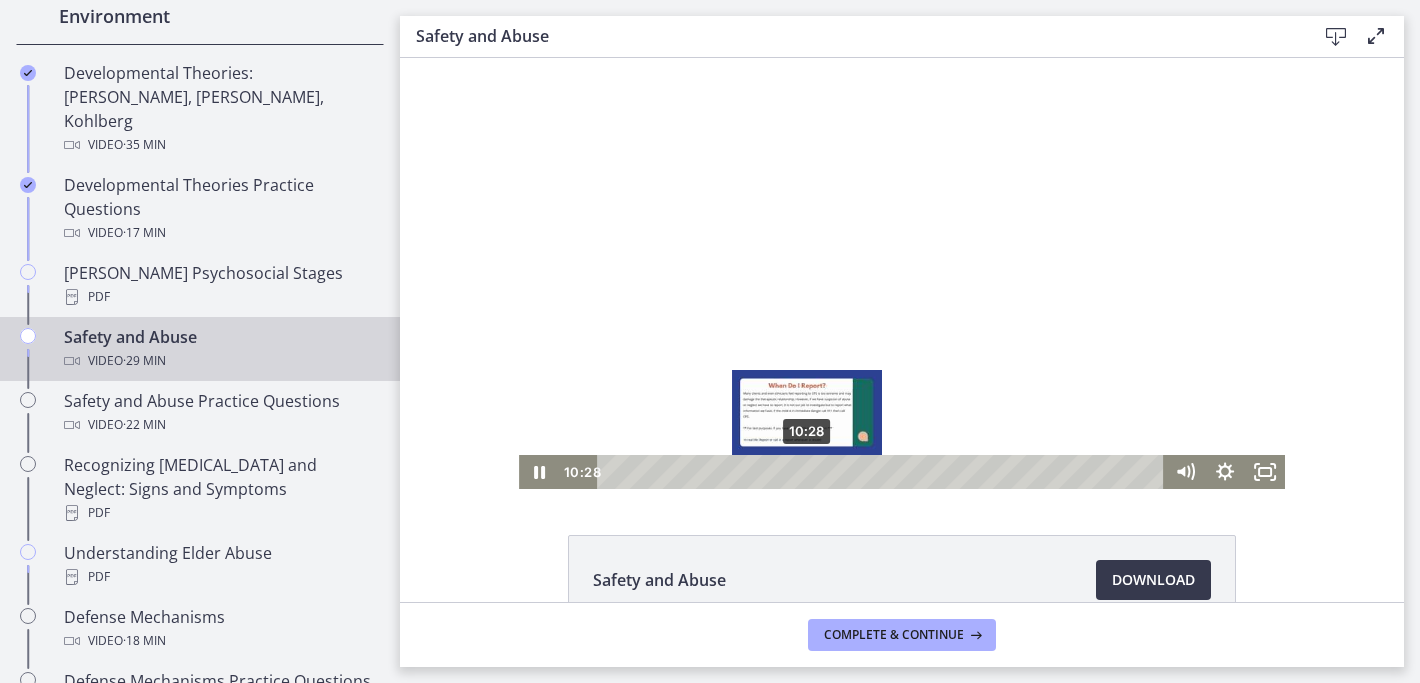 click on "10:28" at bounding box center (883, 472) 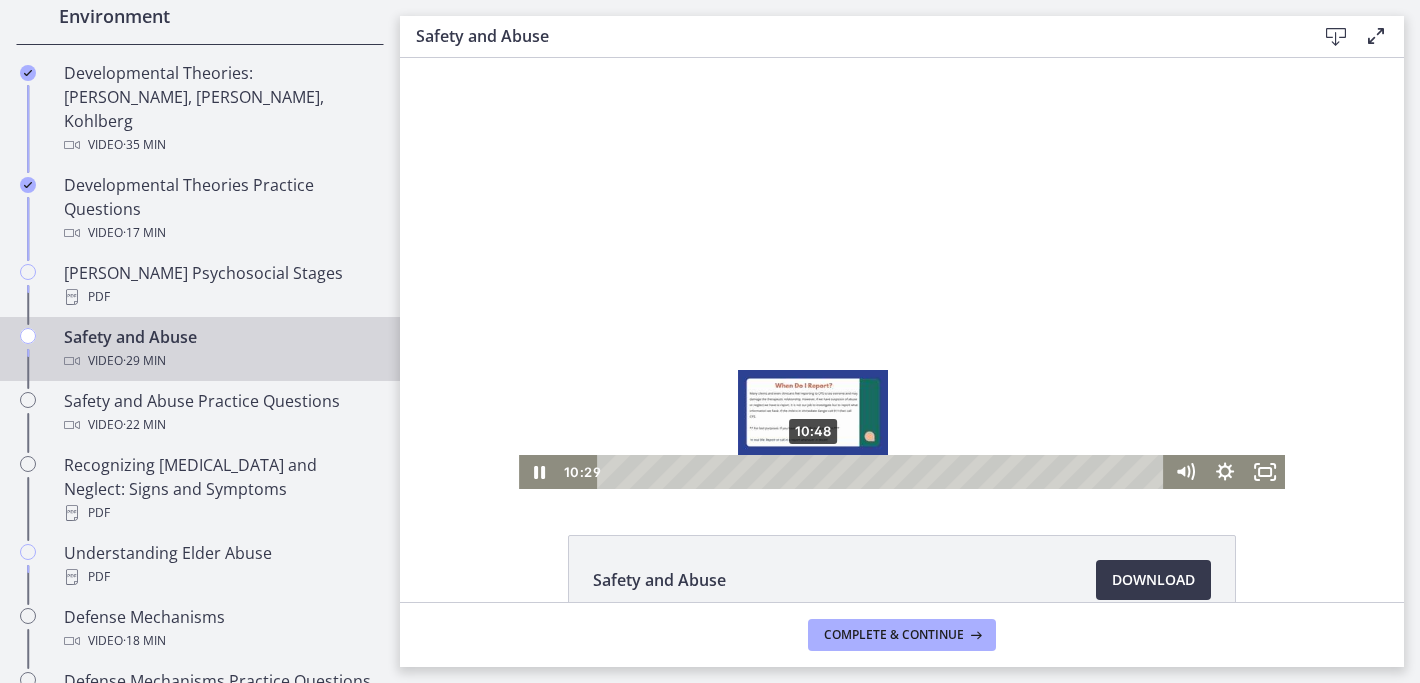 click on "10:48" at bounding box center [883, 472] 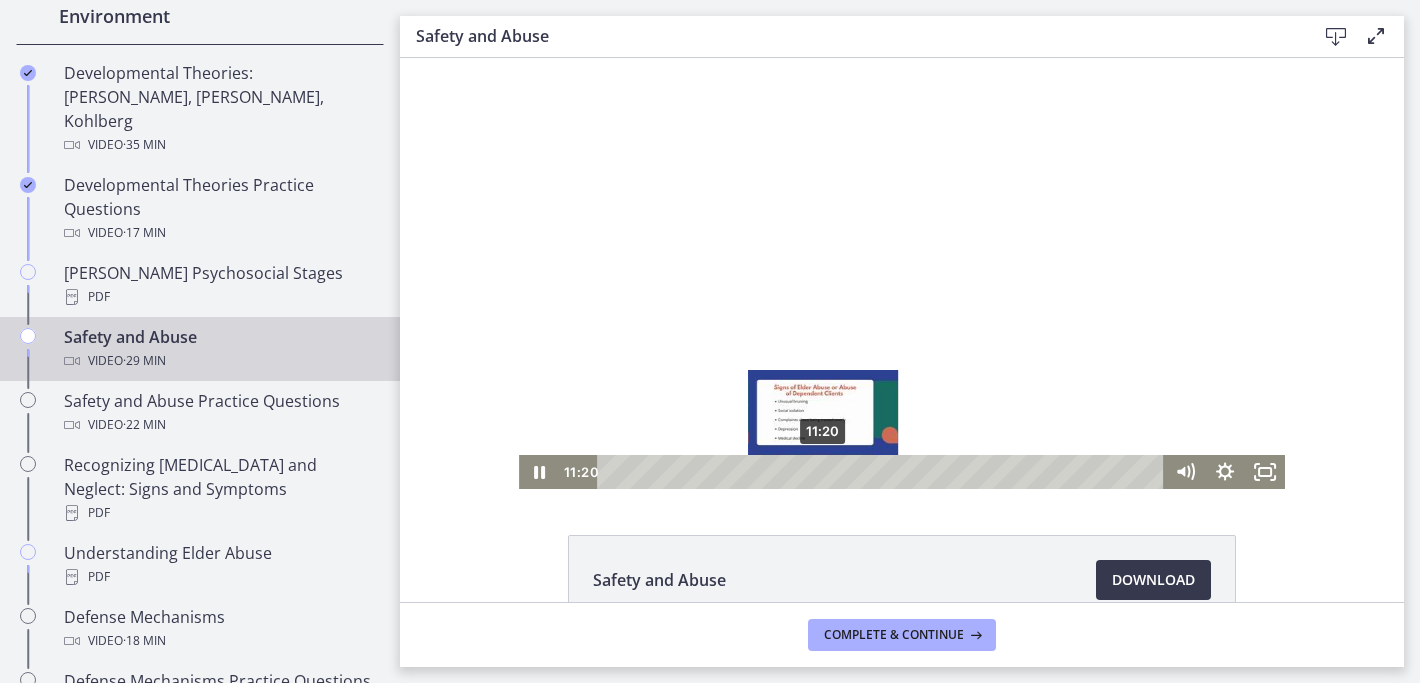 click on "11:20" at bounding box center [883, 472] 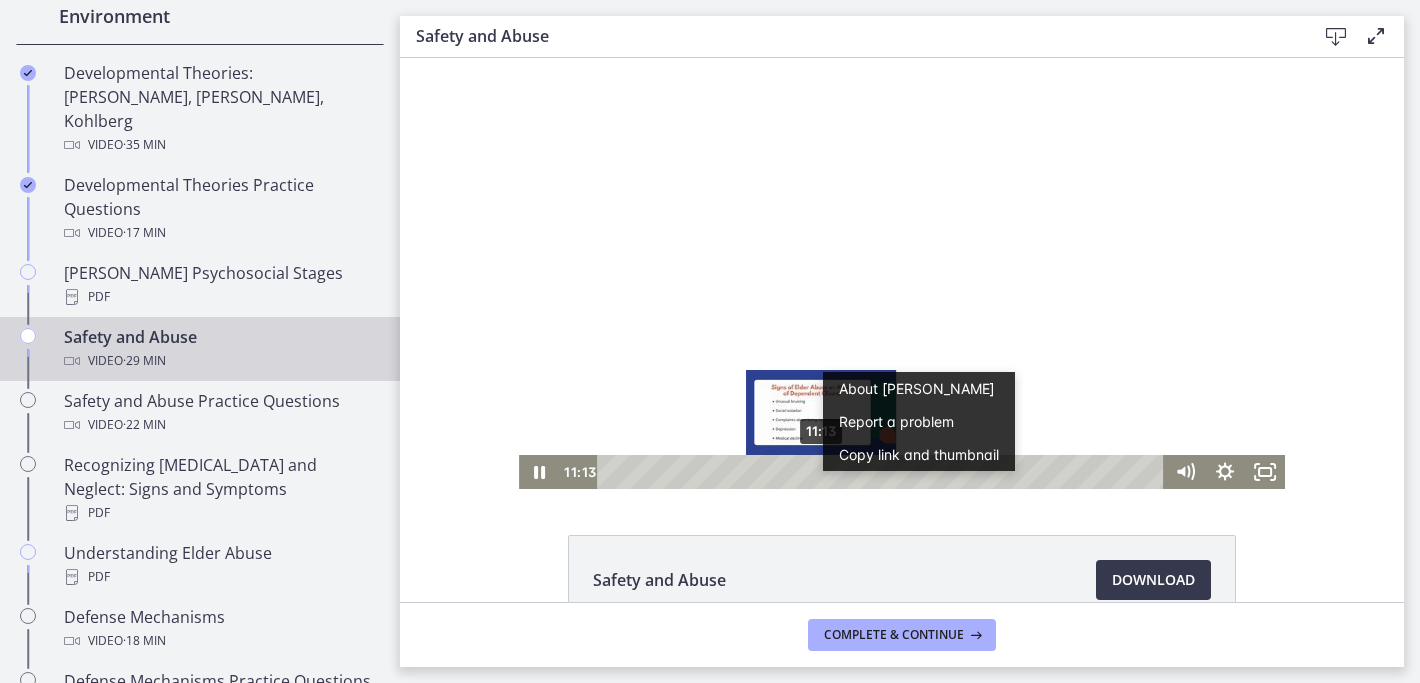 scroll, scrollTop: 0, scrollLeft: 0, axis: both 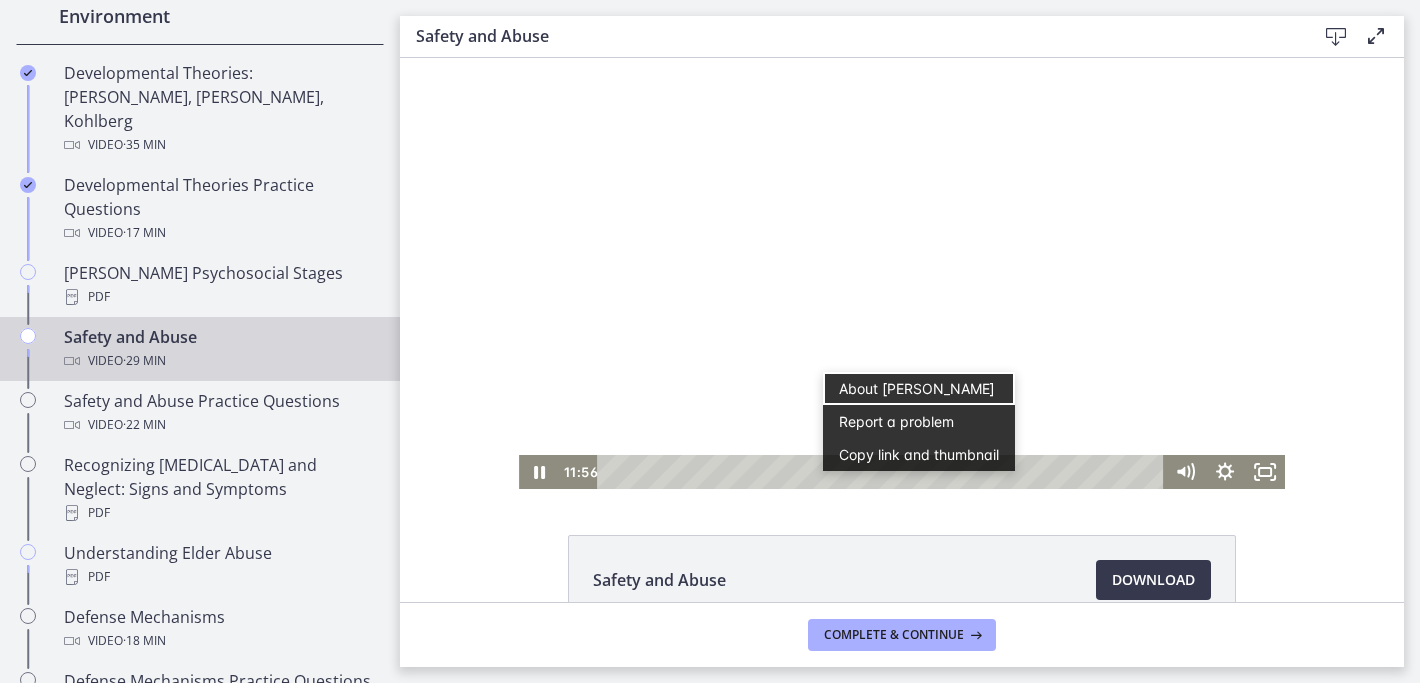 click on "Safety and Abuse
Download
Opens in a new window" 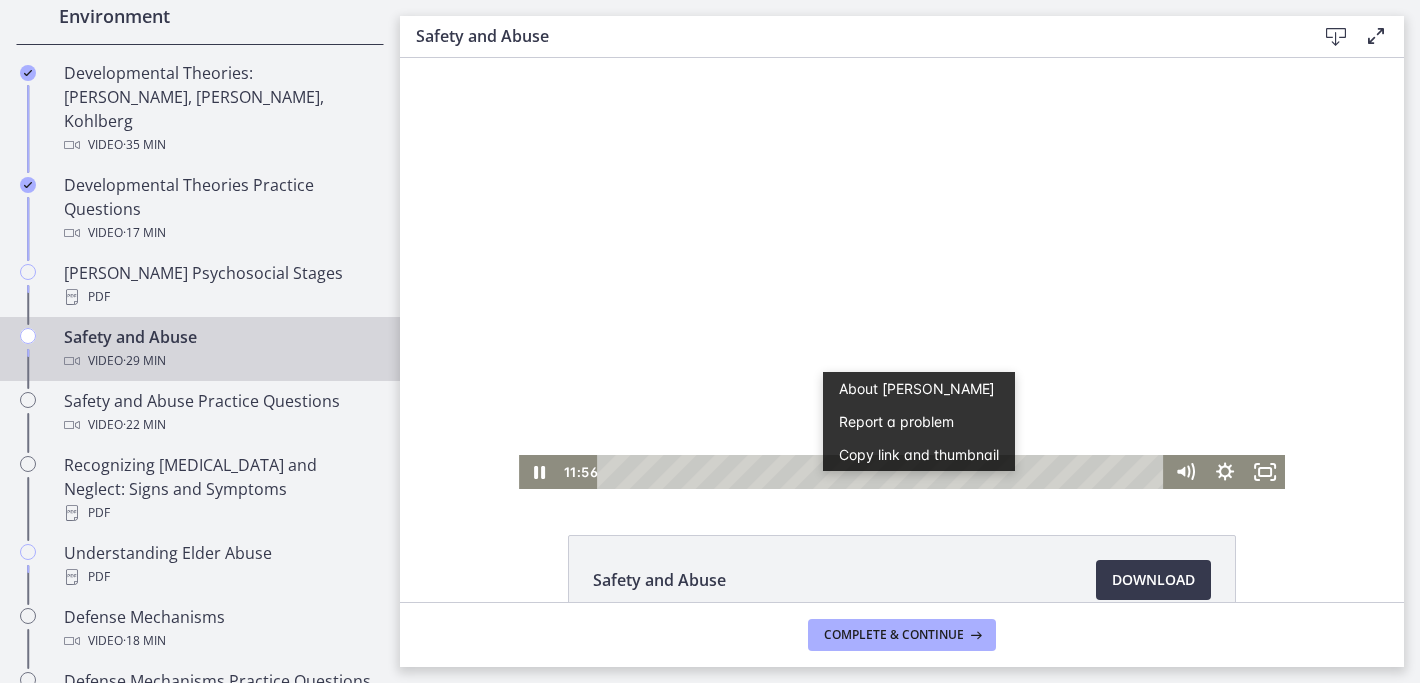 click at bounding box center [902, 273] 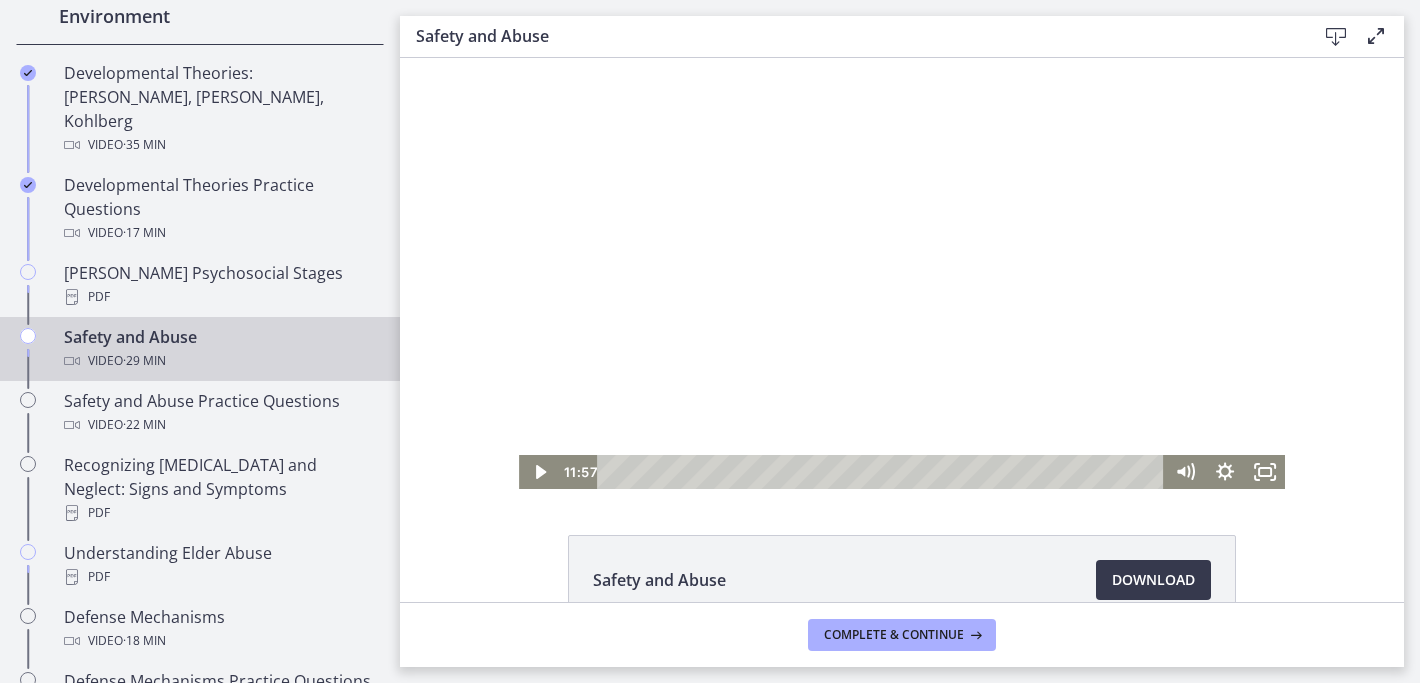 click at bounding box center [902, 273] 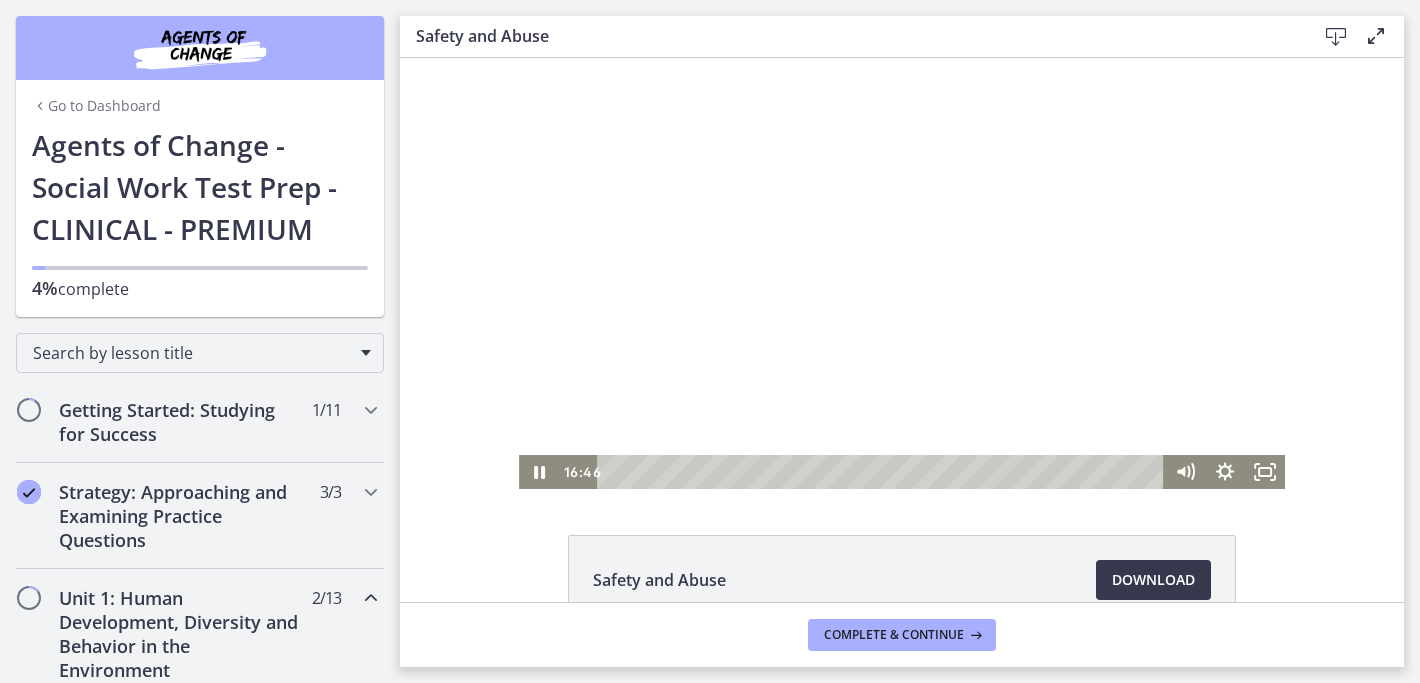 scroll, scrollTop: 0, scrollLeft: 0, axis: both 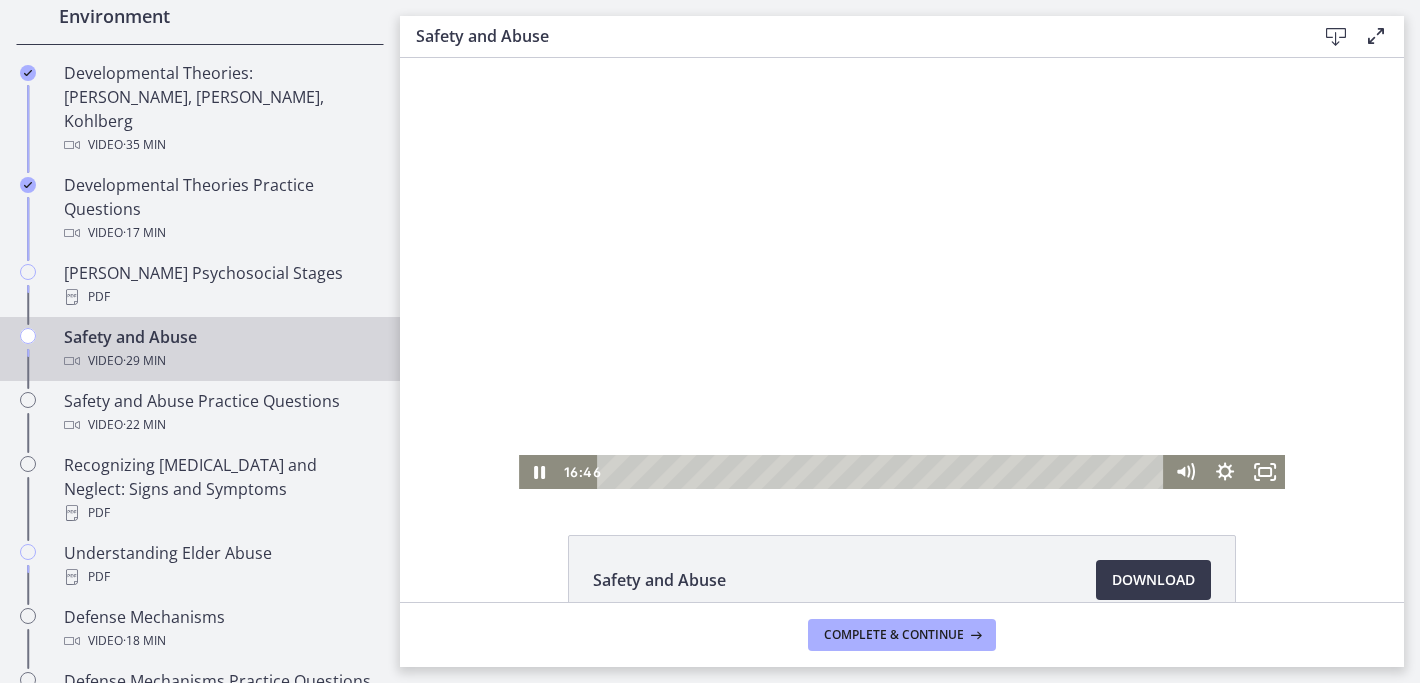 click at bounding box center (902, 273) 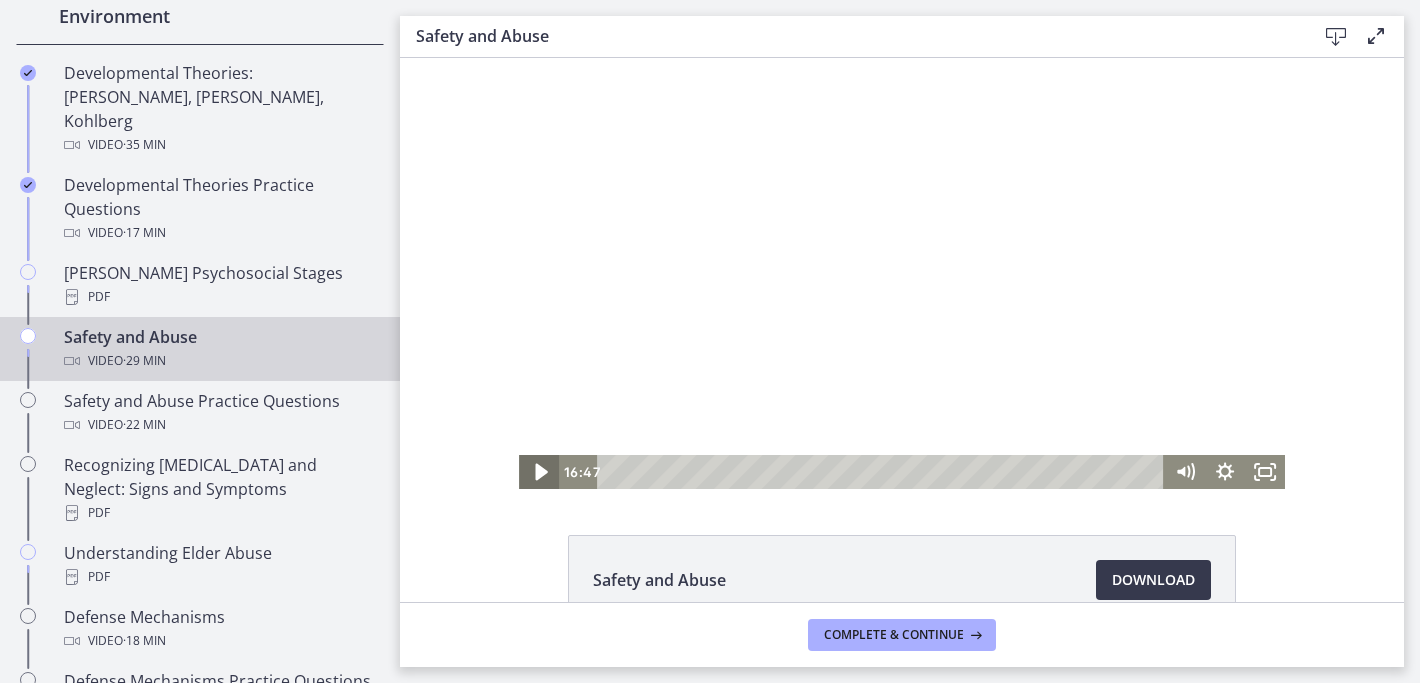 click 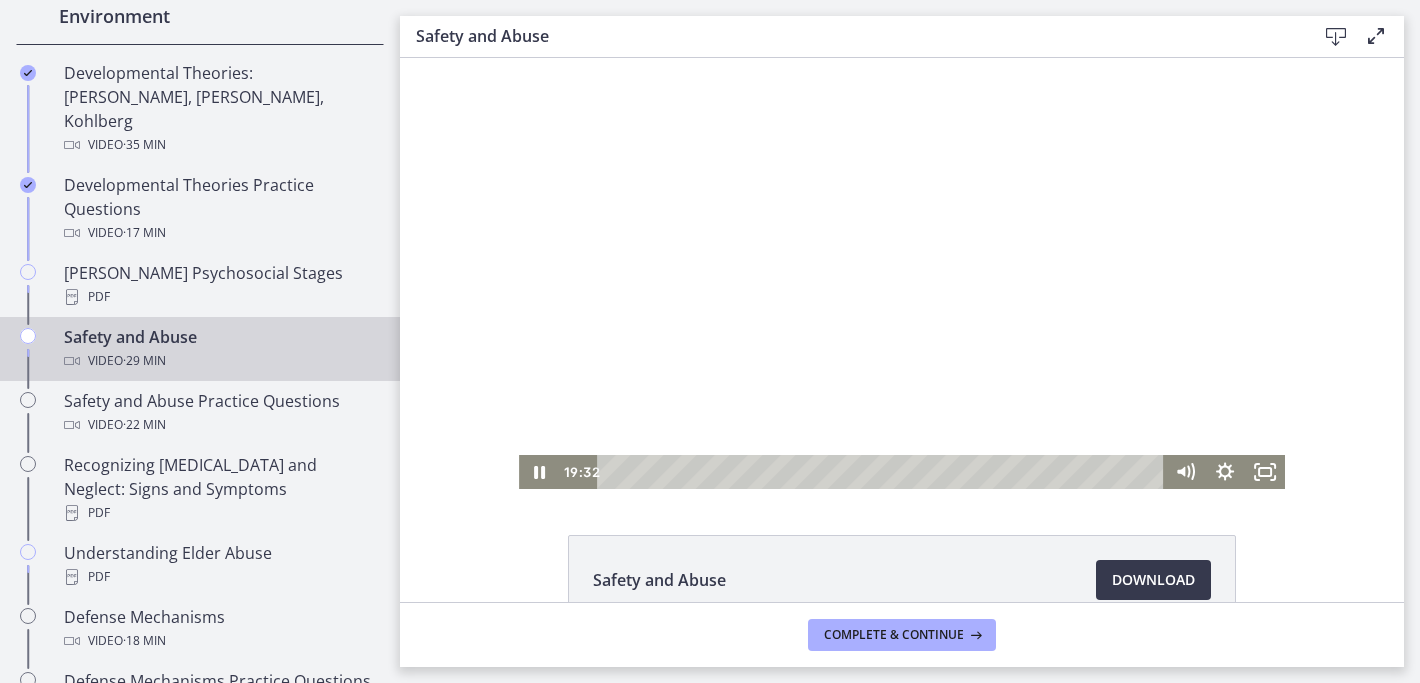 click at bounding box center [902, 273] 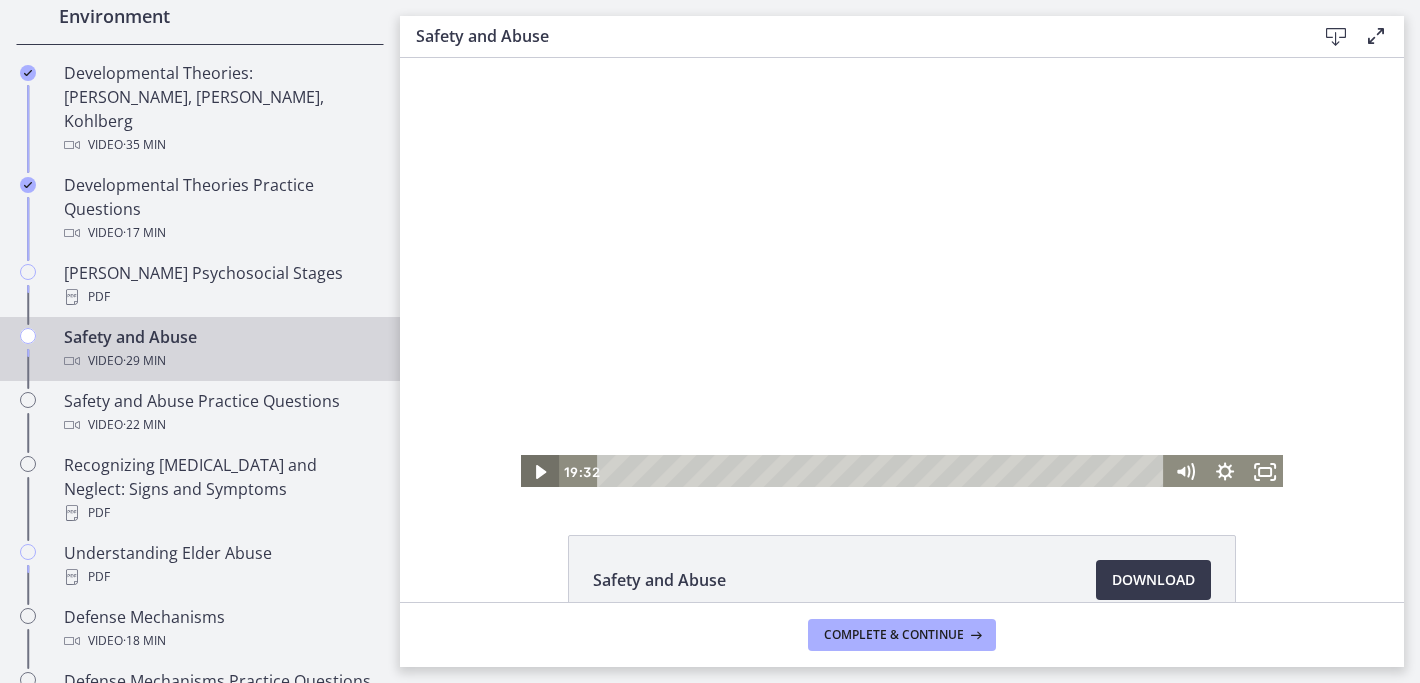 click 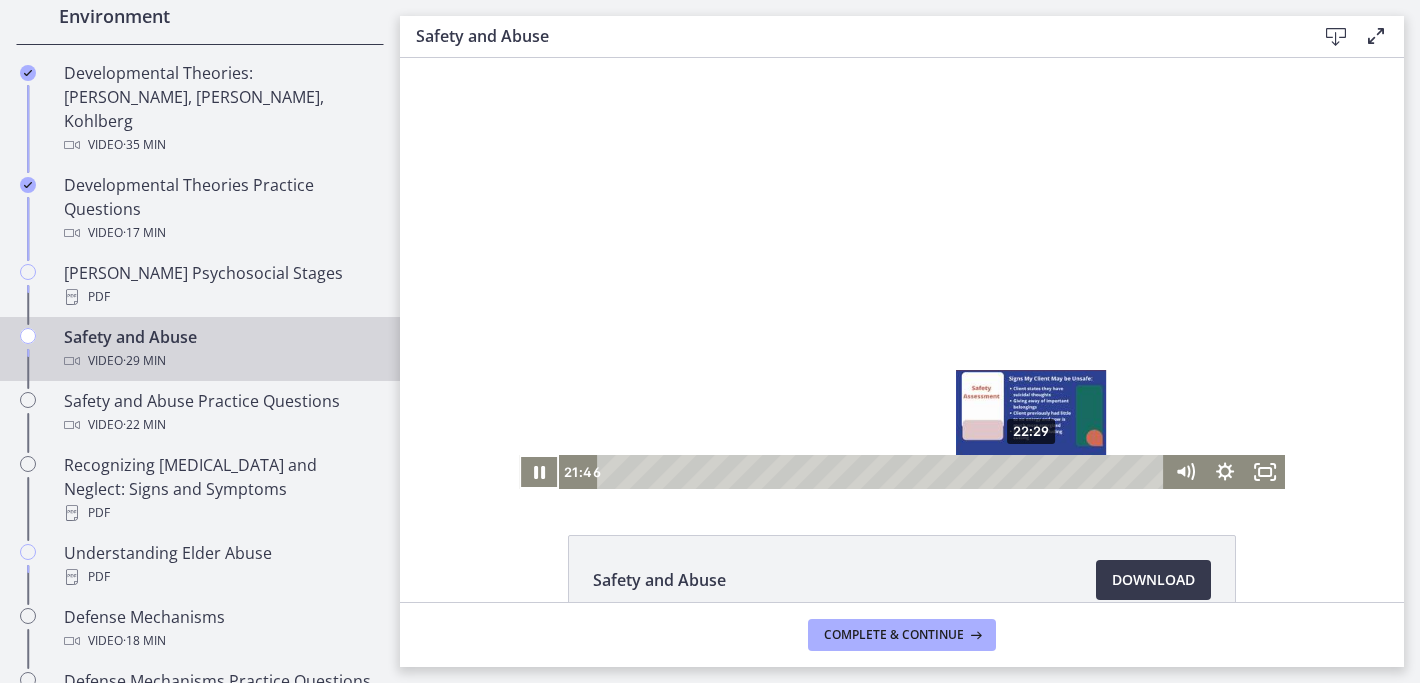 click on "22:29" at bounding box center [883, 472] 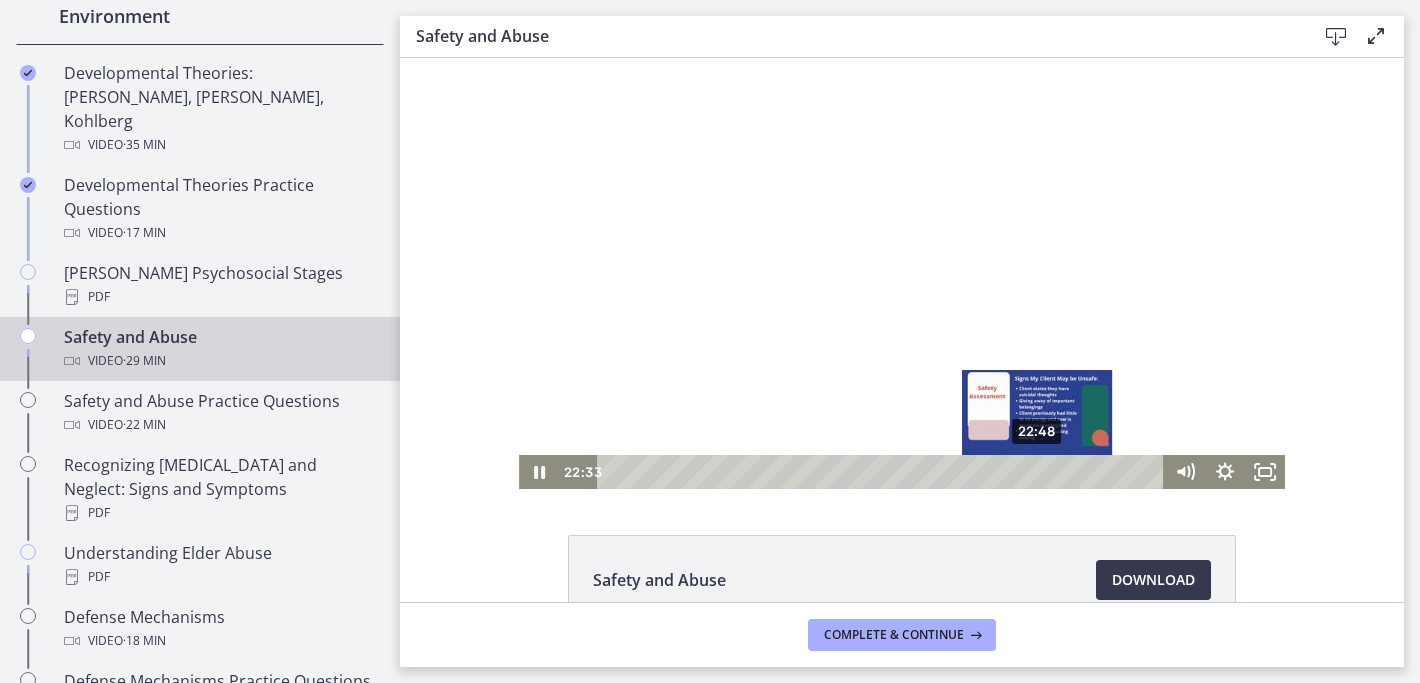 click on "22:48" at bounding box center (883, 472) 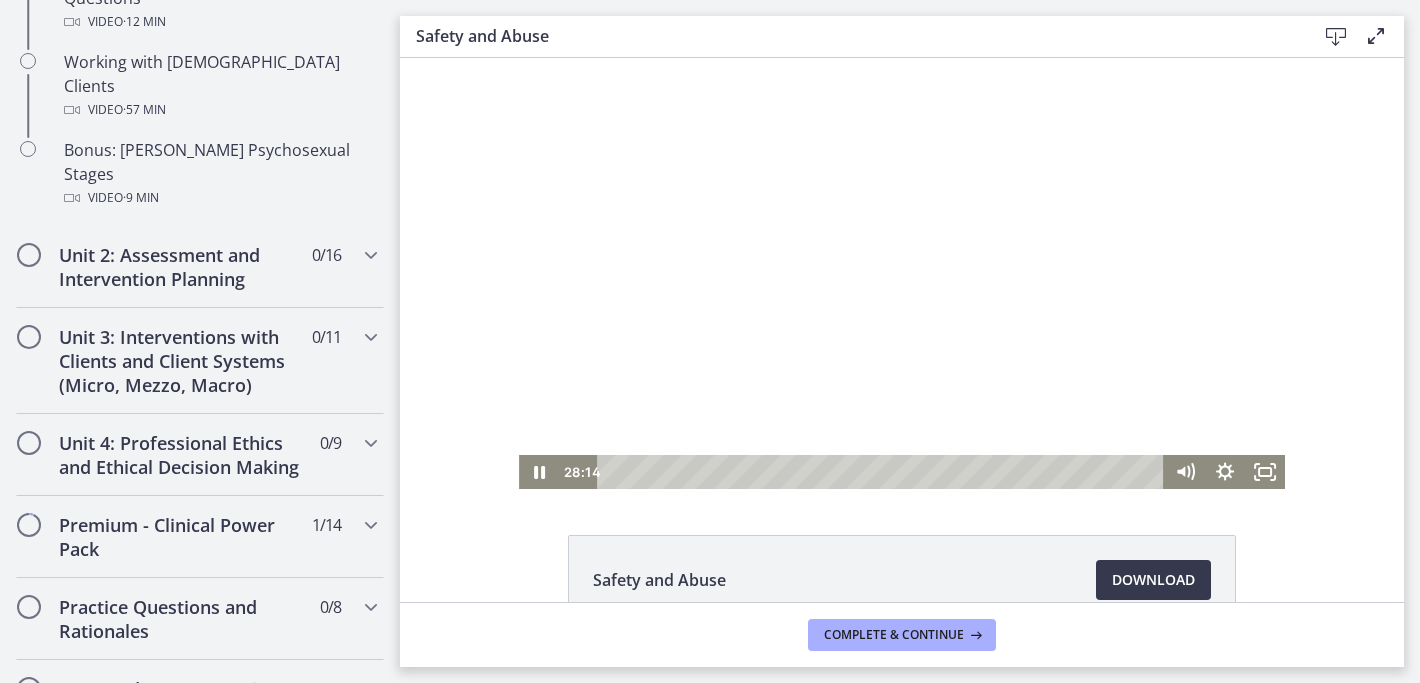 scroll, scrollTop: 1490, scrollLeft: 0, axis: vertical 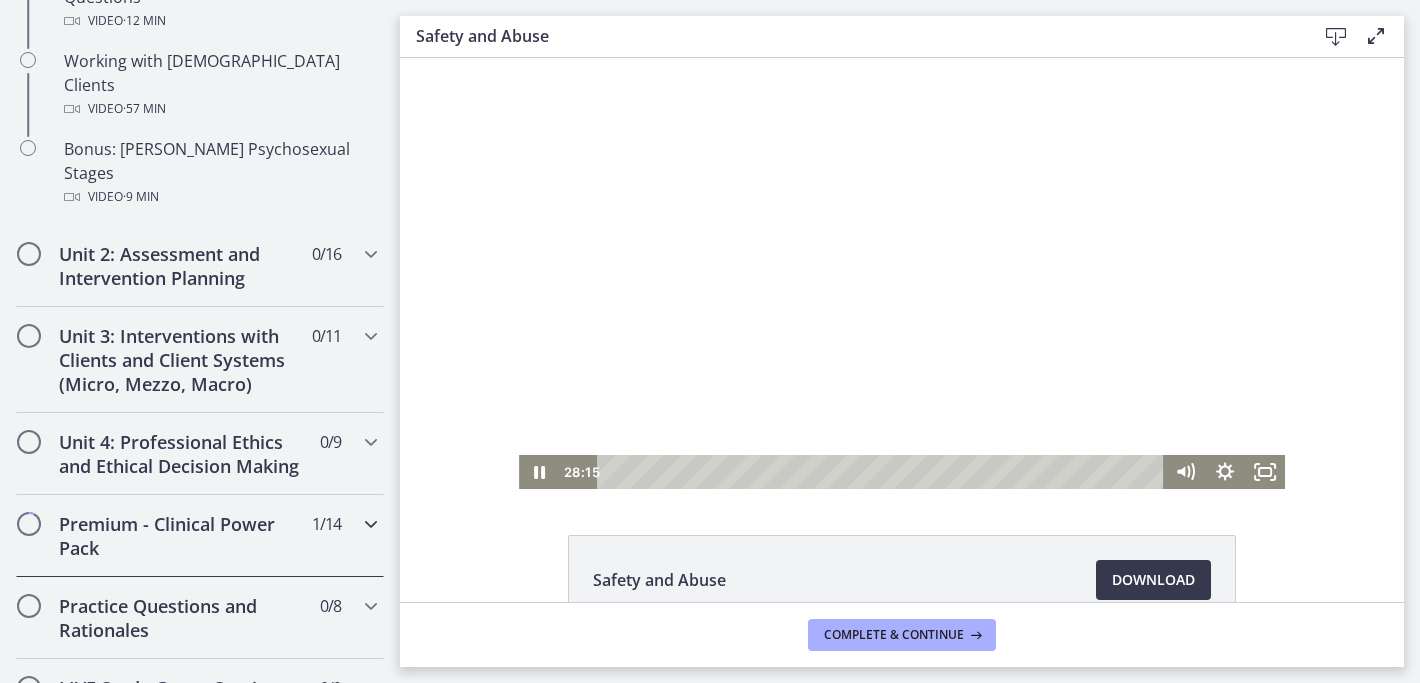 click on "Premium - Clinical Power Pack" at bounding box center (181, 536) 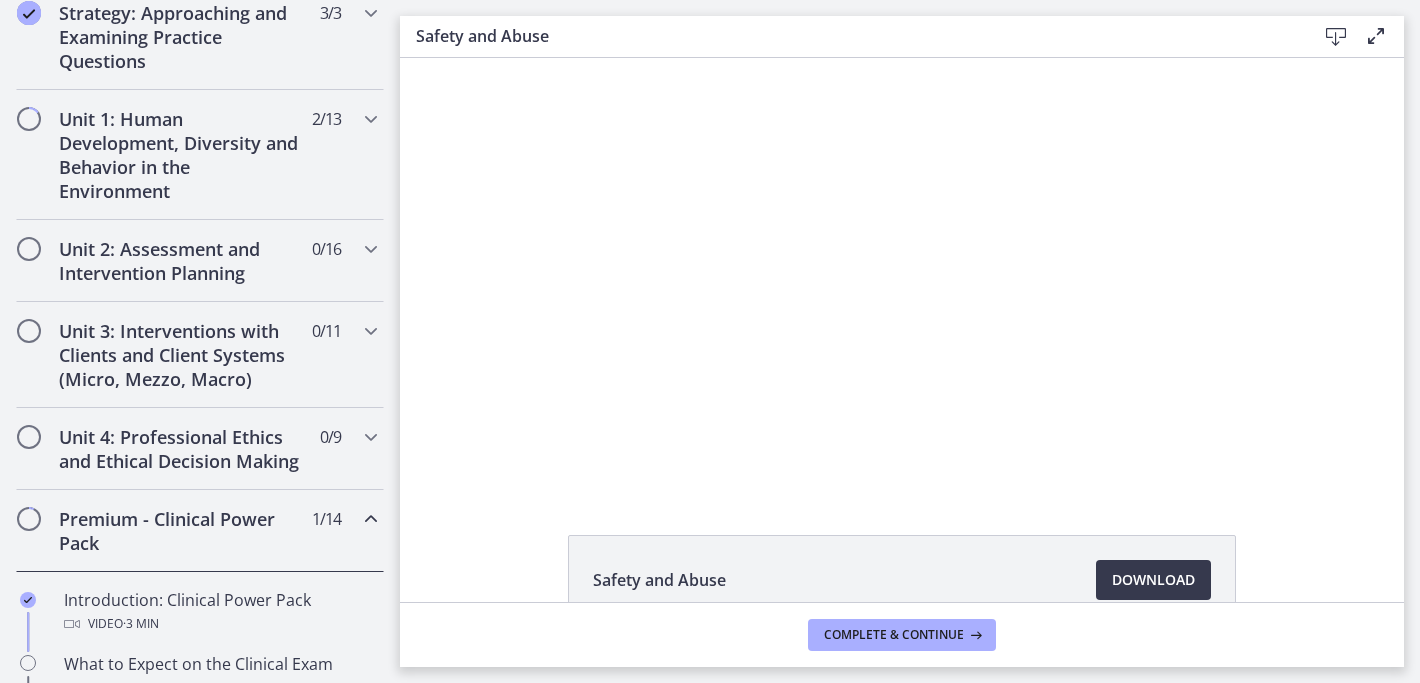 scroll, scrollTop: 371, scrollLeft: 0, axis: vertical 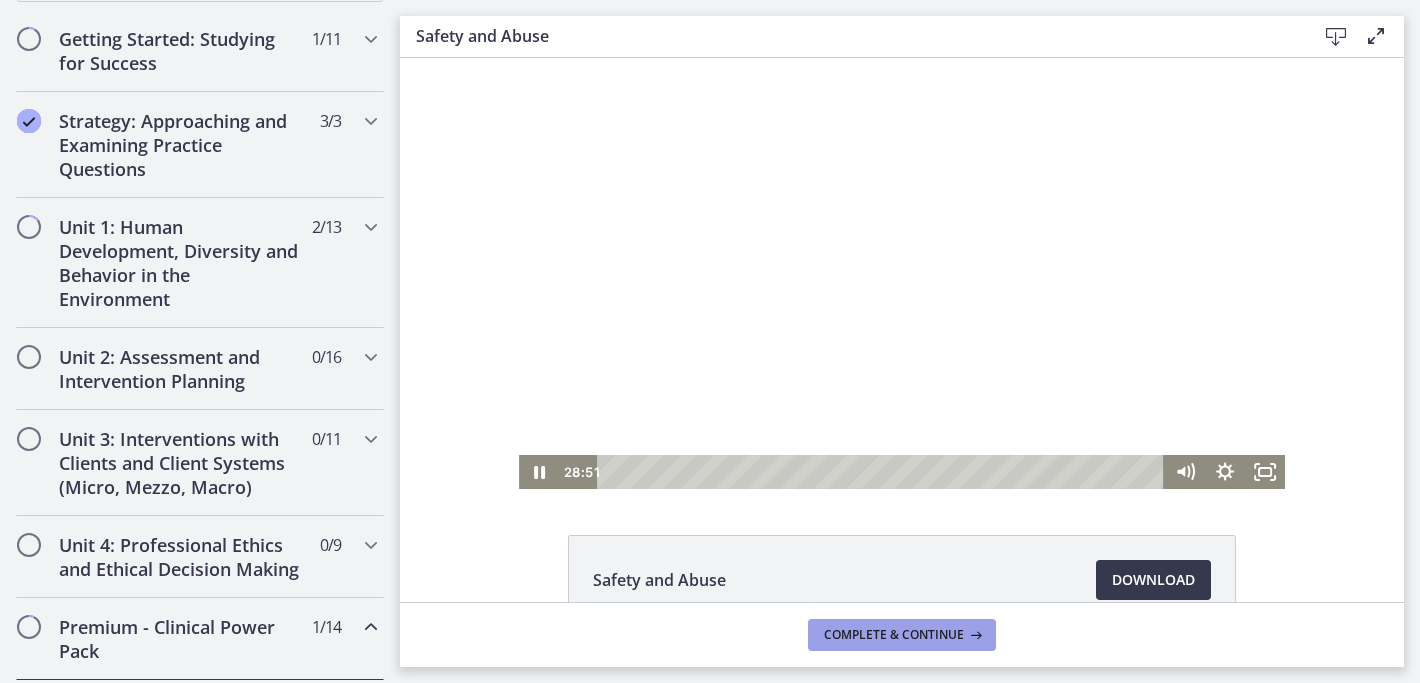 click at bounding box center (974, 635) 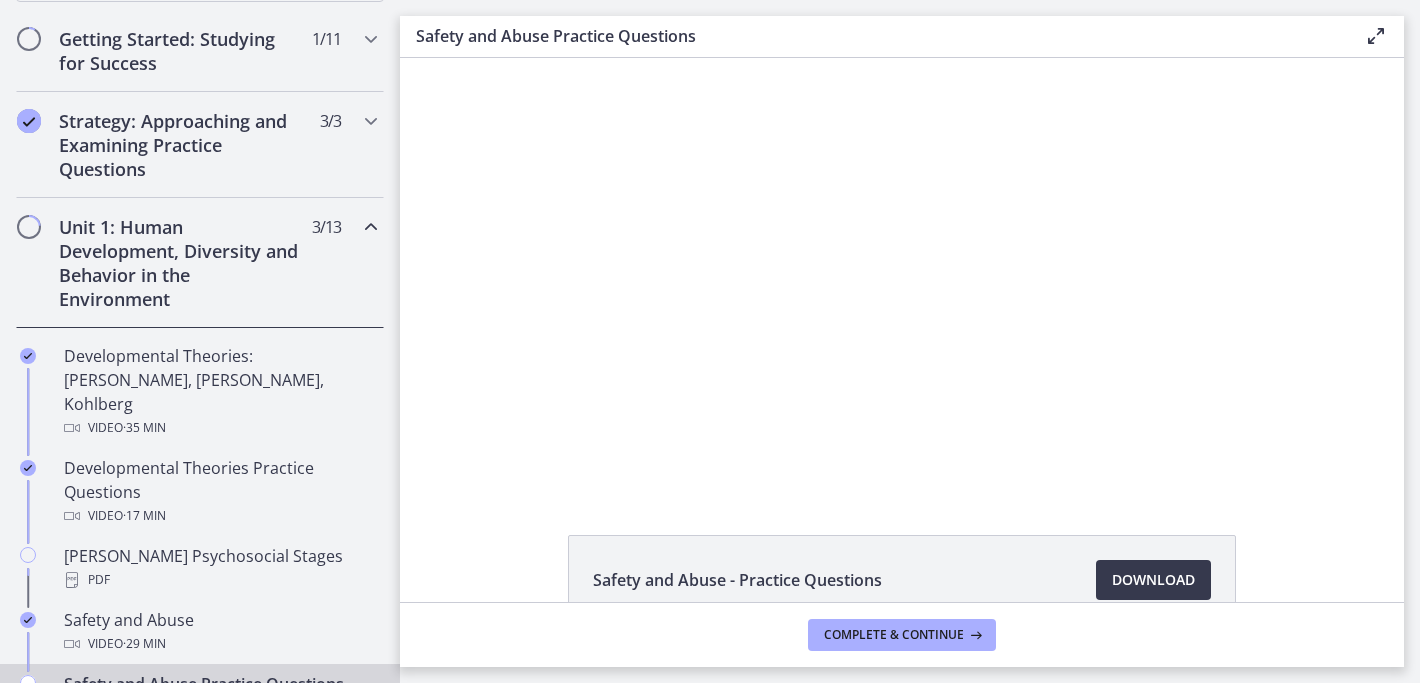 scroll, scrollTop: 0, scrollLeft: 0, axis: both 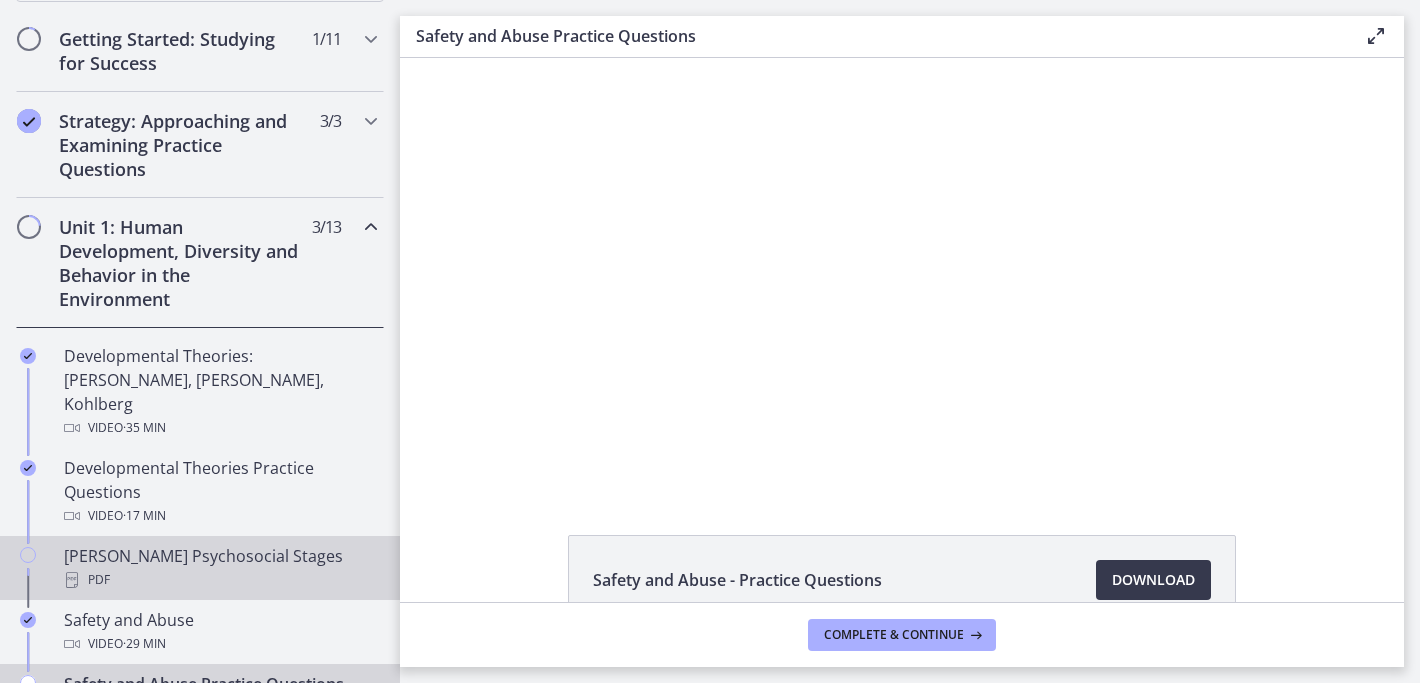 click on "PDF" at bounding box center (220, 580) 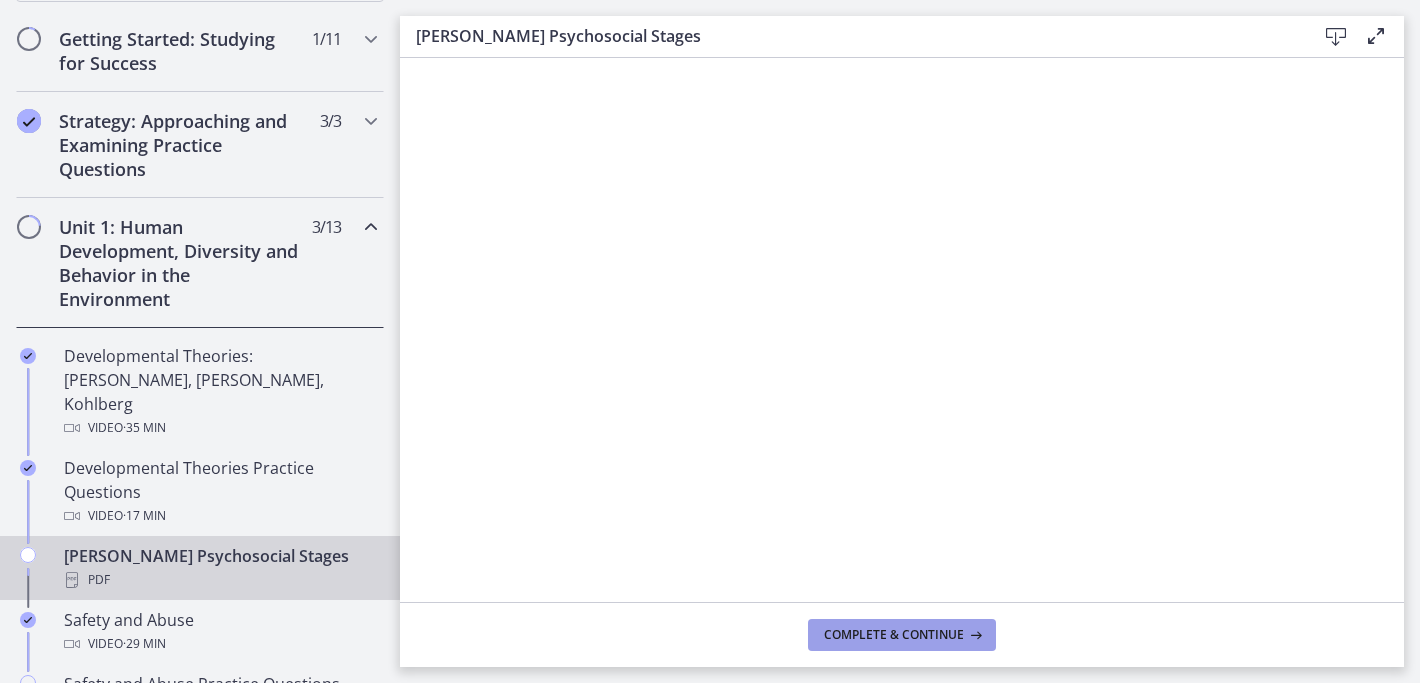 click on "Complete & continue" at bounding box center [894, 635] 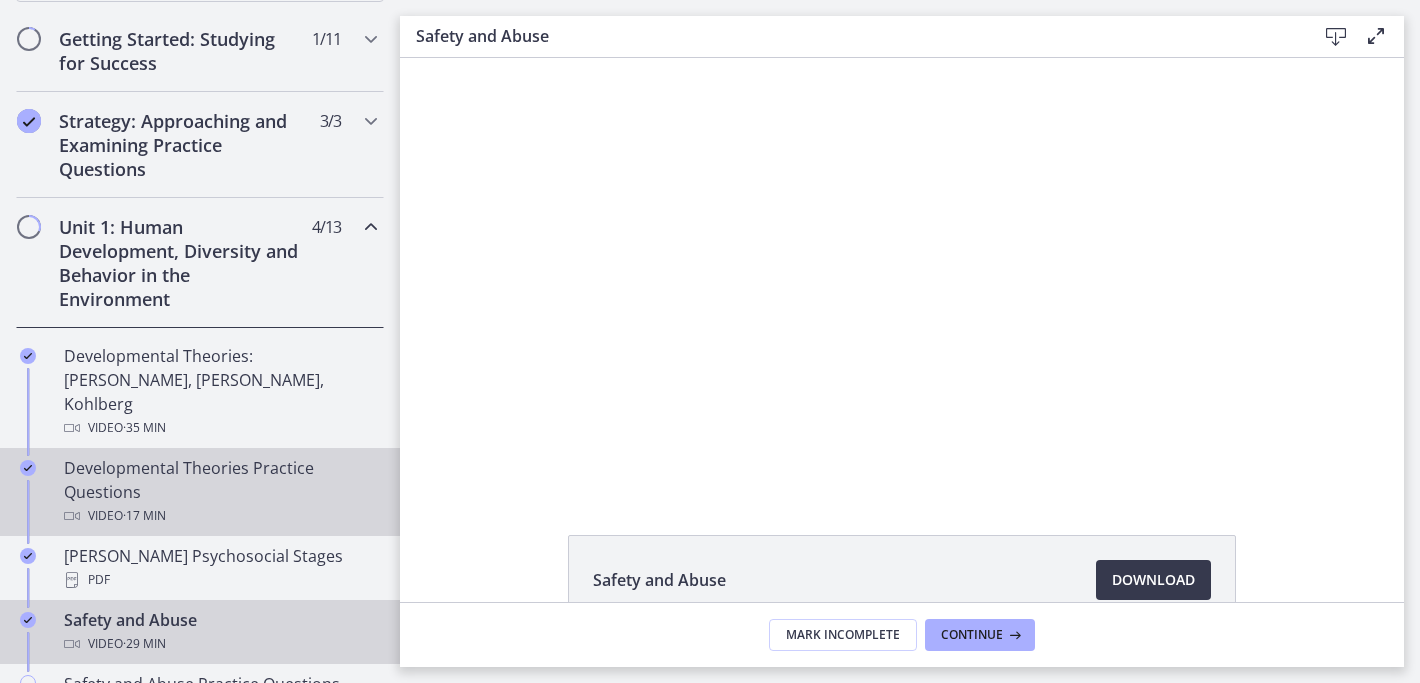 scroll, scrollTop: 480, scrollLeft: 0, axis: vertical 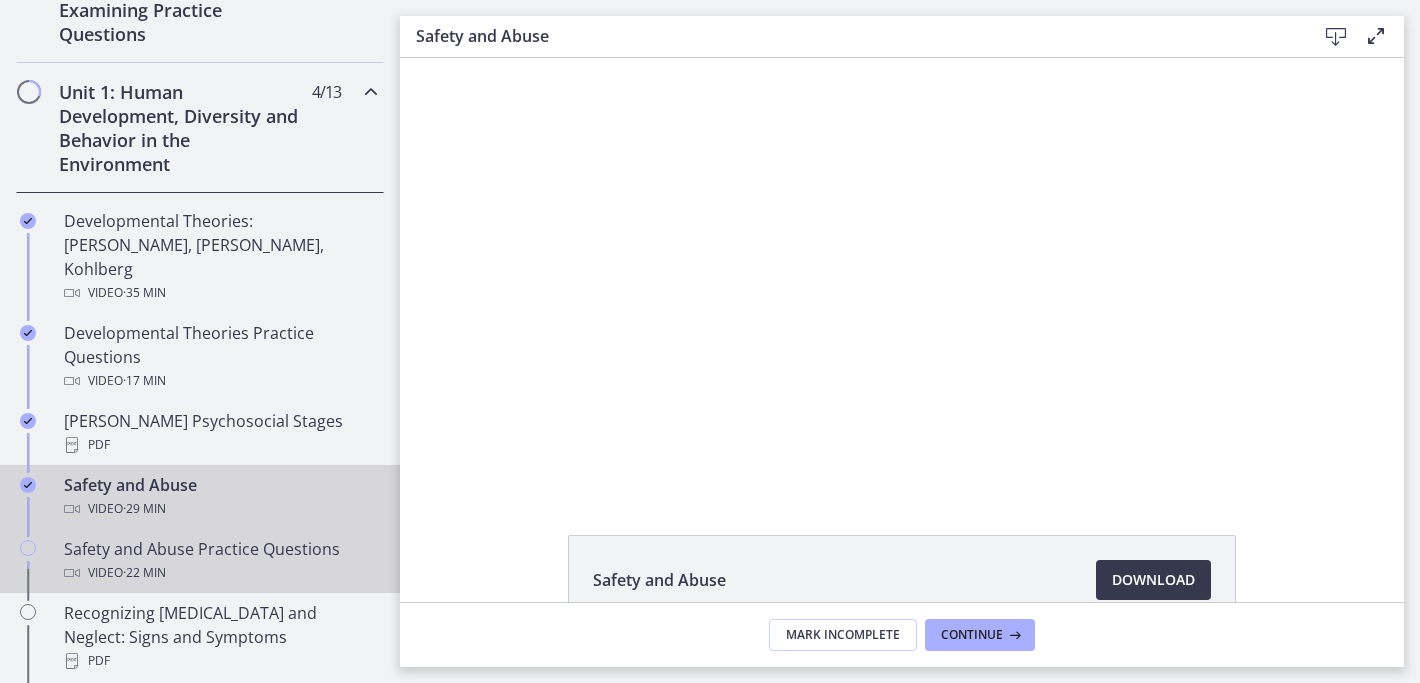 click on "·  22 min" at bounding box center (144, 573) 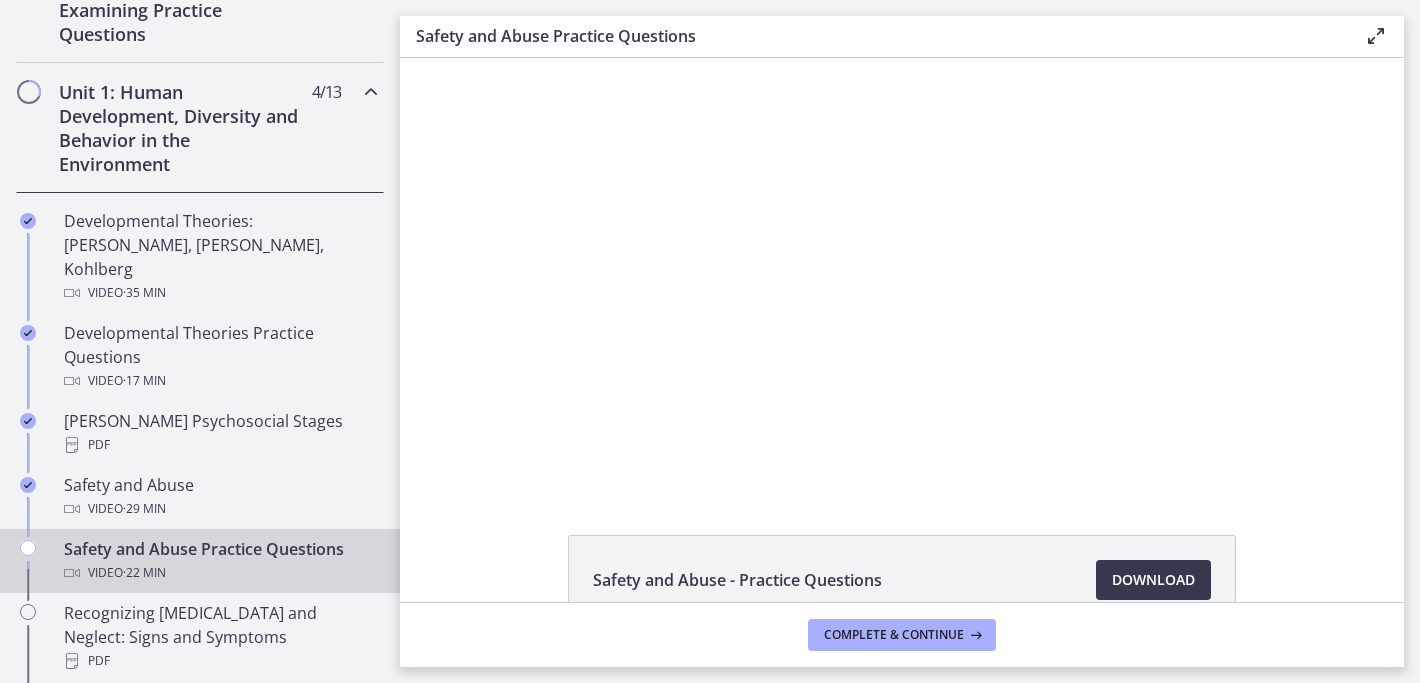 scroll, scrollTop: 0, scrollLeft: 0, axis: both 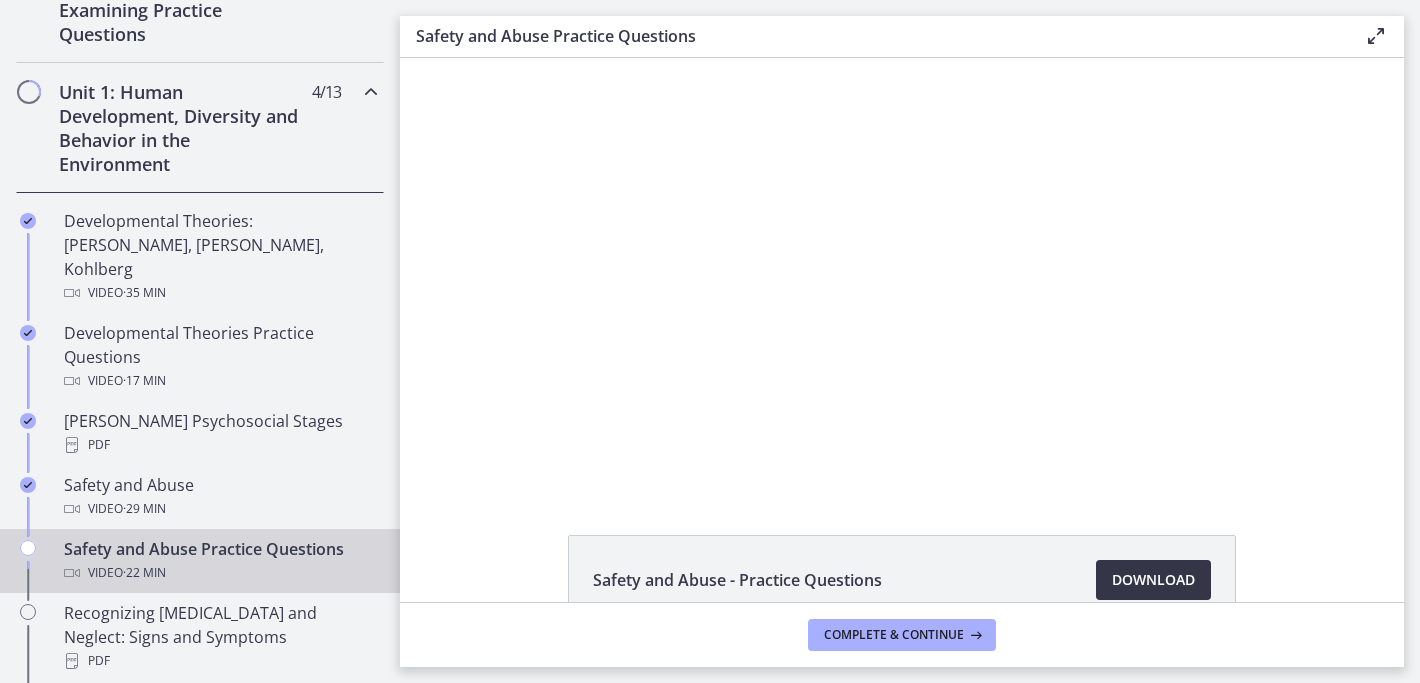 click on "Download
Opens in a new window" at bounding box center [1153, 580] 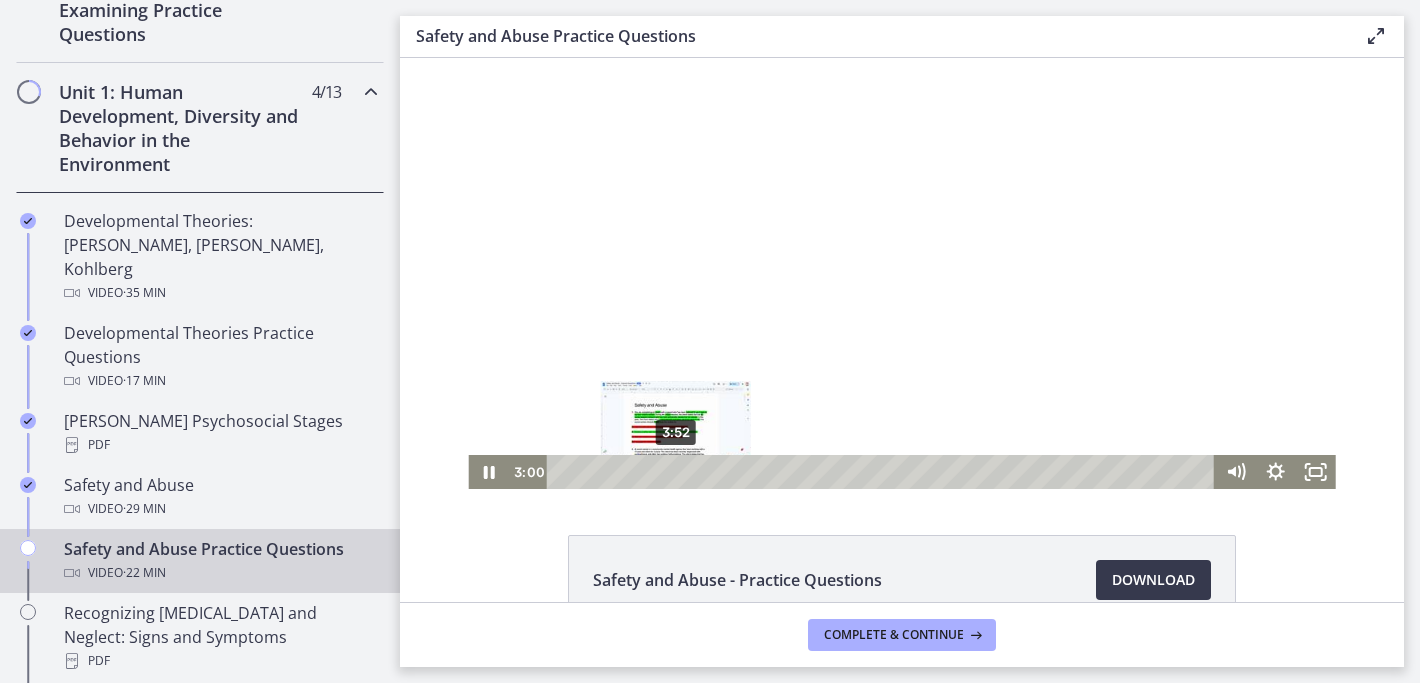 click on "3:52" at bounding box center (883, 472) 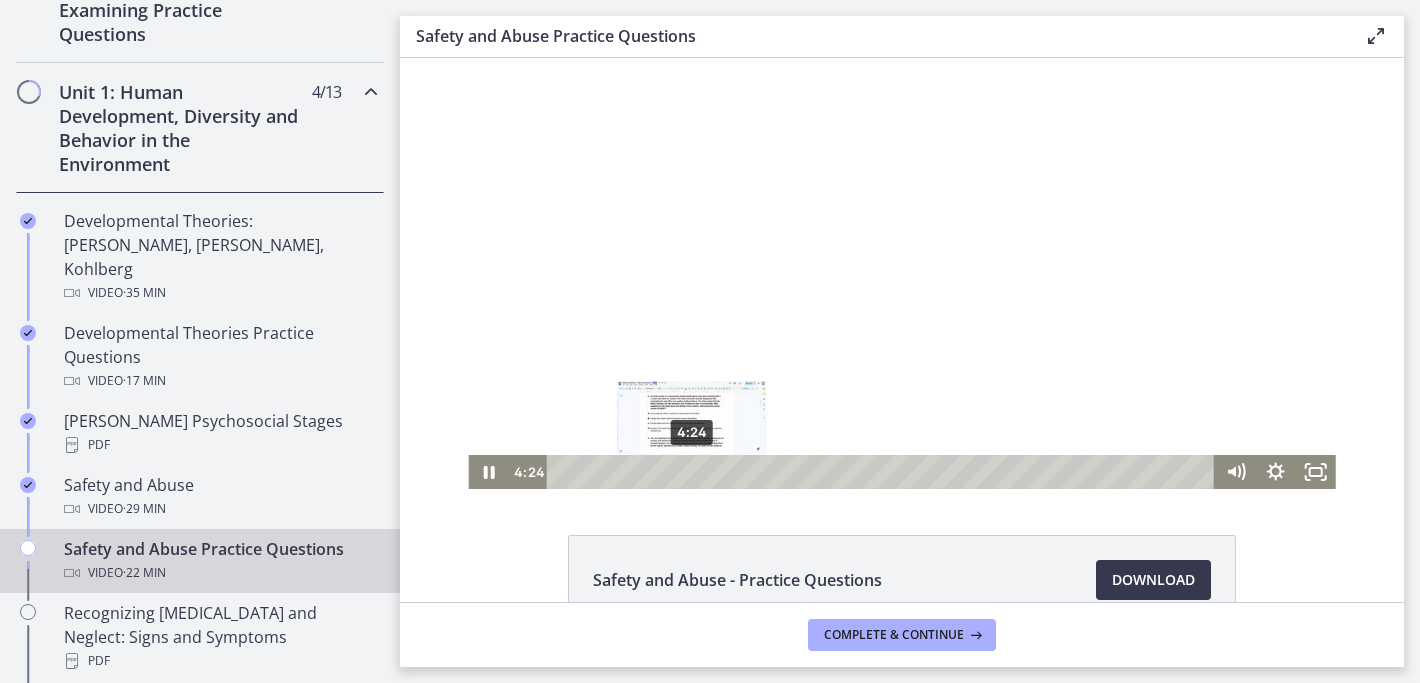 click on "4:24" at bounding box center [883, 472] 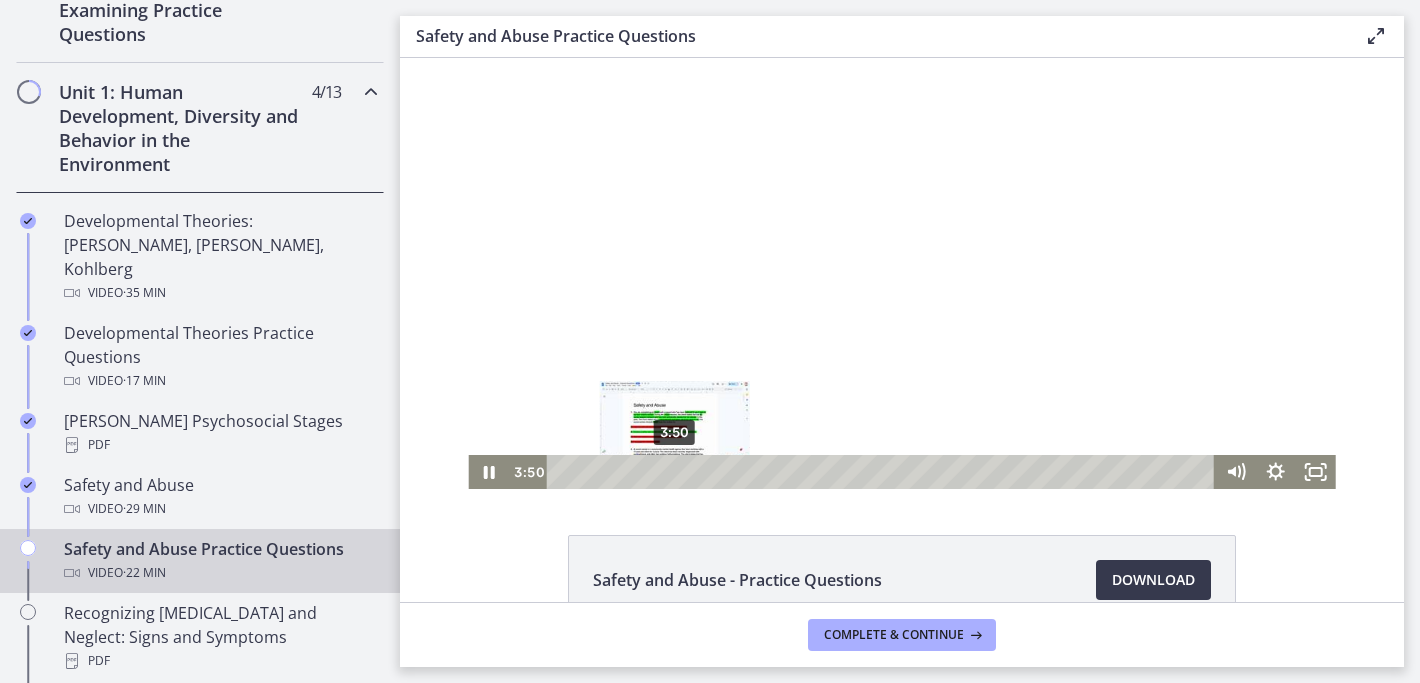 click on "3:50" at bounding box center (883, 472) 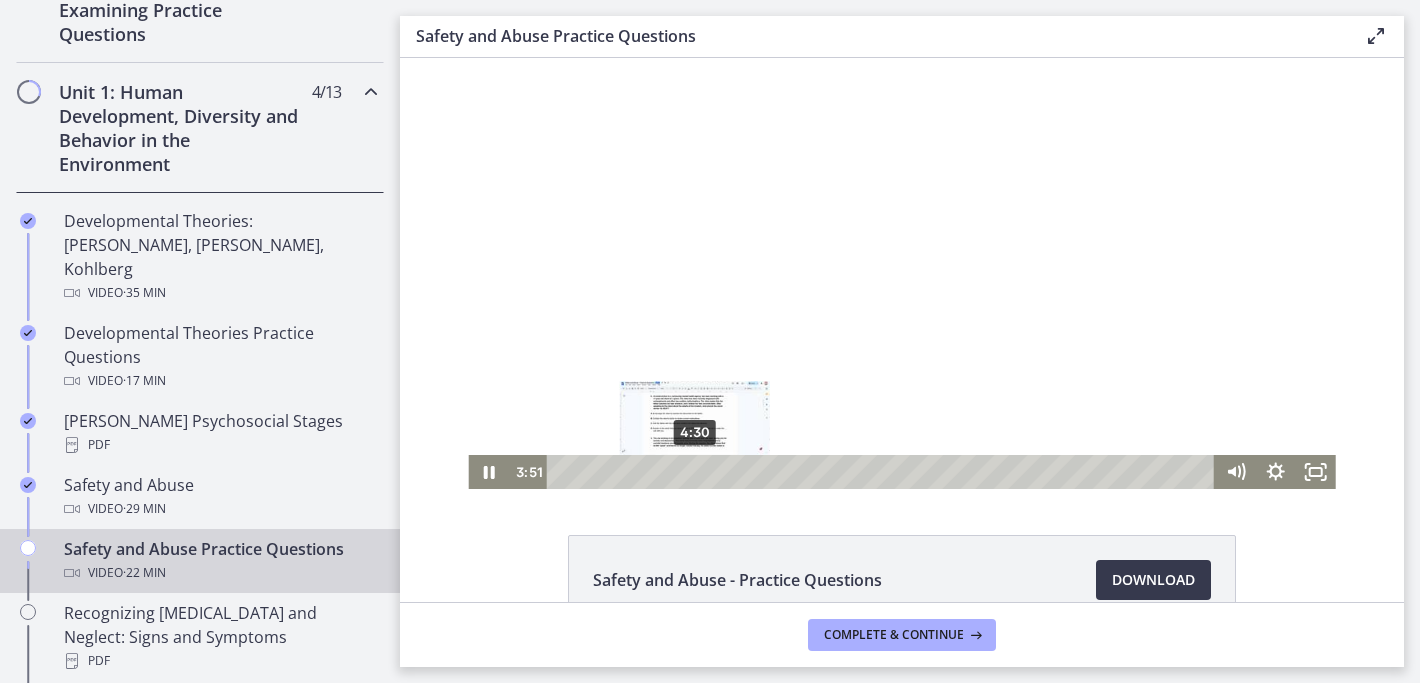 click on "4:30" at bounding box center (883, 472) 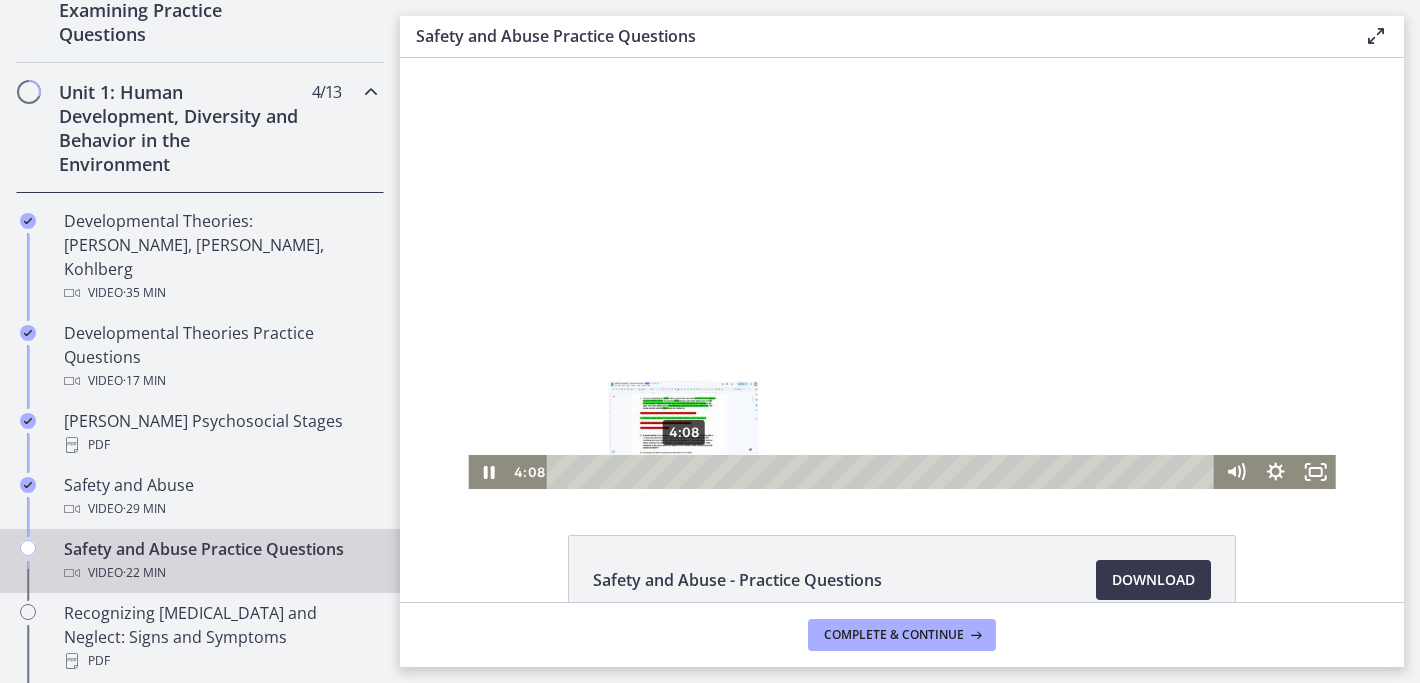 click on "4:08" at bounding box center (883, 472) 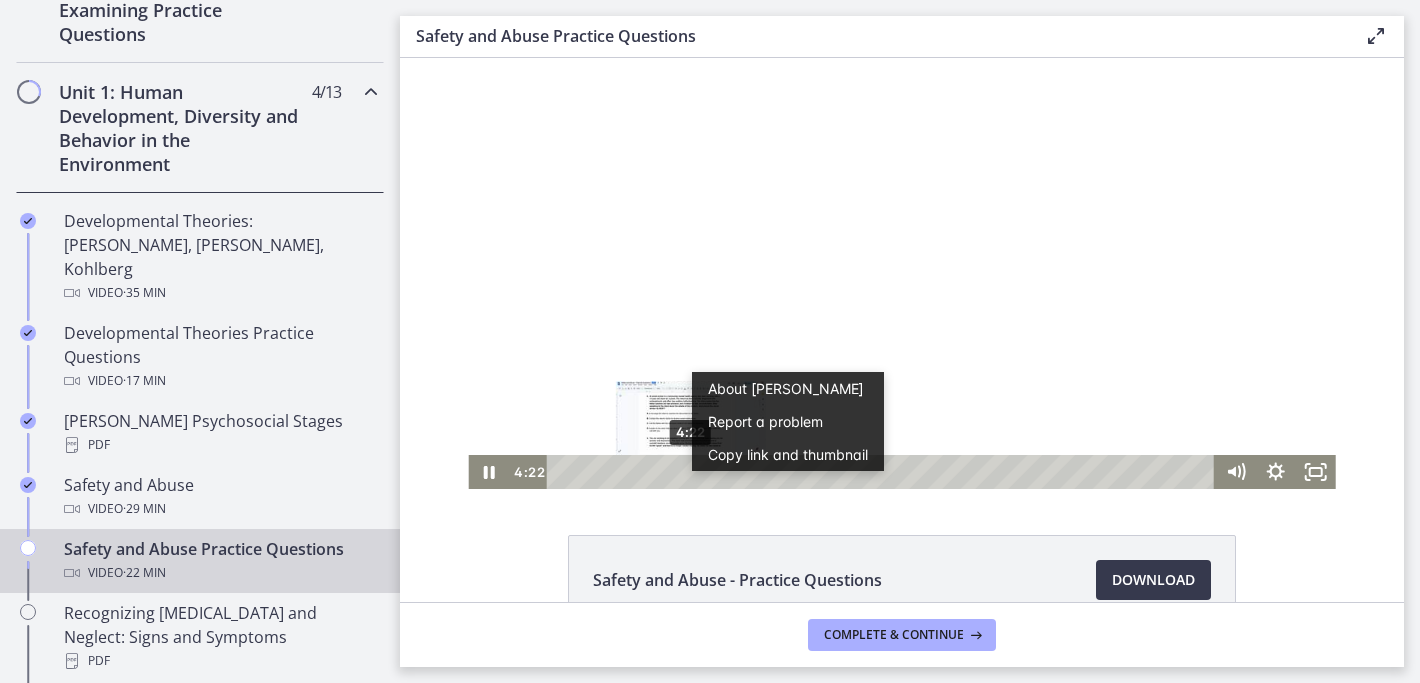 scroll, scrollTop: 0, scrollLeft: 0, axis: both 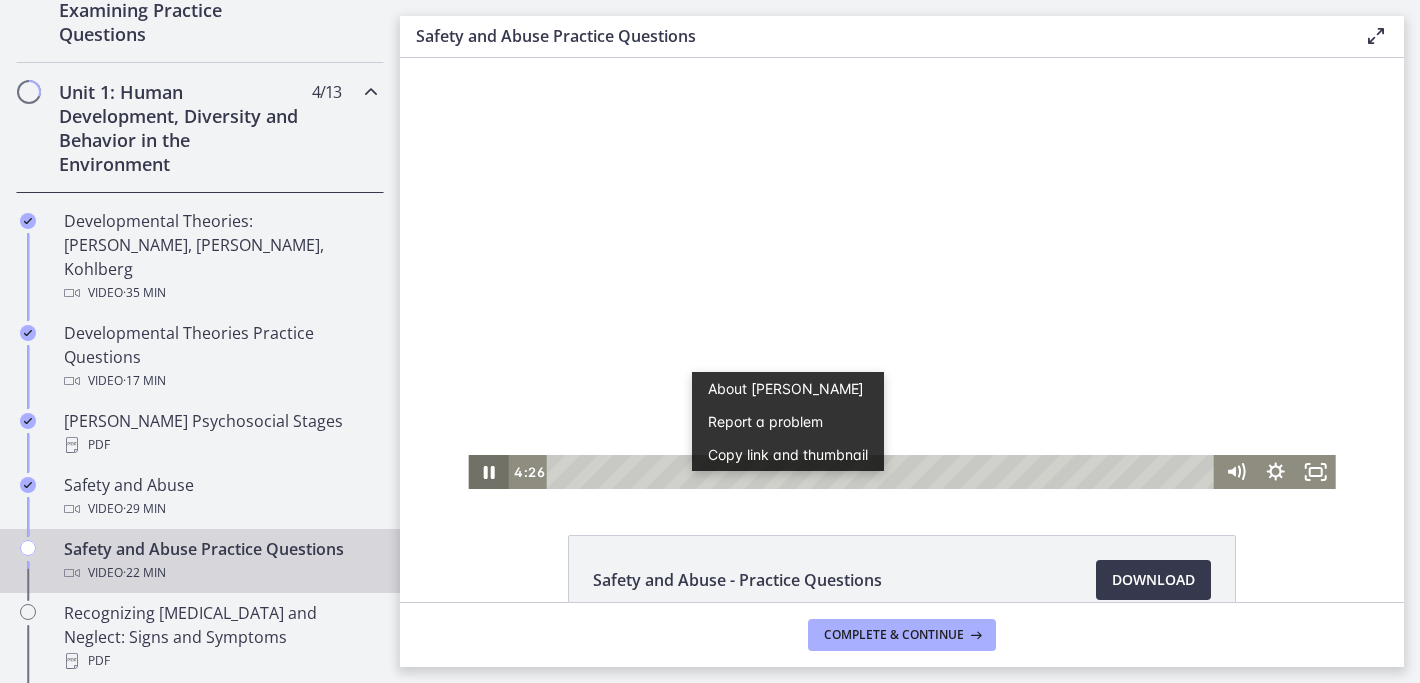 click 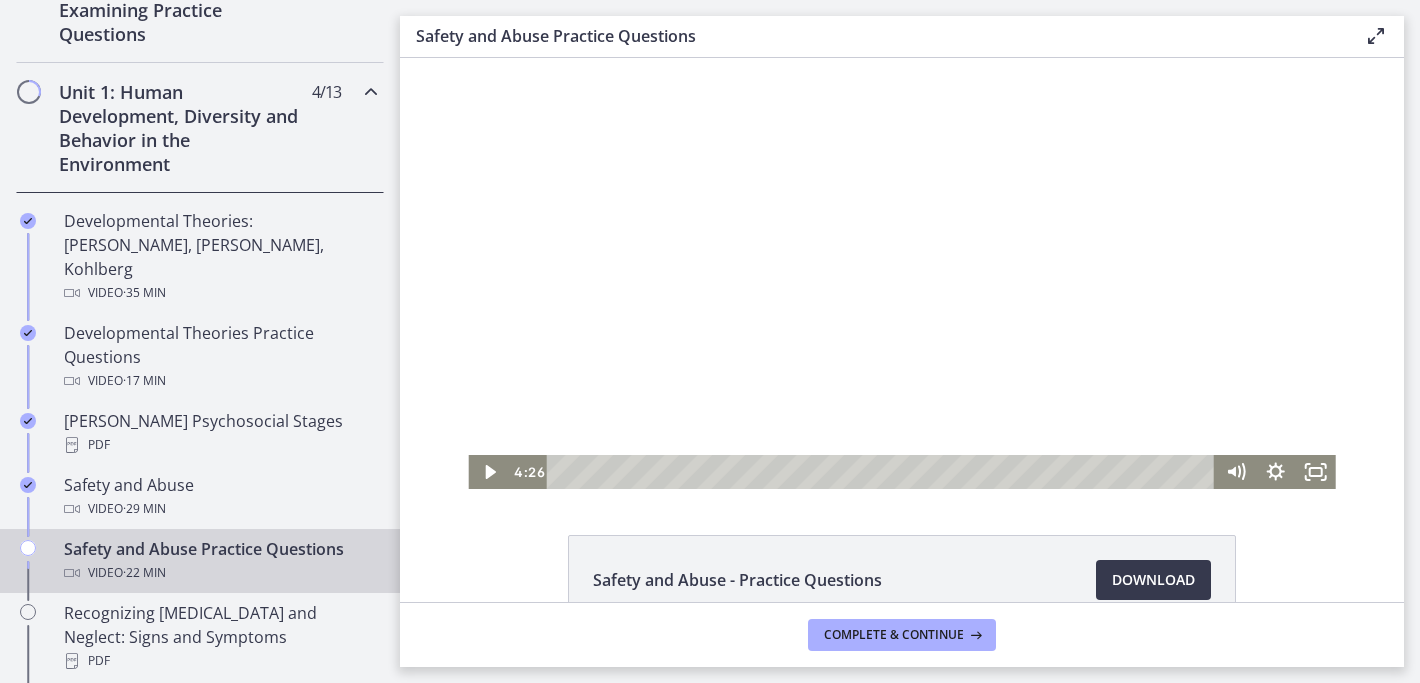 click at bounding box center (901, 273) 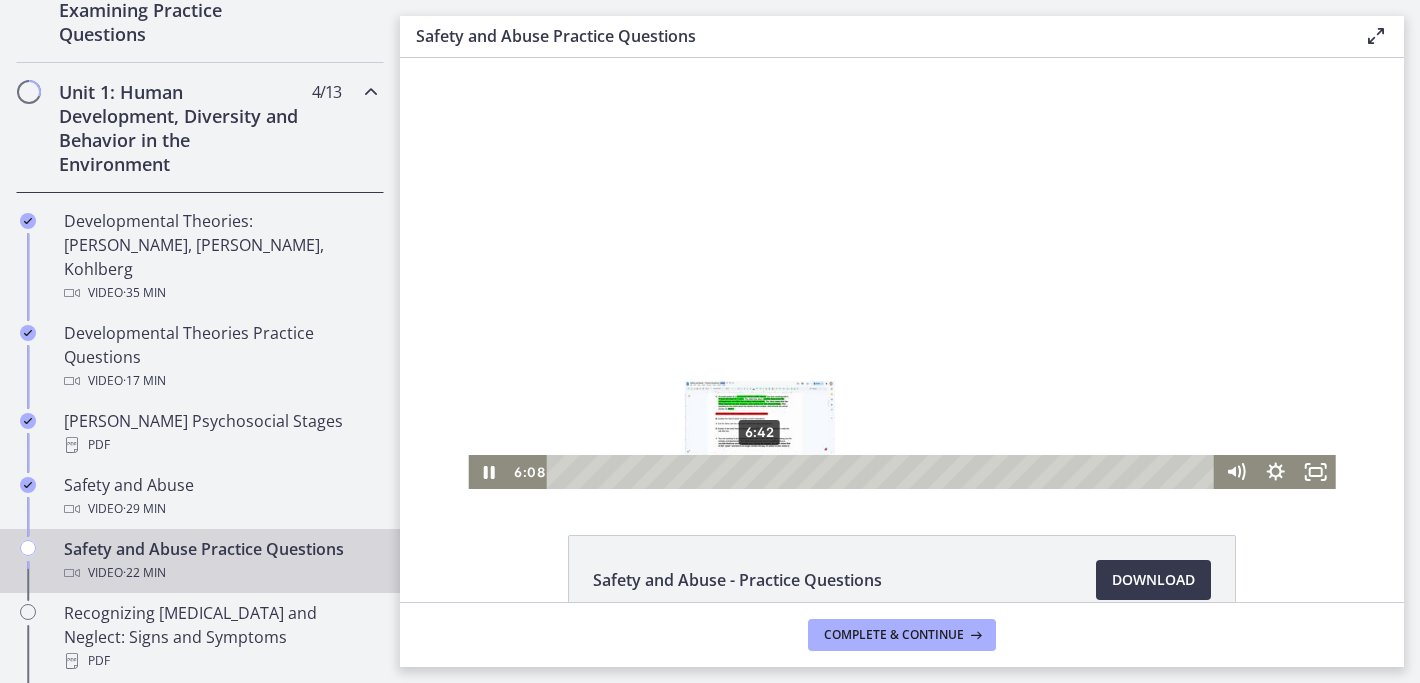 click on "6:42" at bounding box center [883, 472] 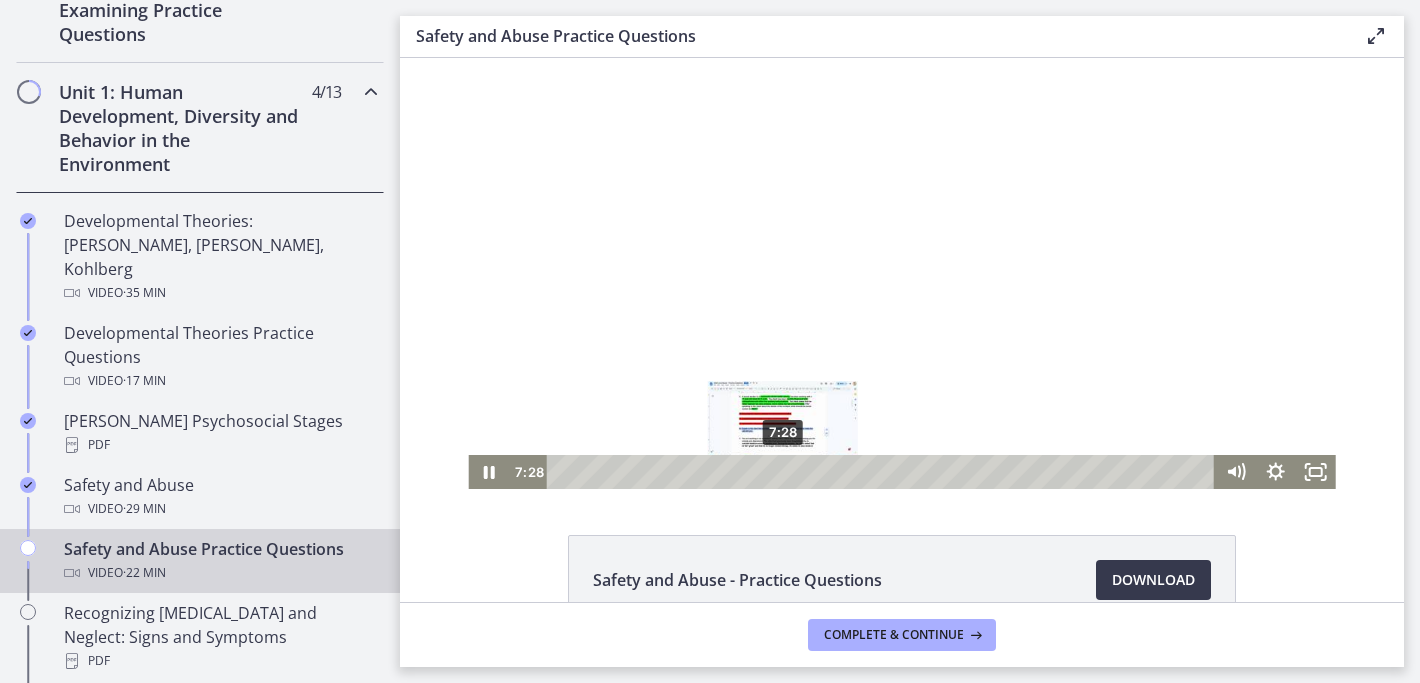 click on "7:28" at bounding box center (883, 472) 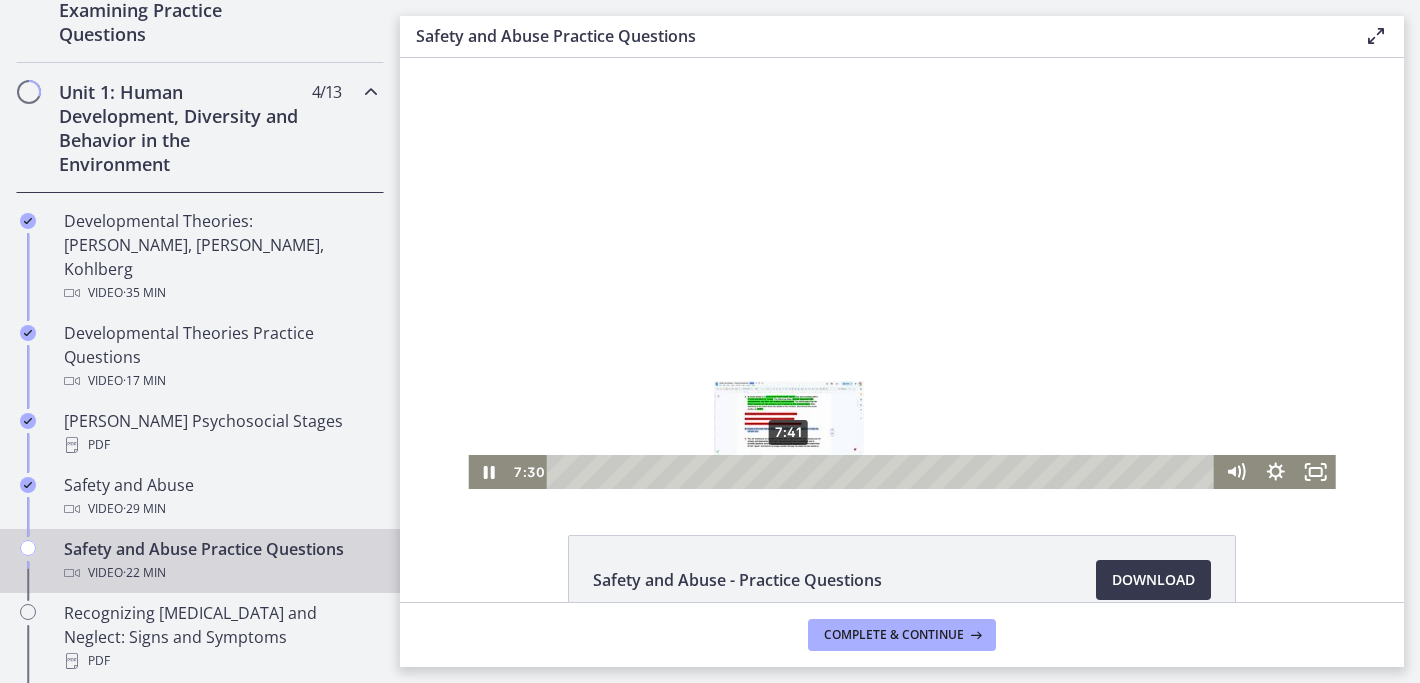 click on "7:41" at bounding box center (883, 472) 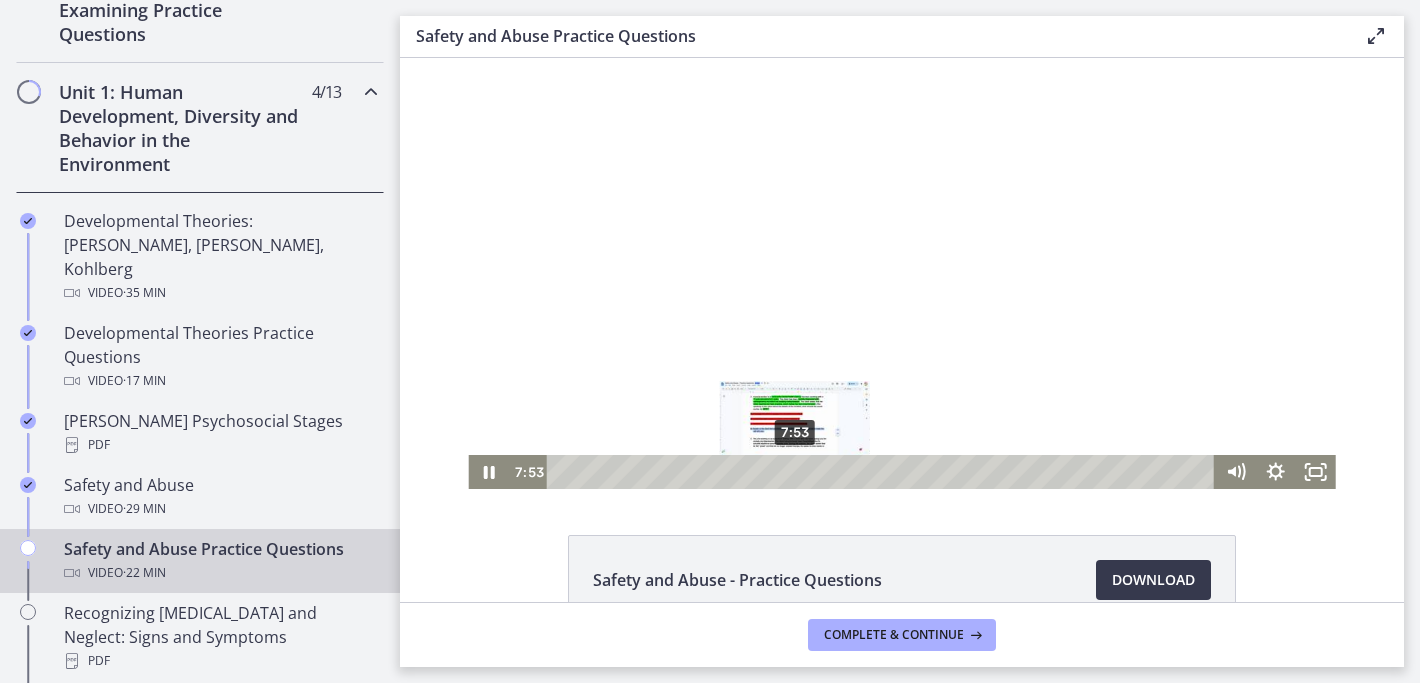 click on "7:53" at bounding box center (883, 472) 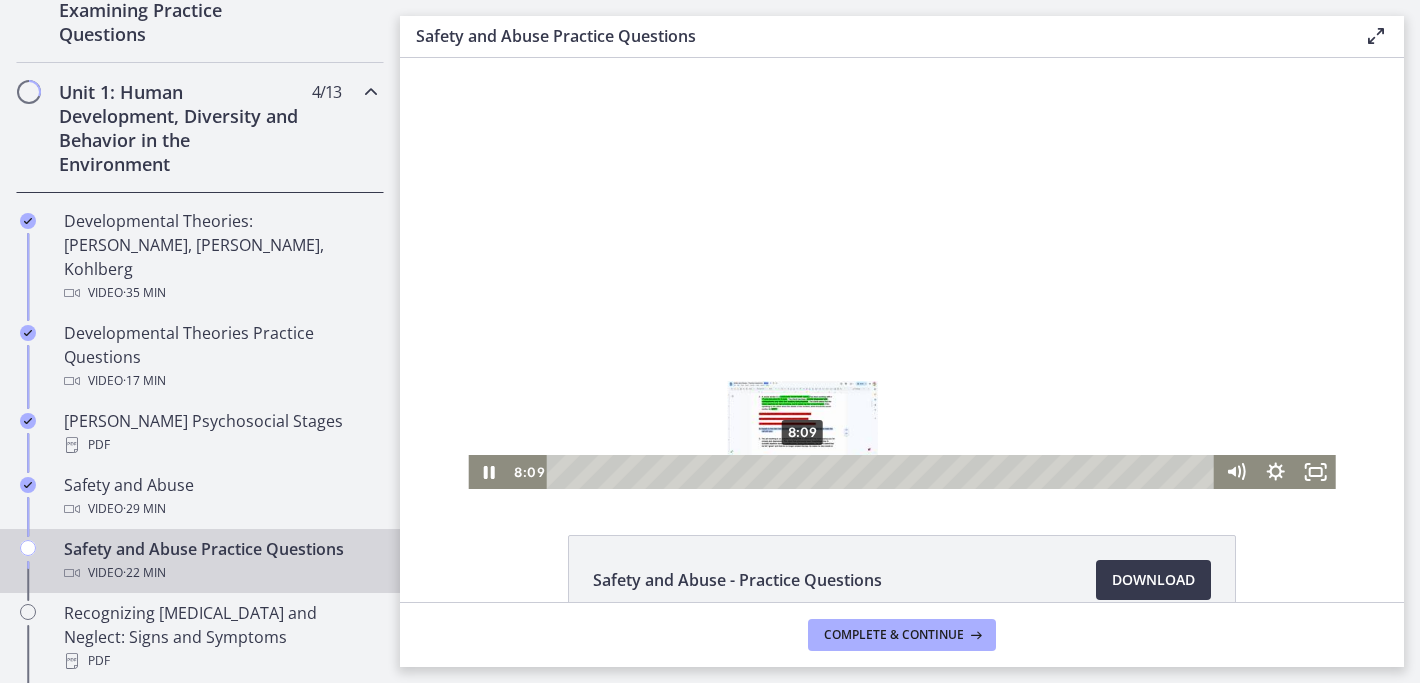 click on "8:09" at bounding box center (883, 472) 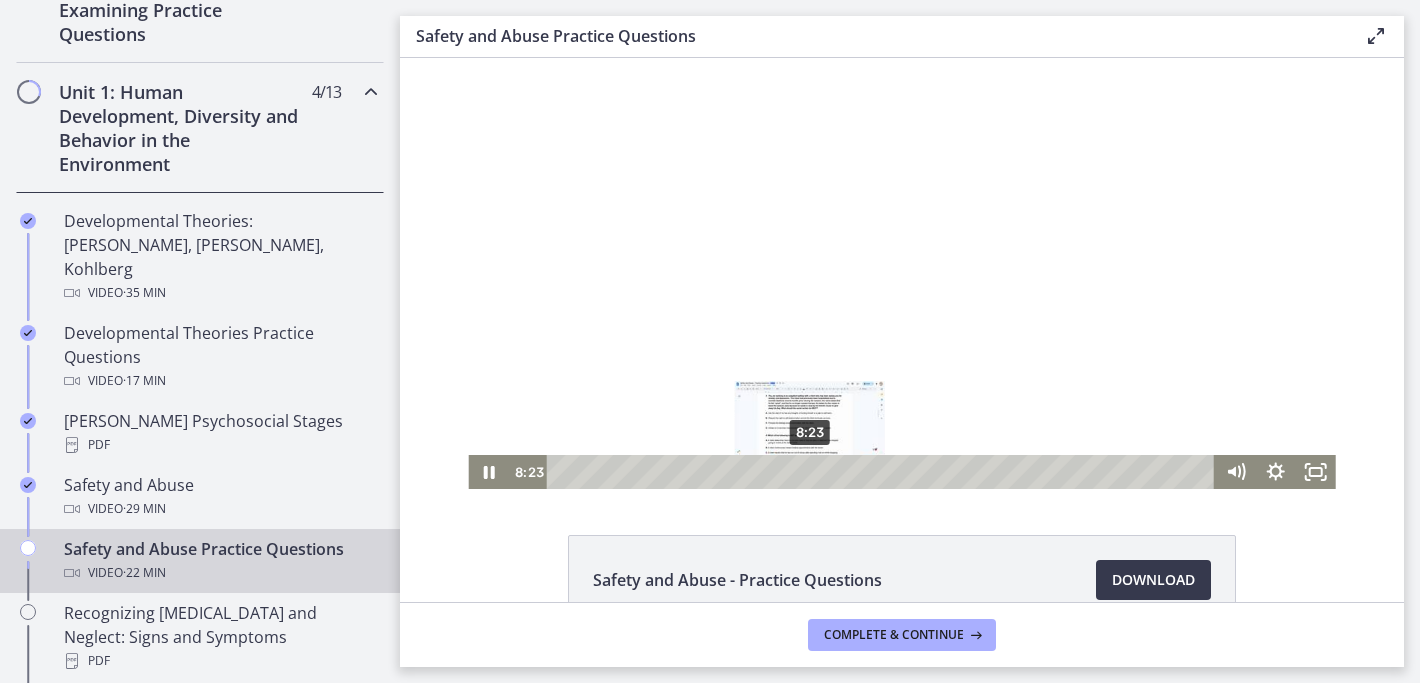 click on "8:23" at bounding box center (883, 472) 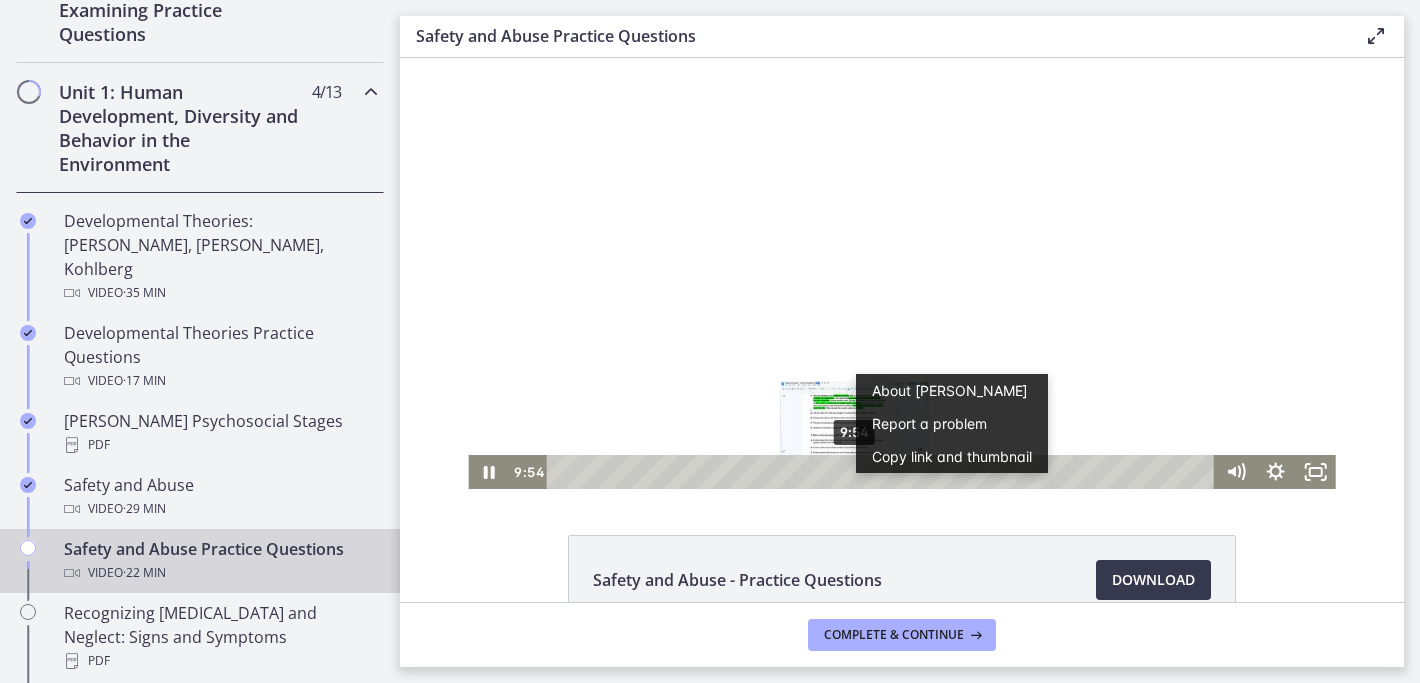 scroll, scrollTop: 0, scrollLeft: 0, axis: both 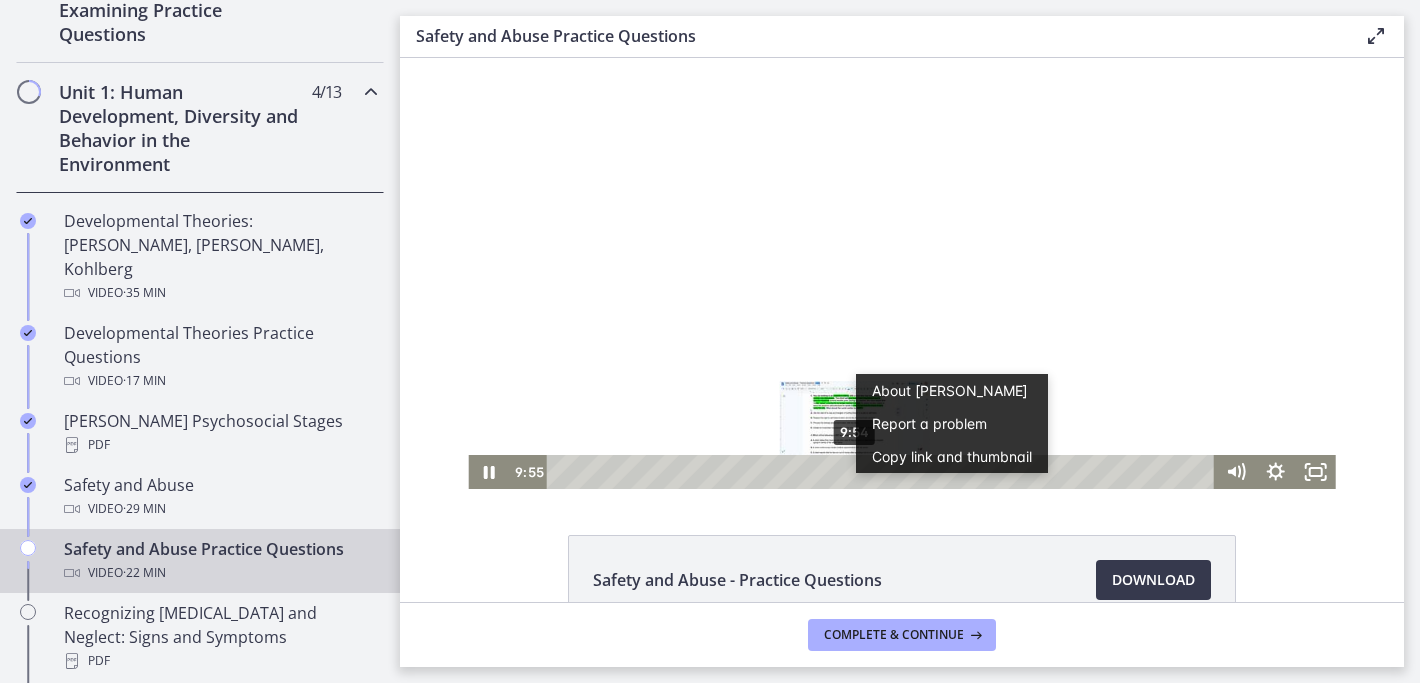 click at bounding box center [854, 471] 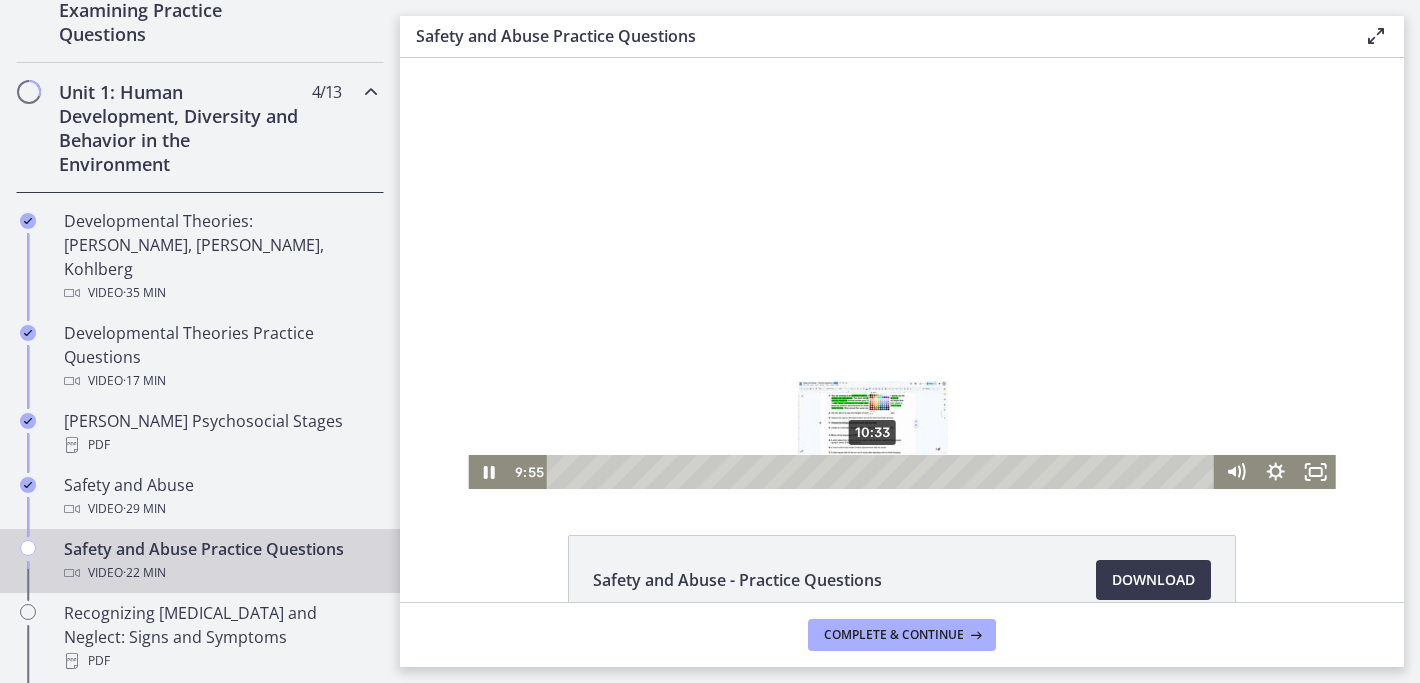 click on "10:33" at bounding box center (883, 472) 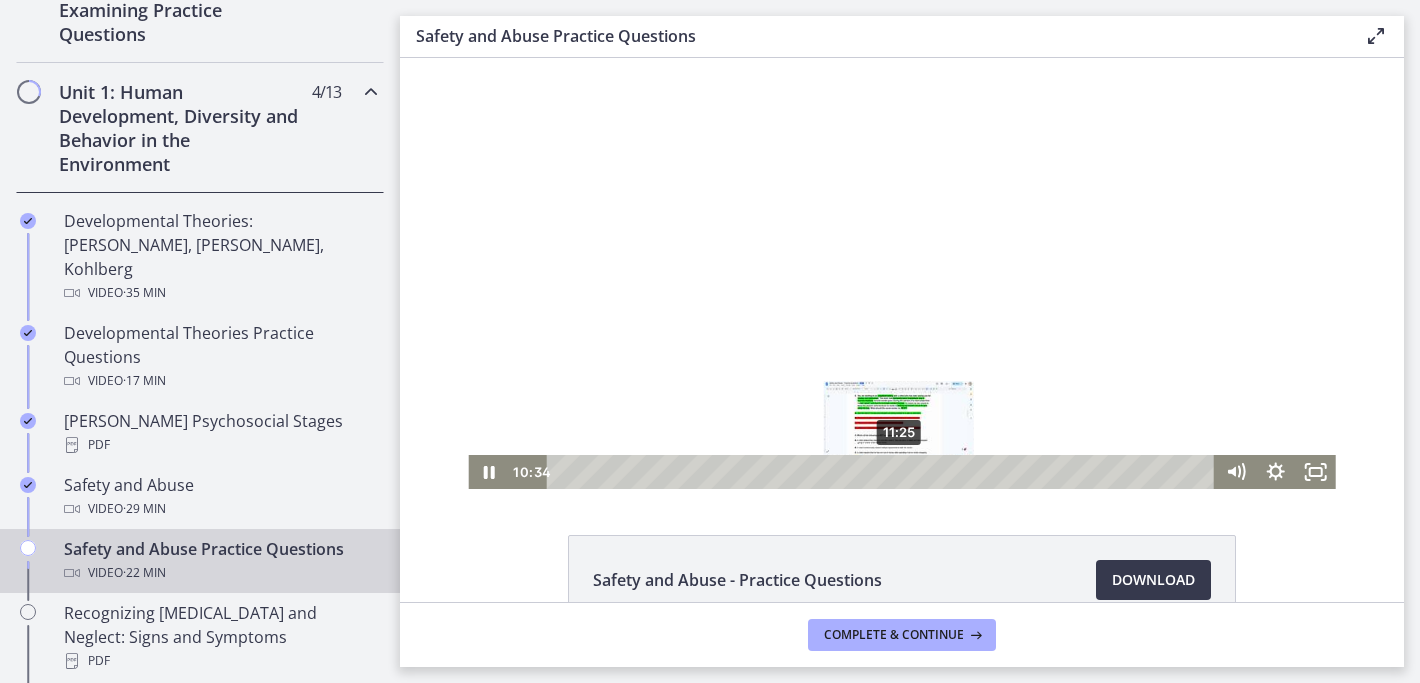 click on "11:25" at bounding box center (883, 472) 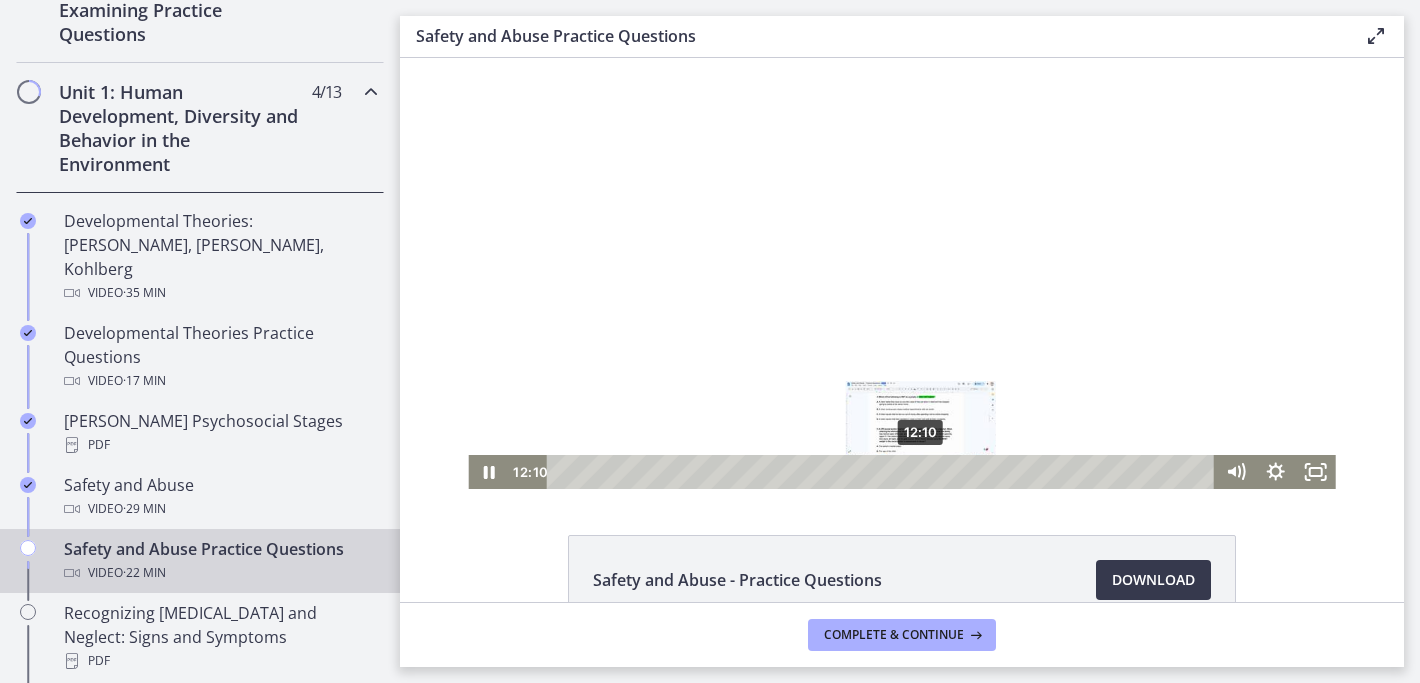 click on "12:10" at bounding box center [883, 472] 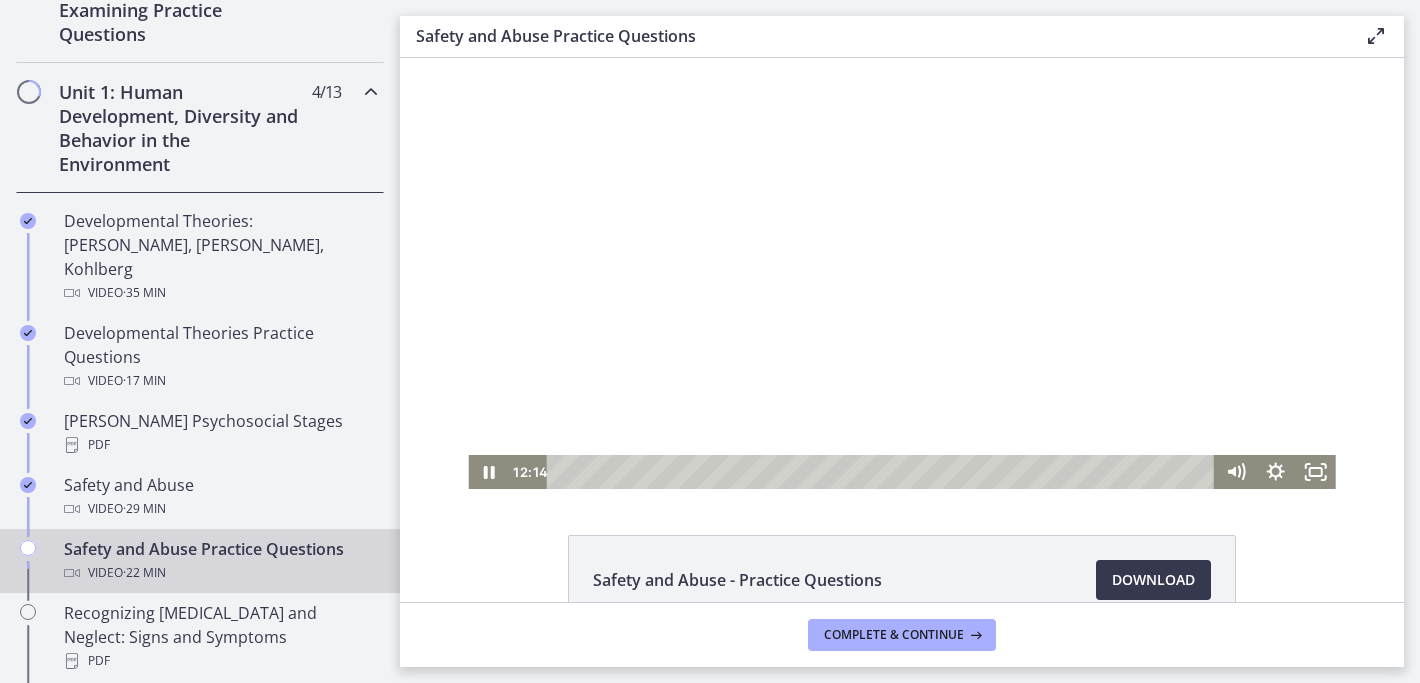 click at bounding box center [901, 273] 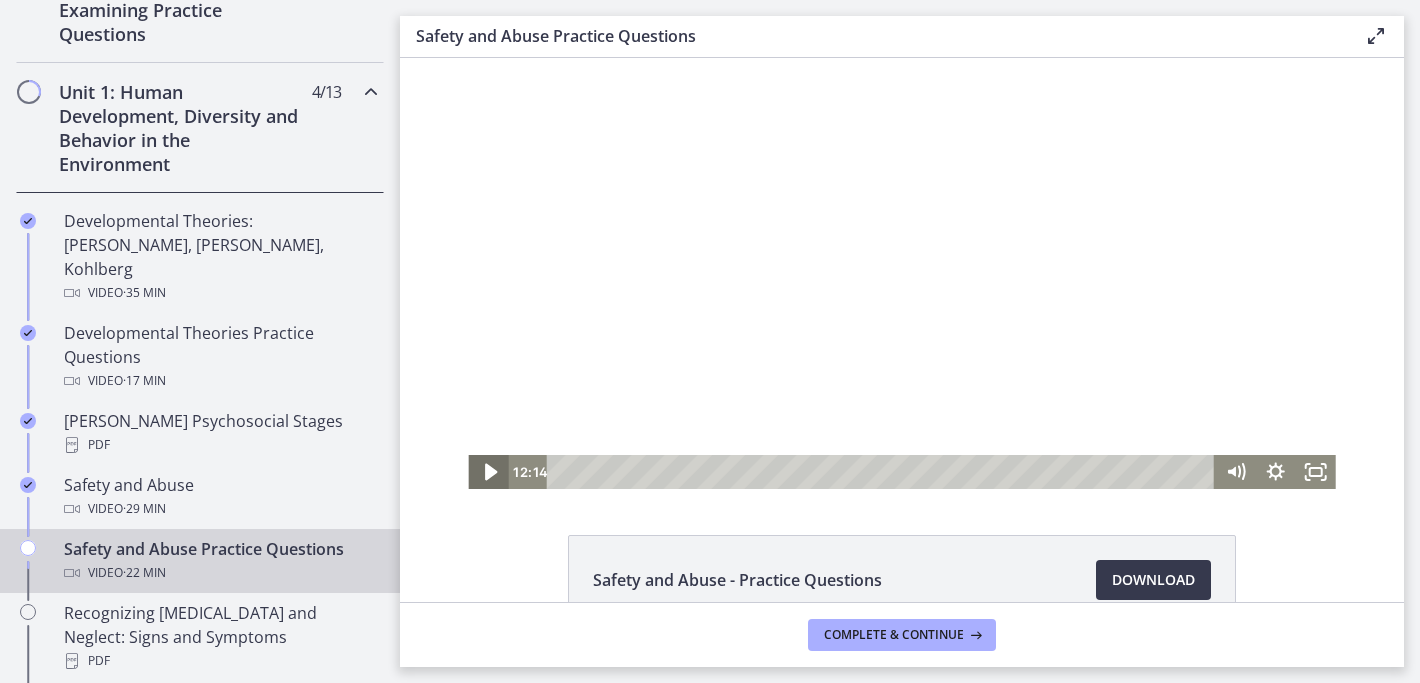 click 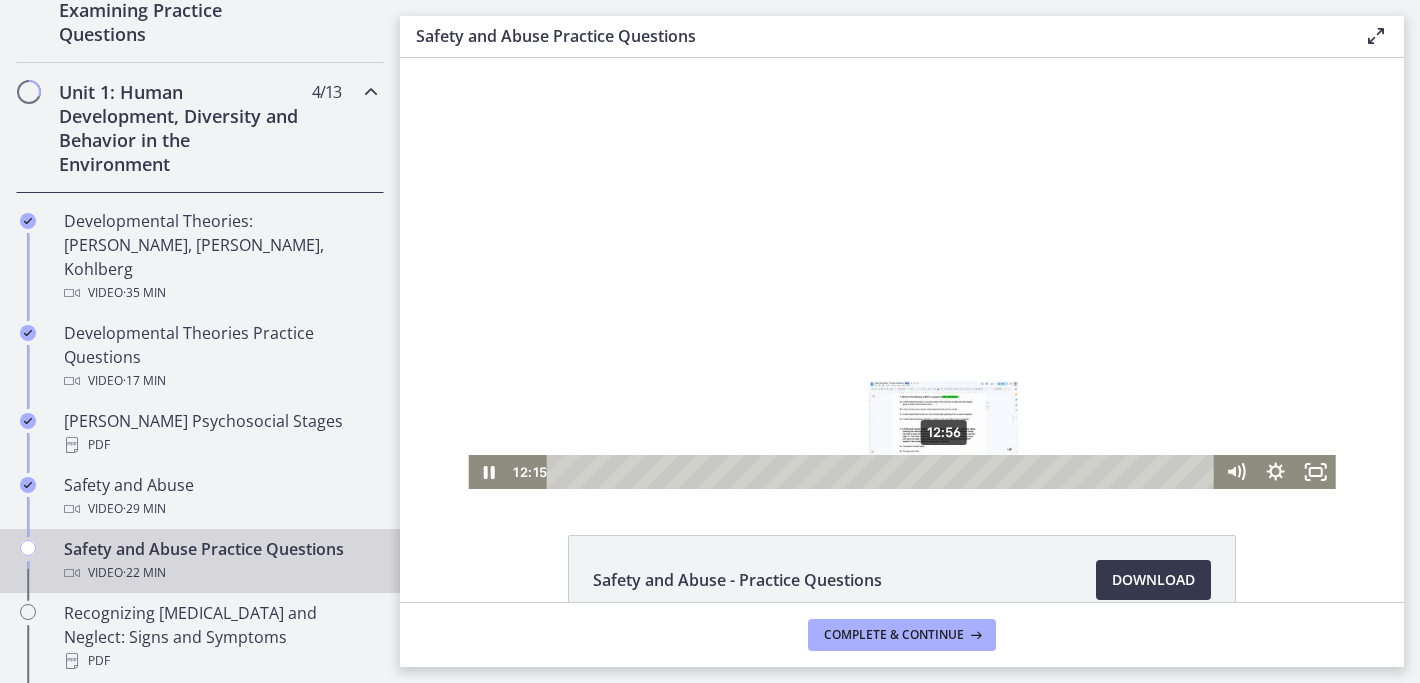 click on "12:56" at bounding box center (883, 472) 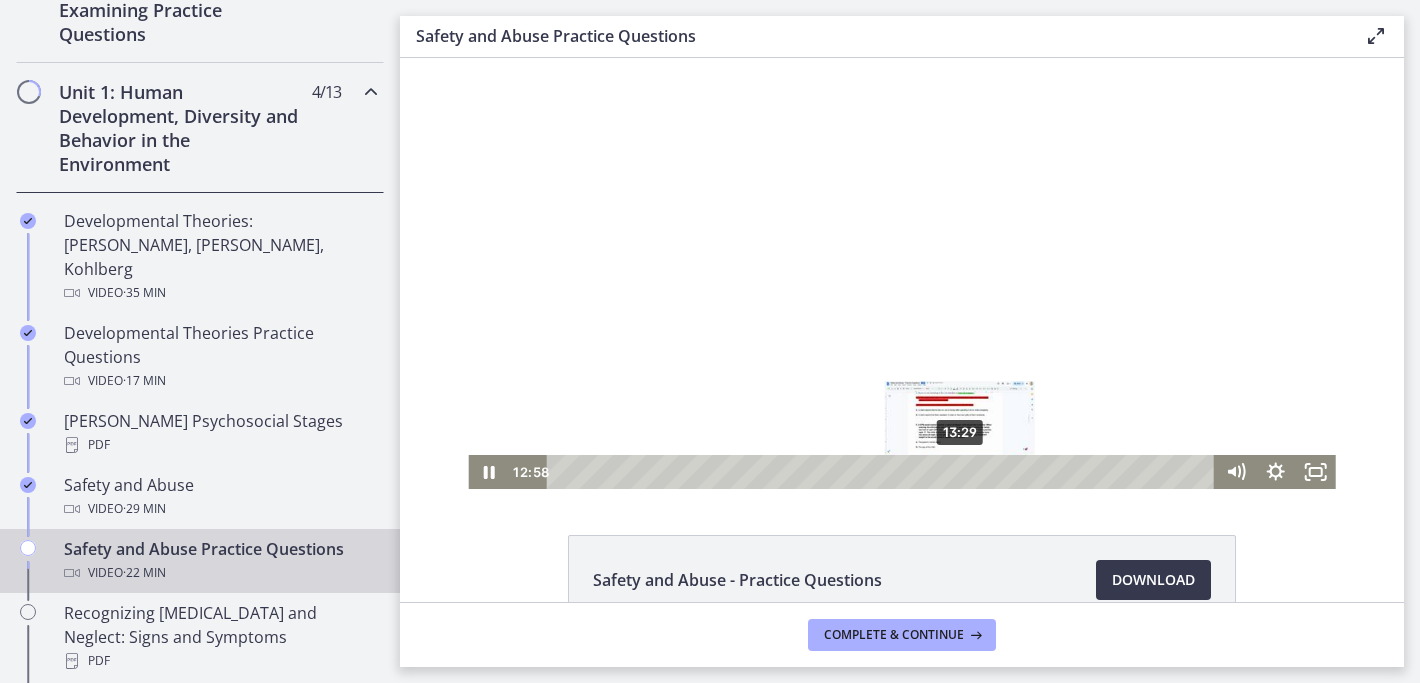 click on "13:29" at bounding box center [883, 472] 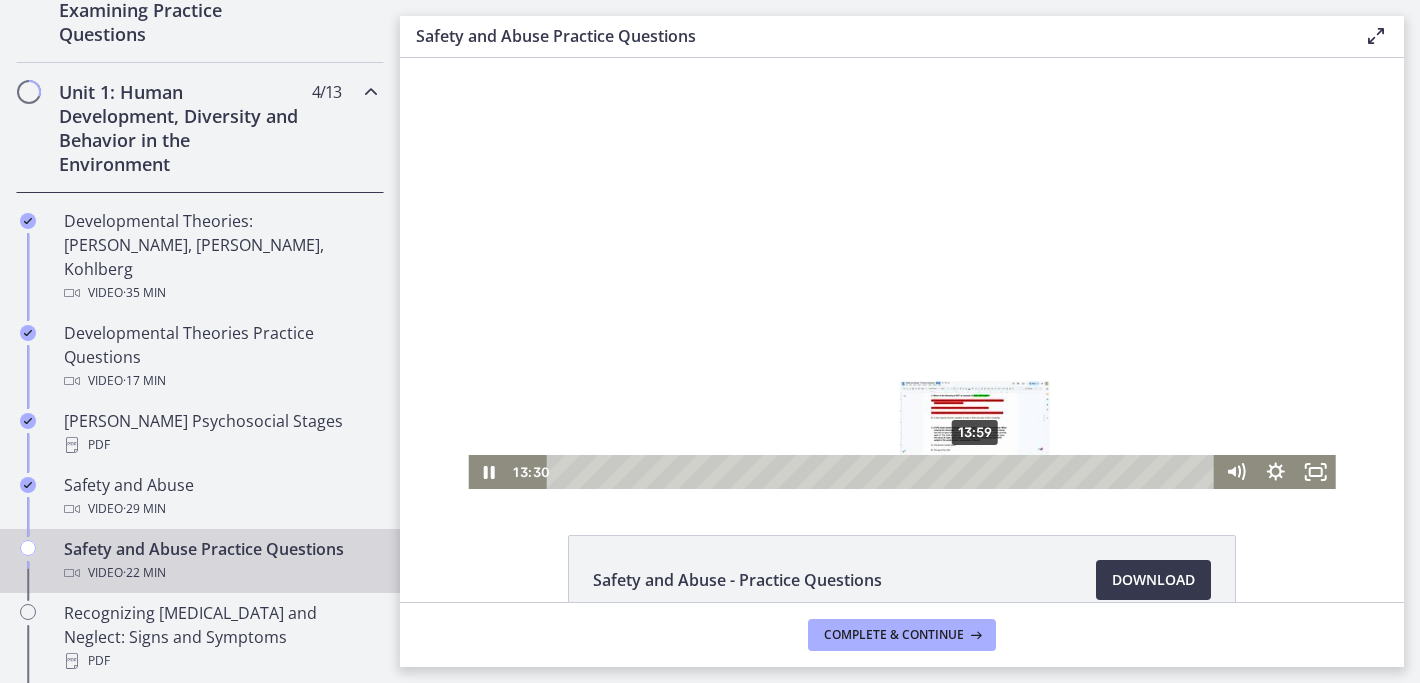 click on "13:59" at bounding box center (883, 472) 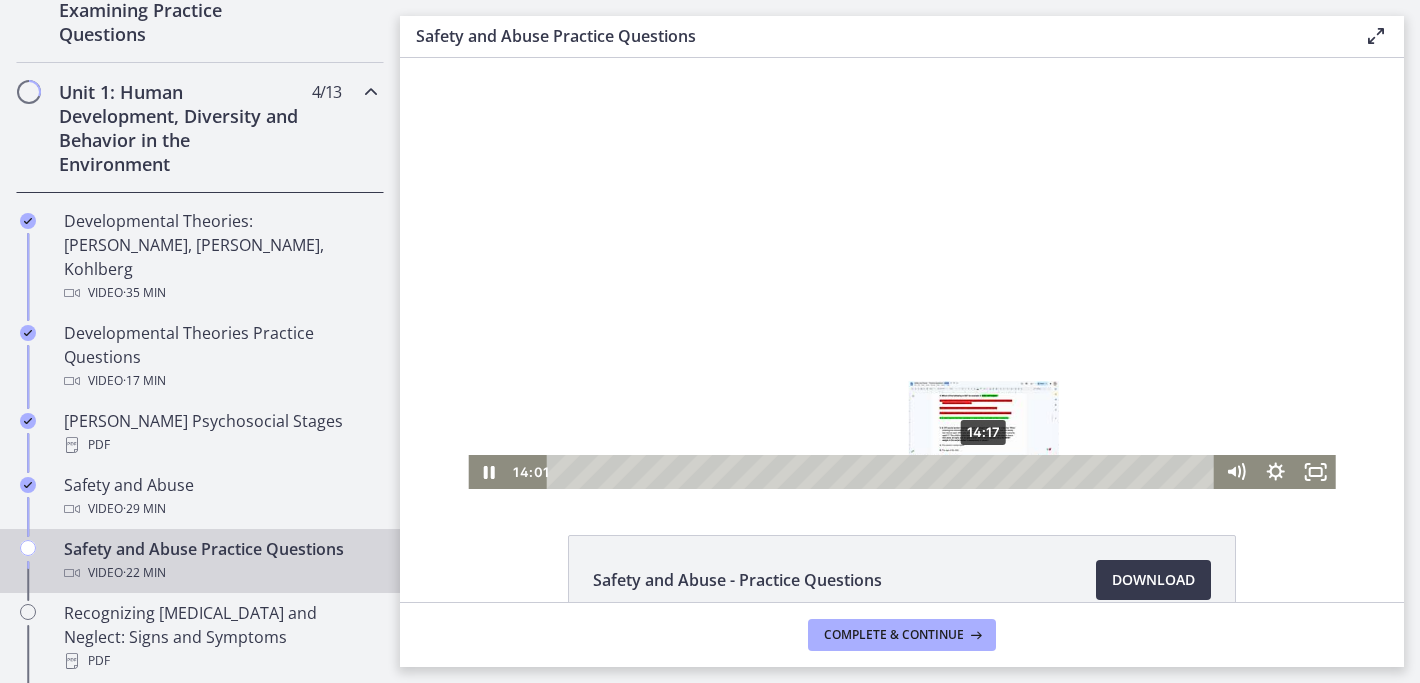 click on "14:17" at bounding box center [883, 472] 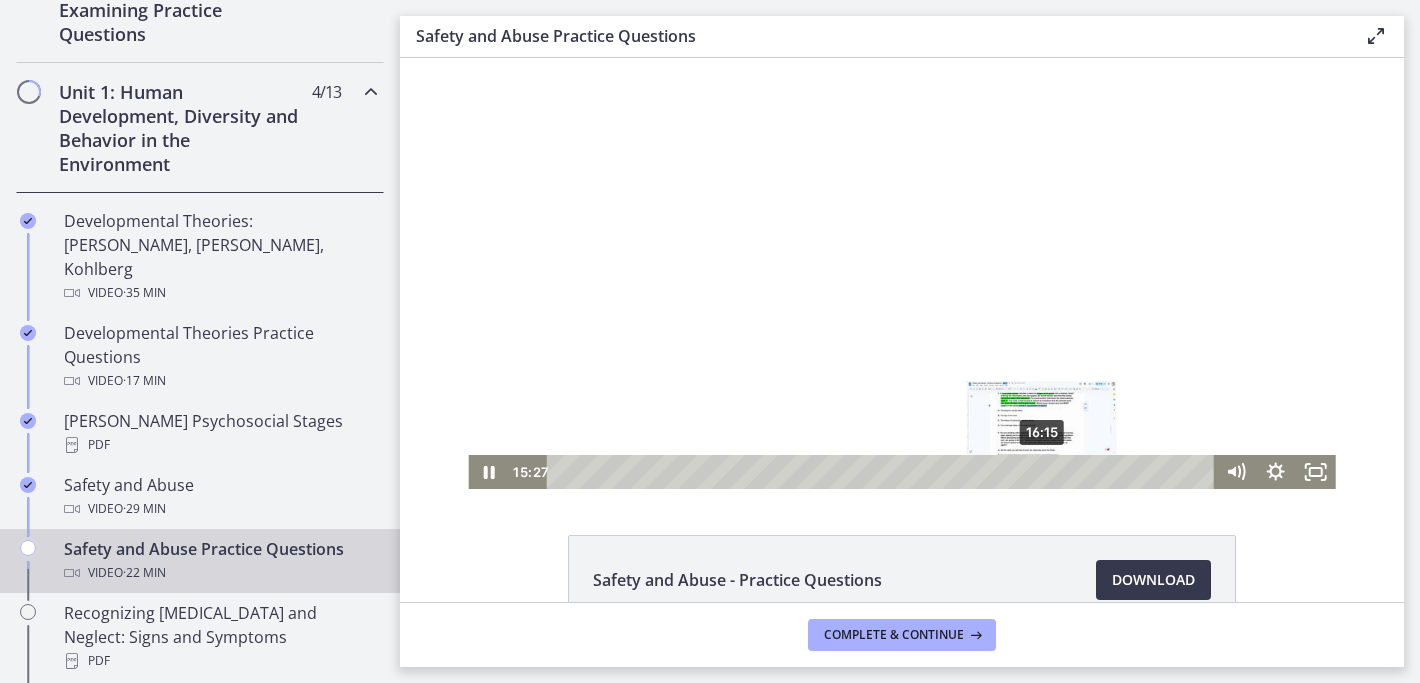 click on "16:15" at bounding box center (883, 472) 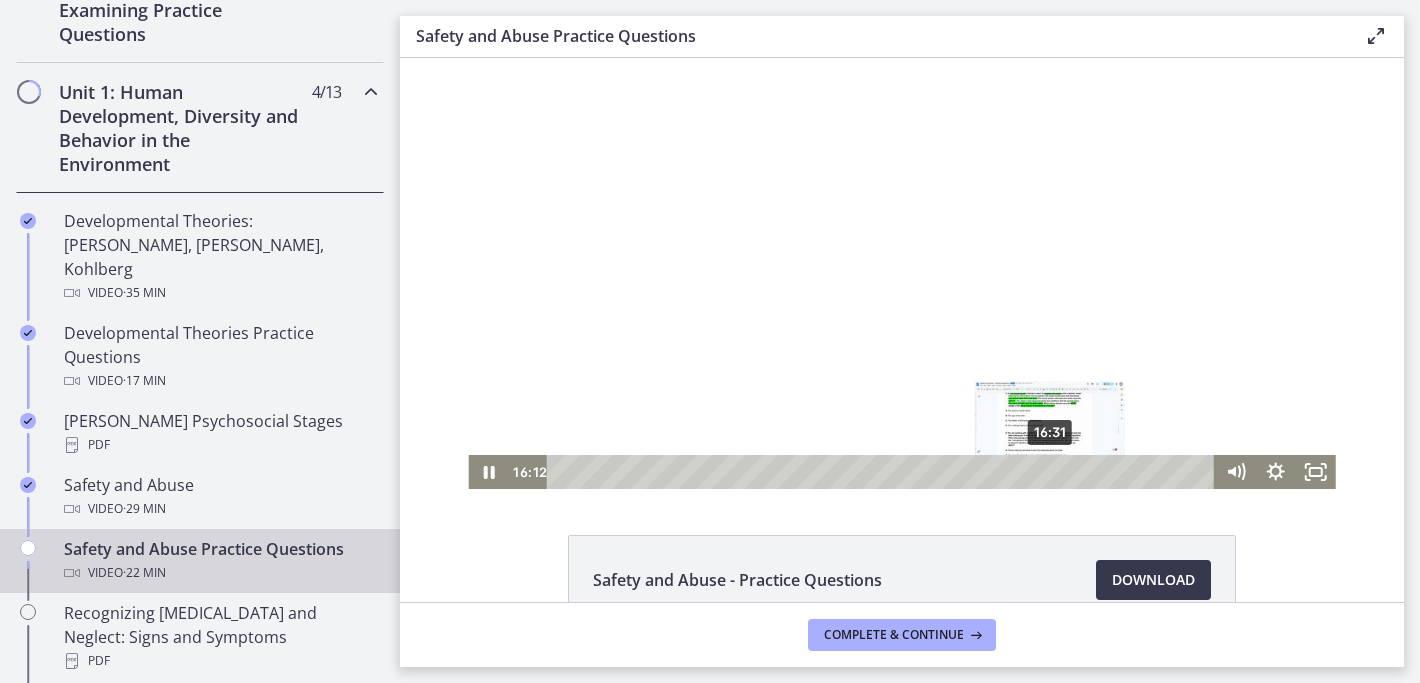 click on "16:31" at bounding box center (883, 472) 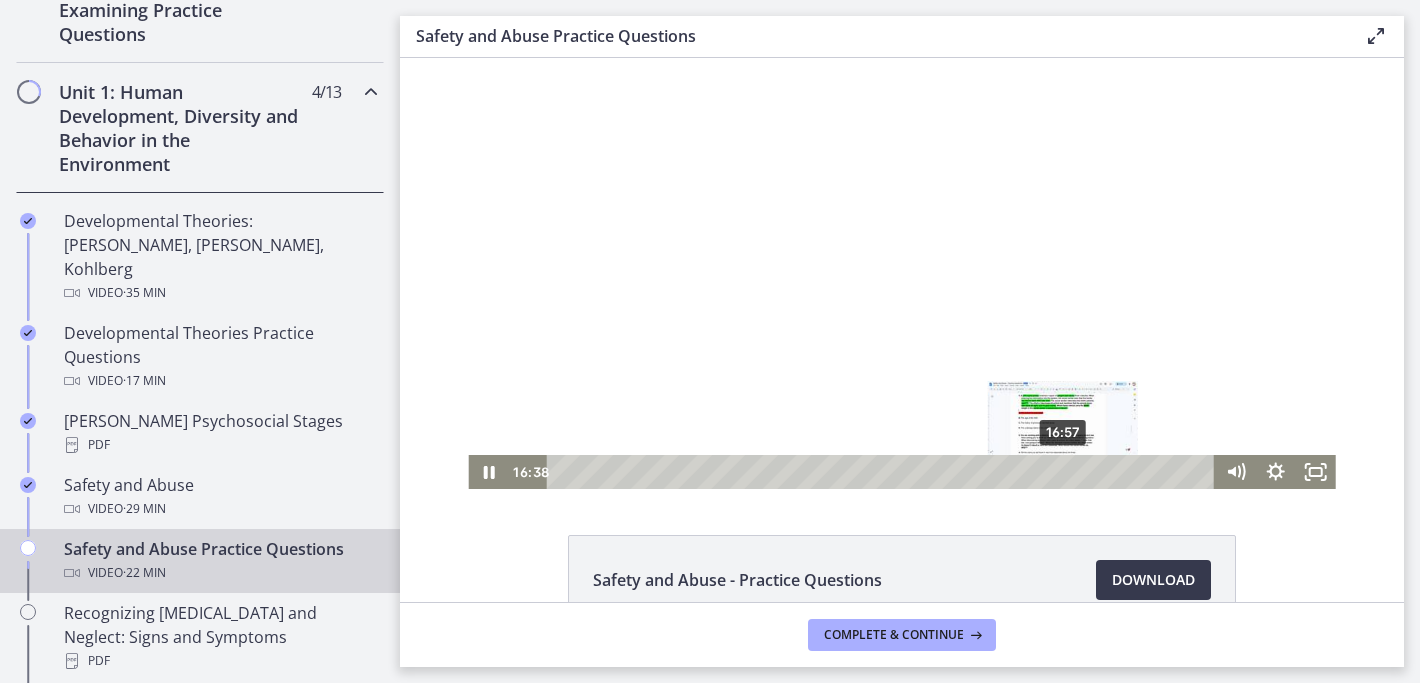 click on "16:57" at bounding box center (883, 472) 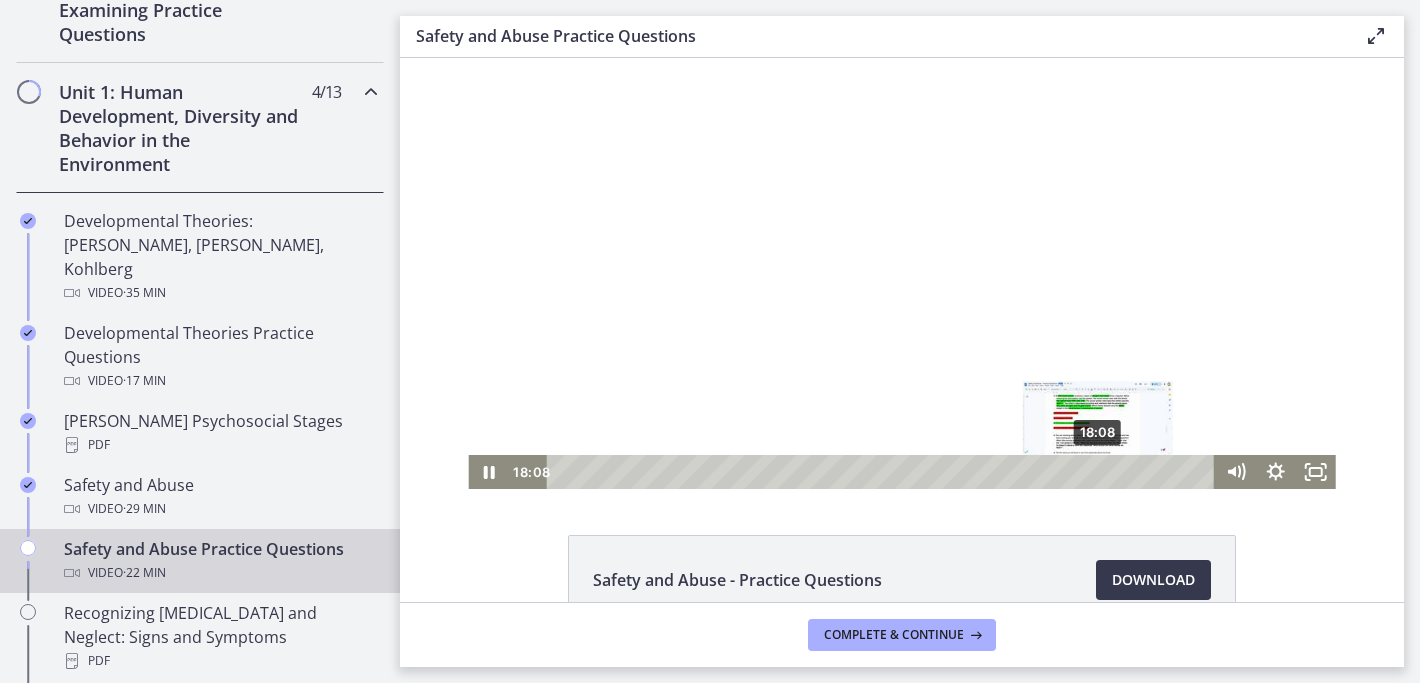 click on "18:08" at bounding box center [883, 472] 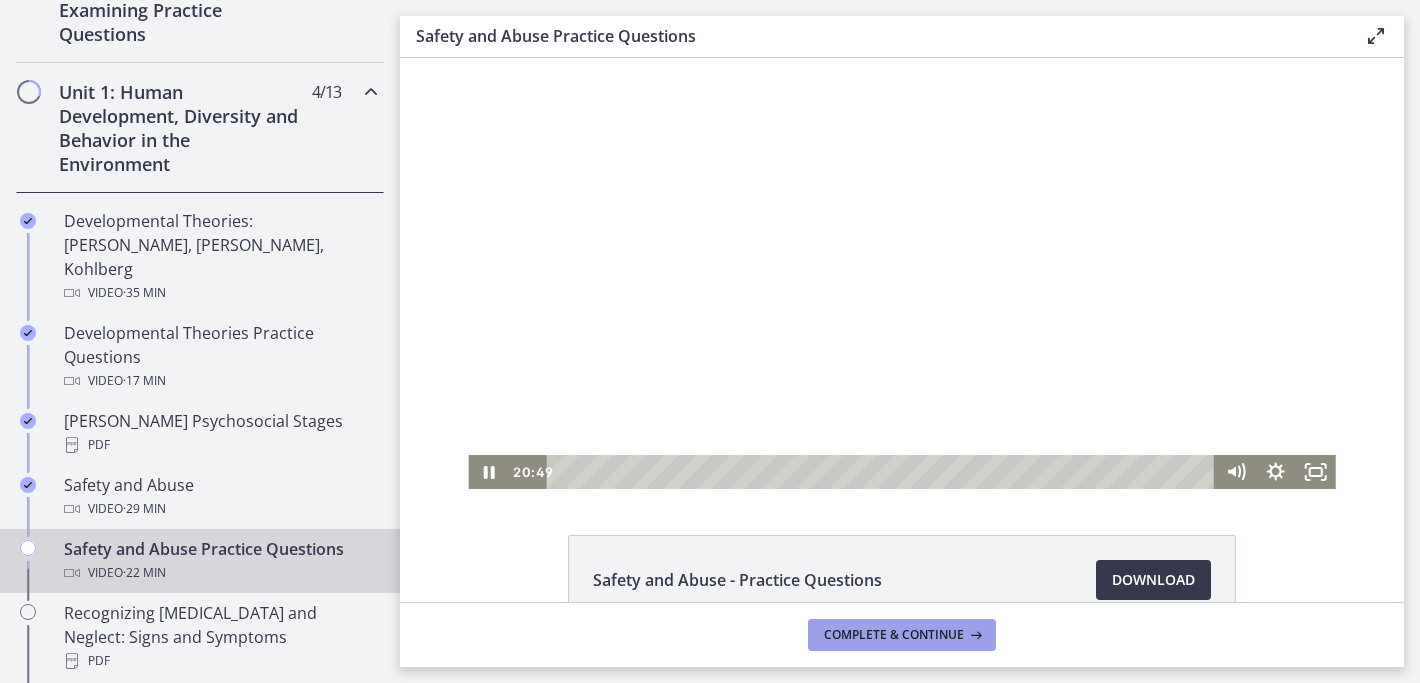 click on "Complete & continue" at bounding box center [902, 635] 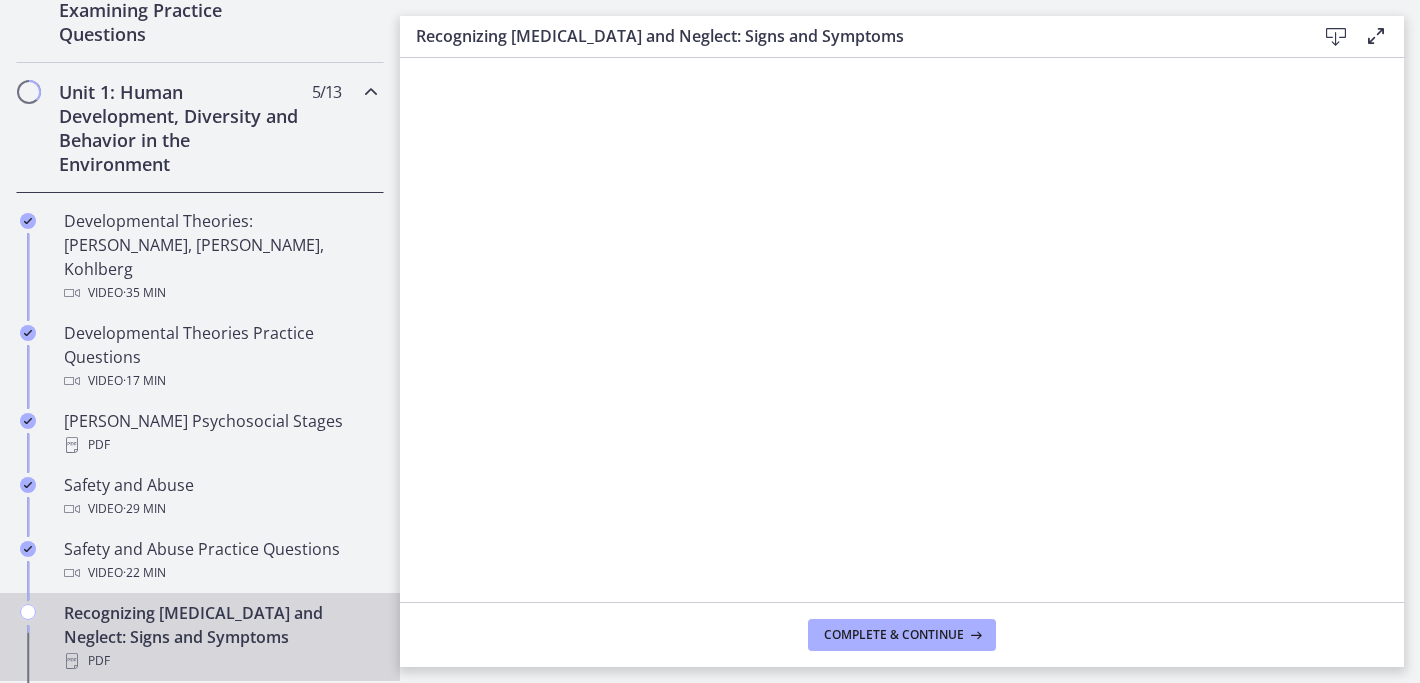 click on "Complete & continue" at bounding box center [902, 634] 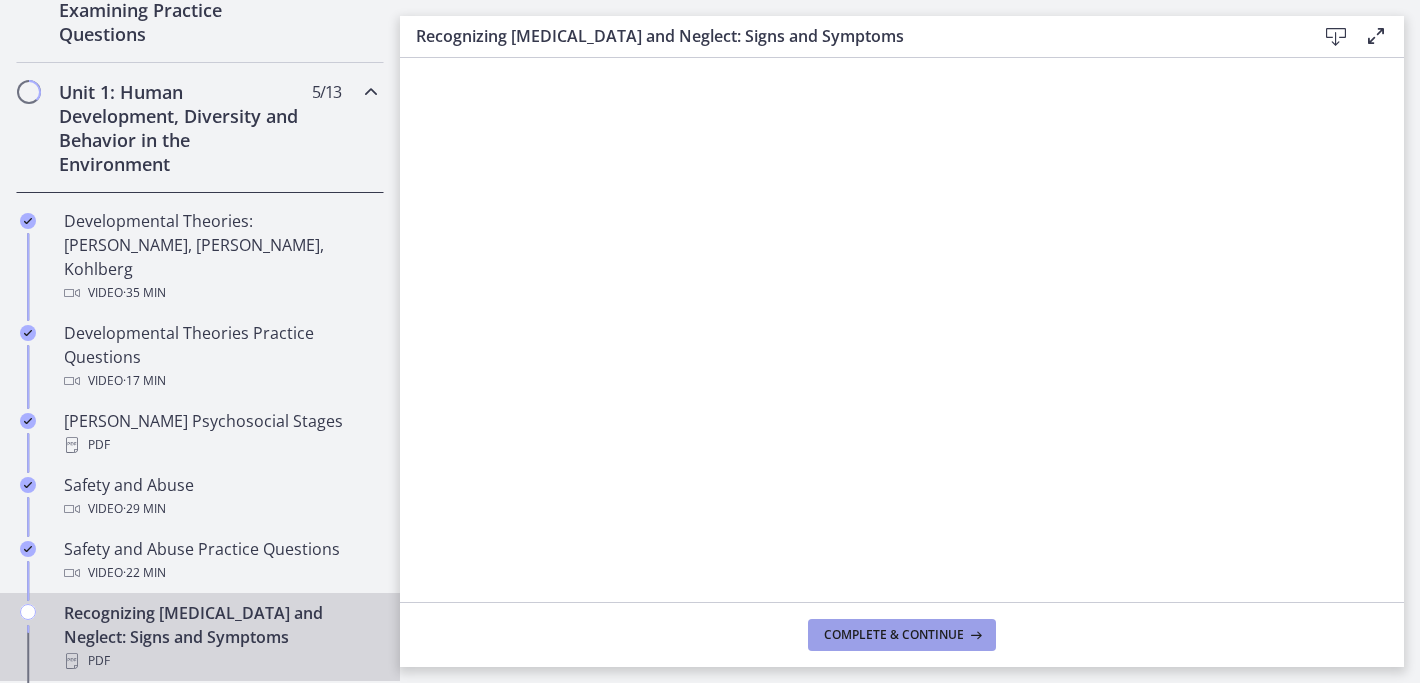 click on "Complete & continue" at bounding box center [894, 635] 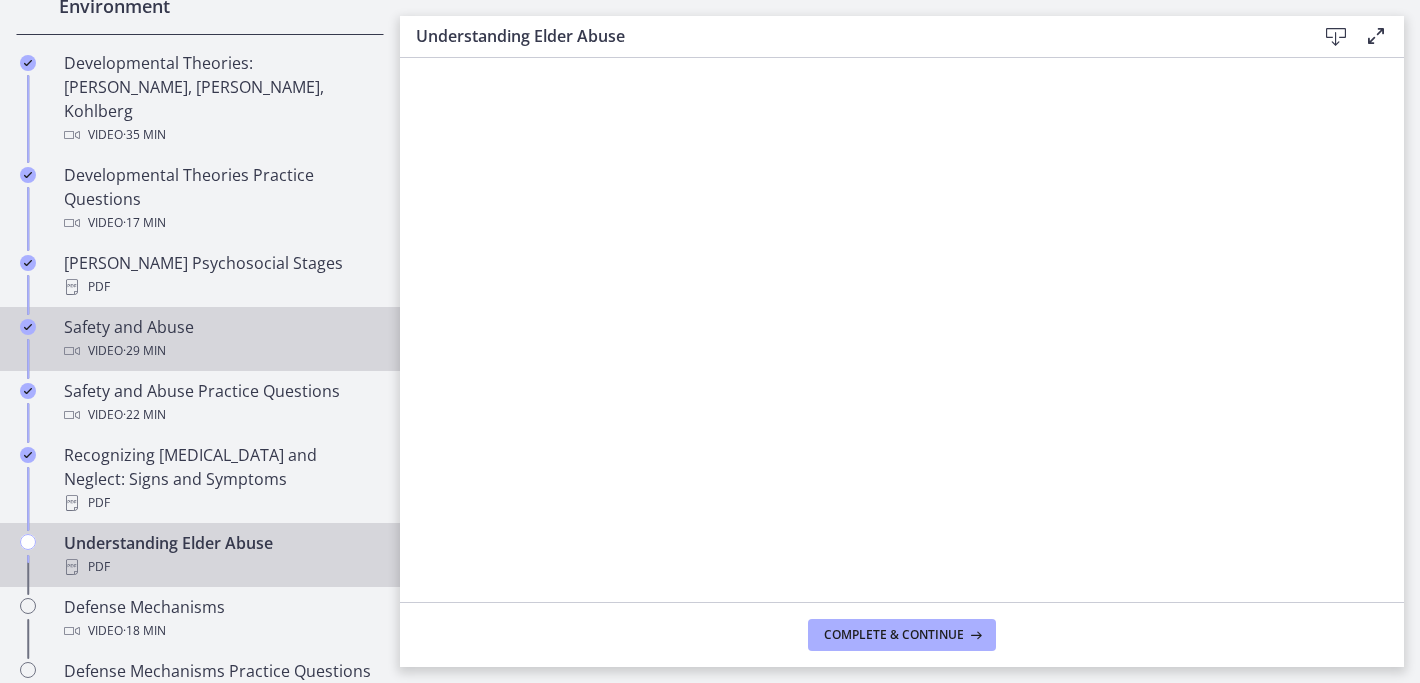 scroll, scrollTop: 681, scrollLeft: 0, axis: vertical 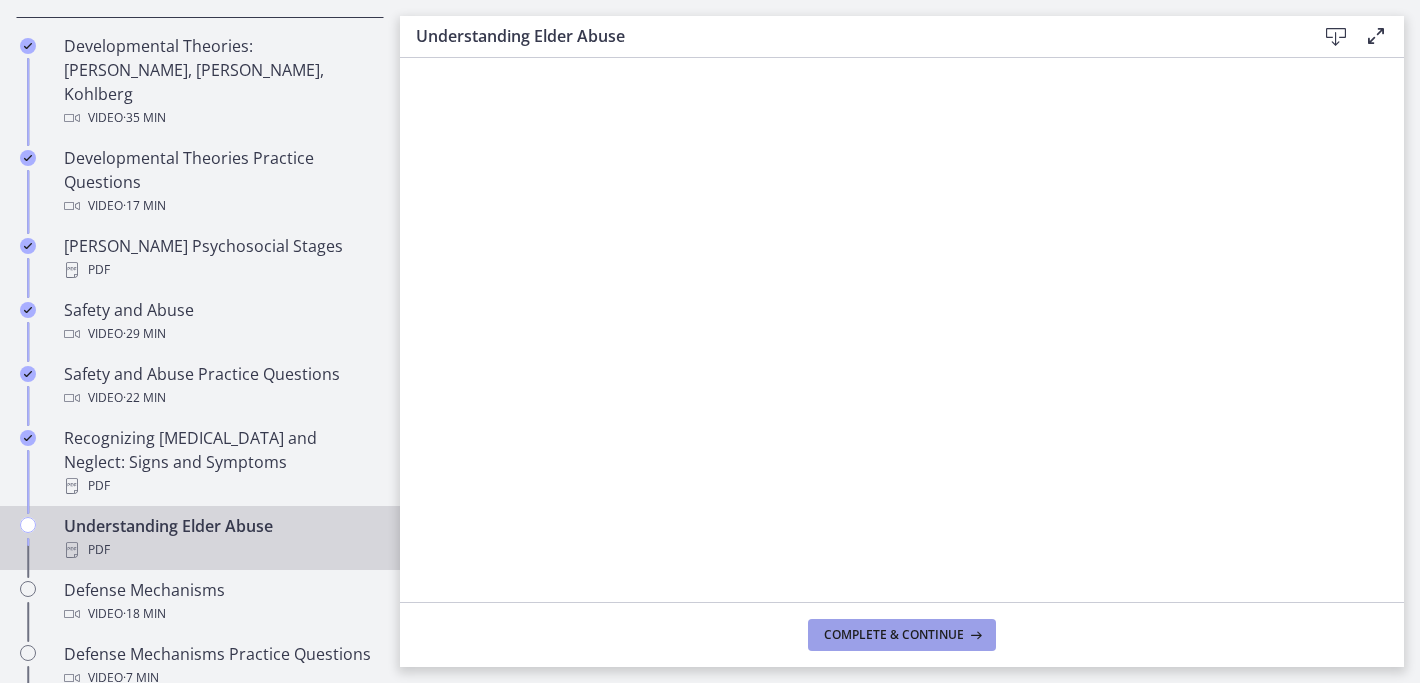 click on "Complete & continue" at bounding box center (894, 635) 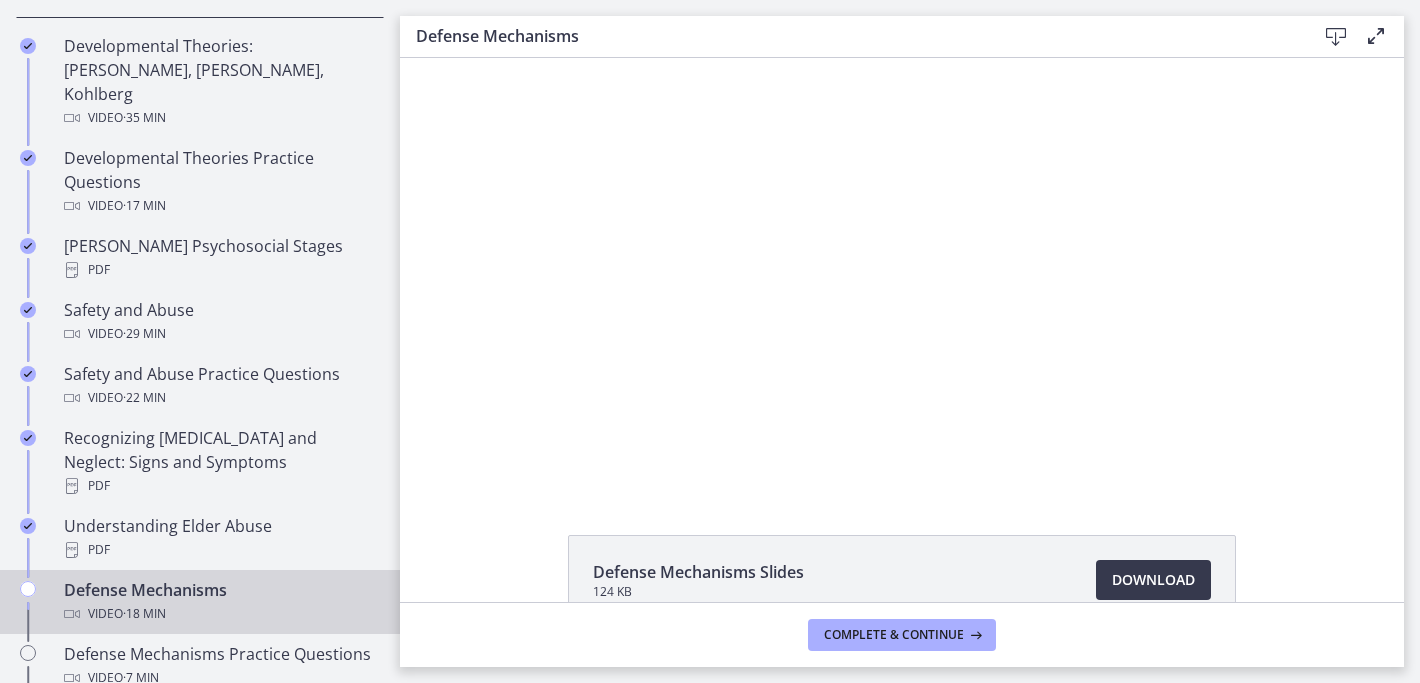 scroll, scrollTop: 0, scrollLeft: 0, axis: both 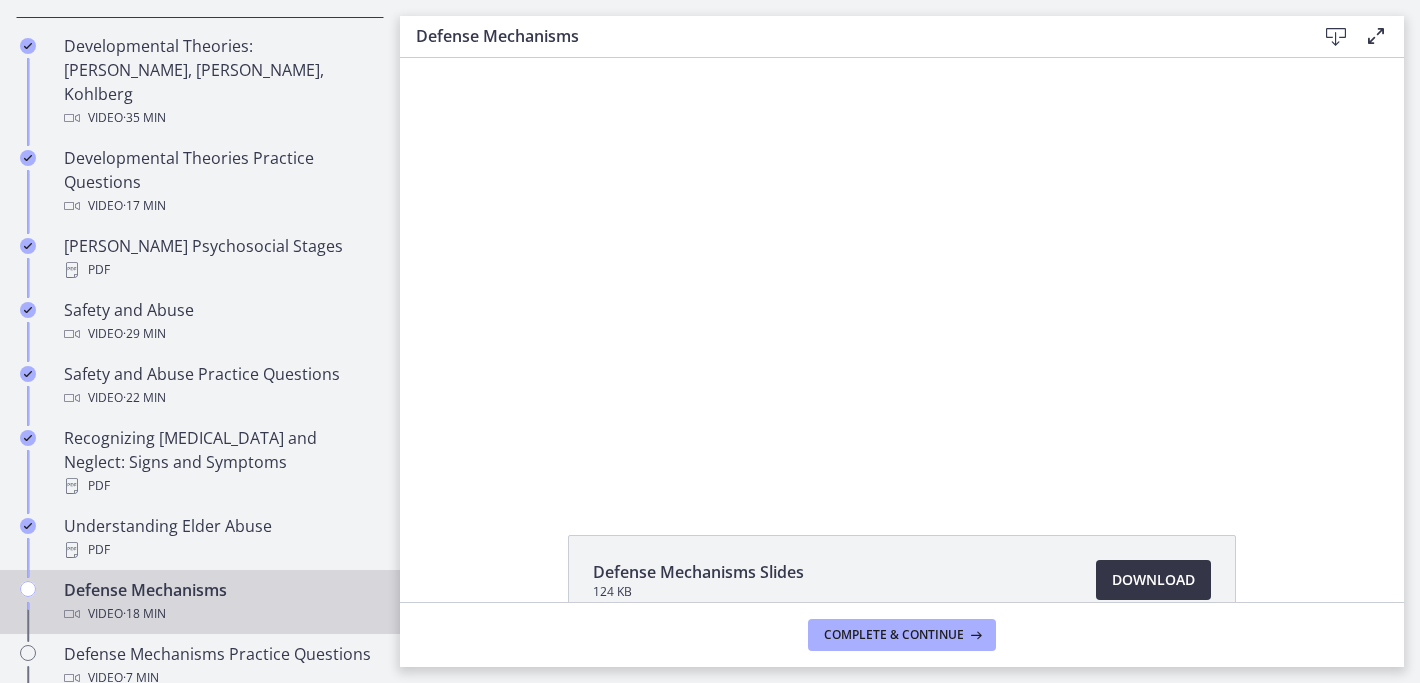 click on "Download
Opens in a new window" at bounding box center (1153, 580) 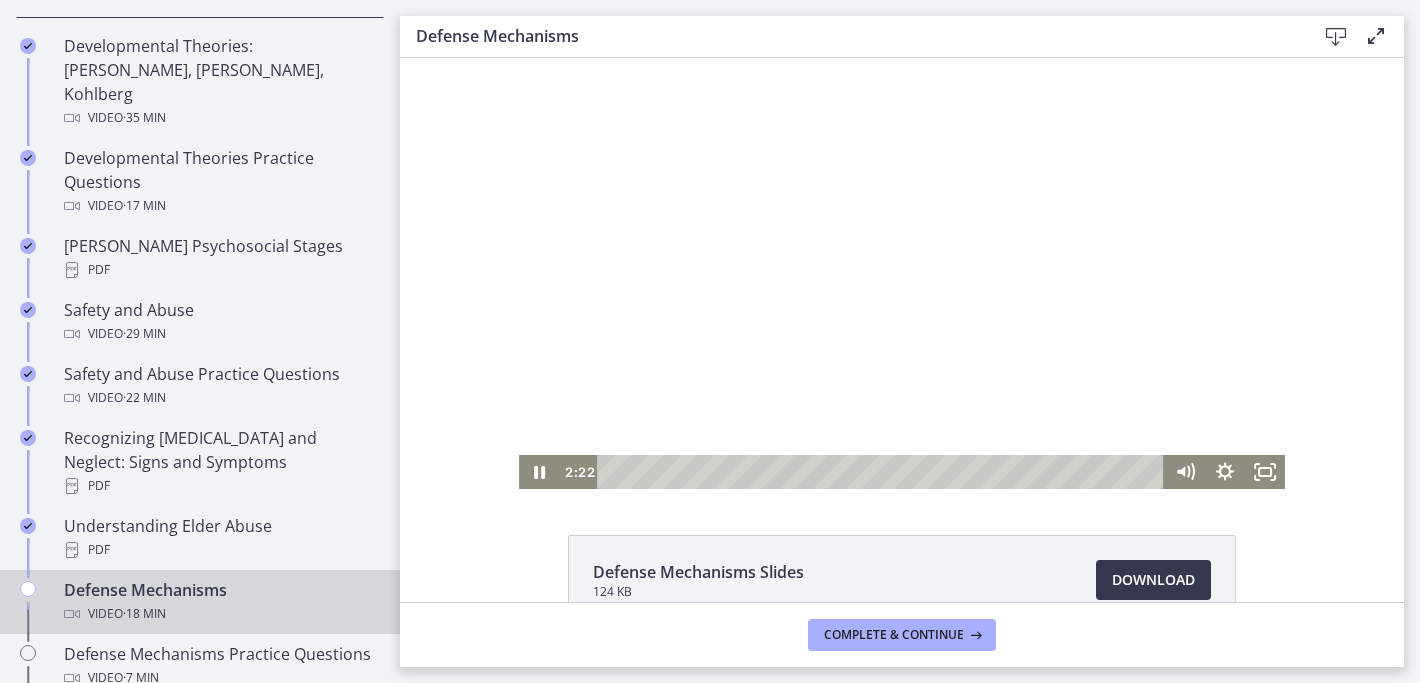 click at bounding box center (902, 273) 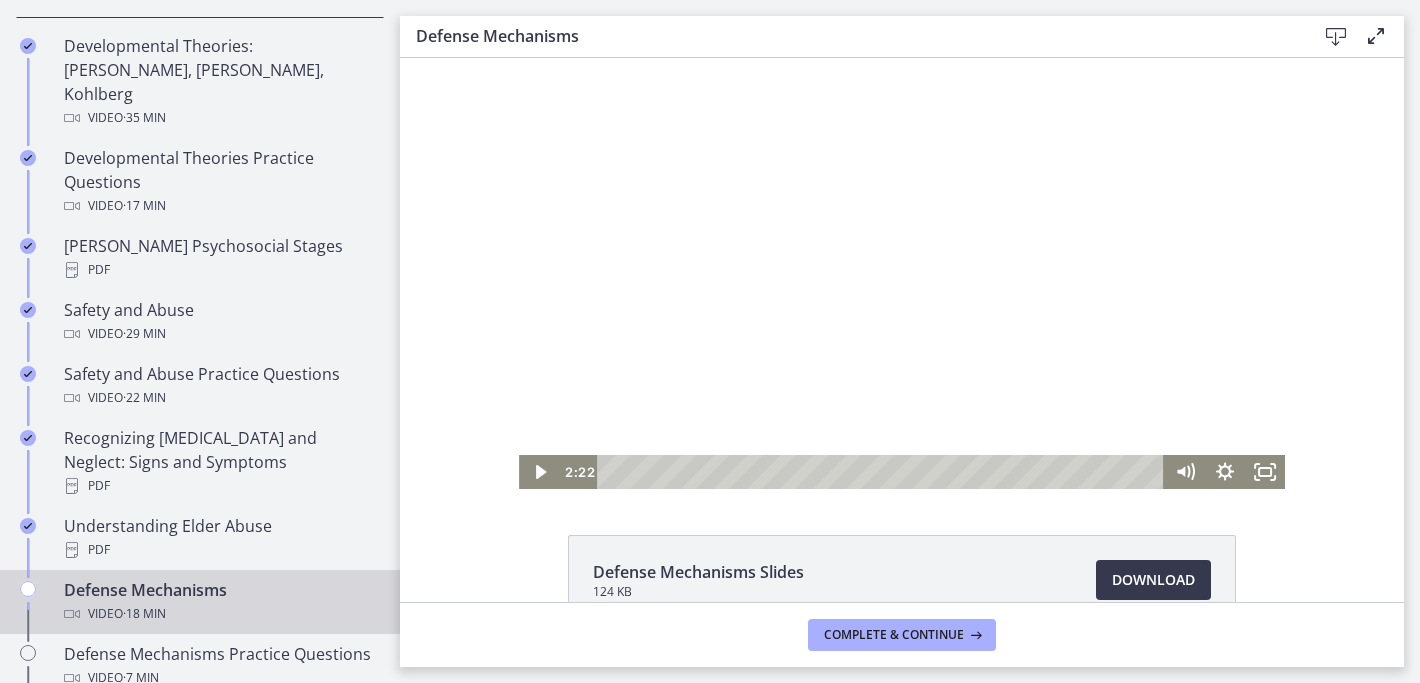 click at bounding box center (902, 273) 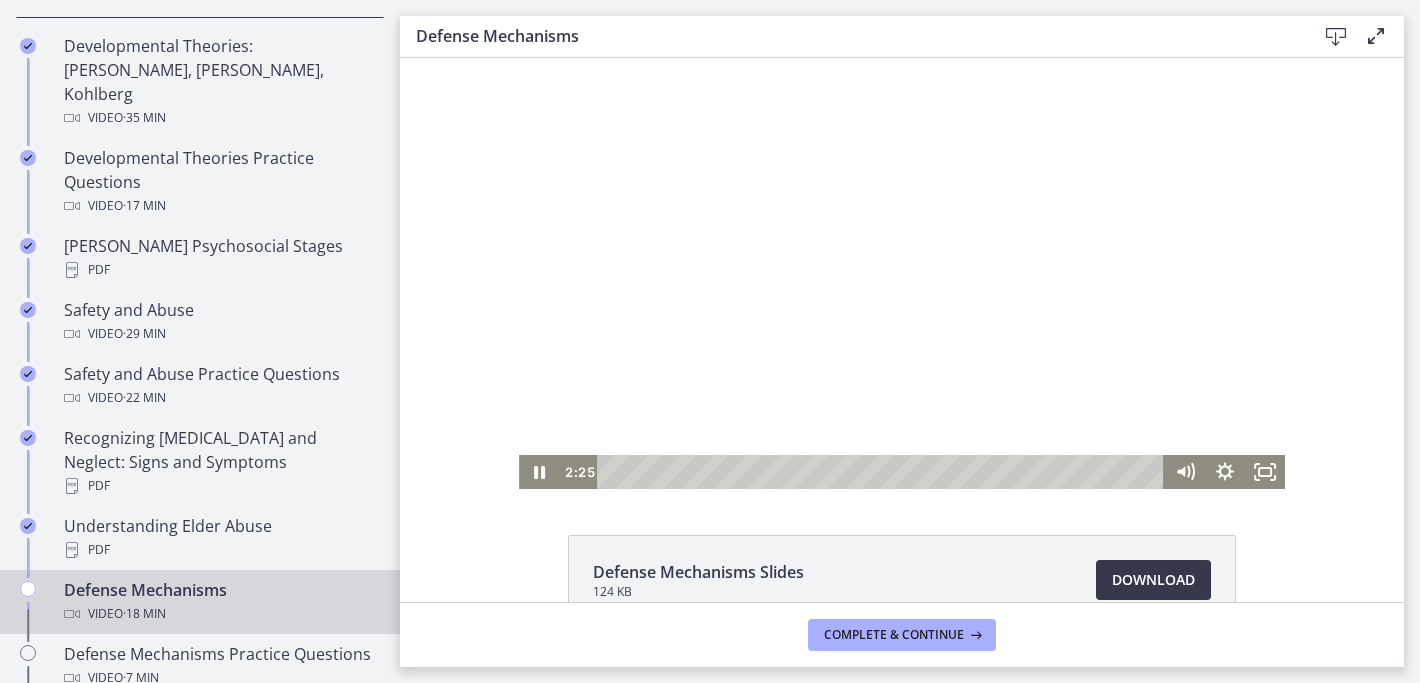 click at bounding box center (902, 273) 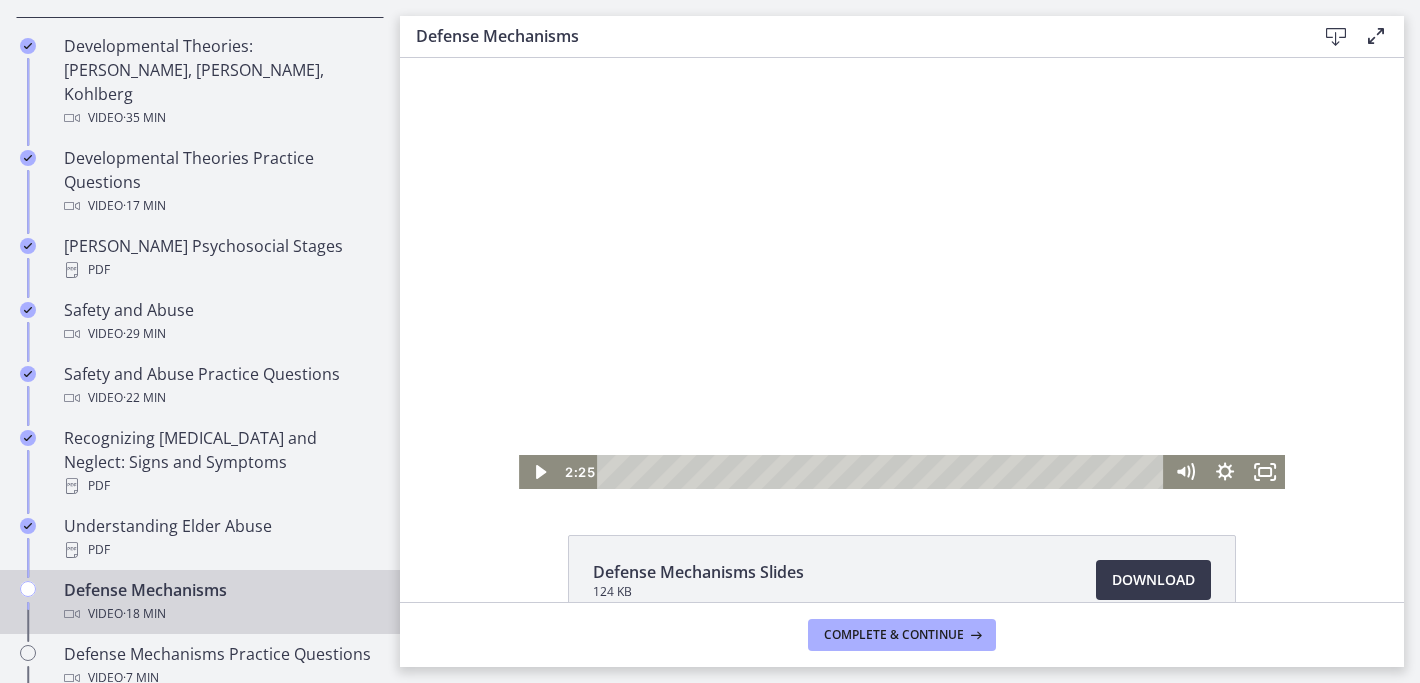 click at bounding box center [902, 273] 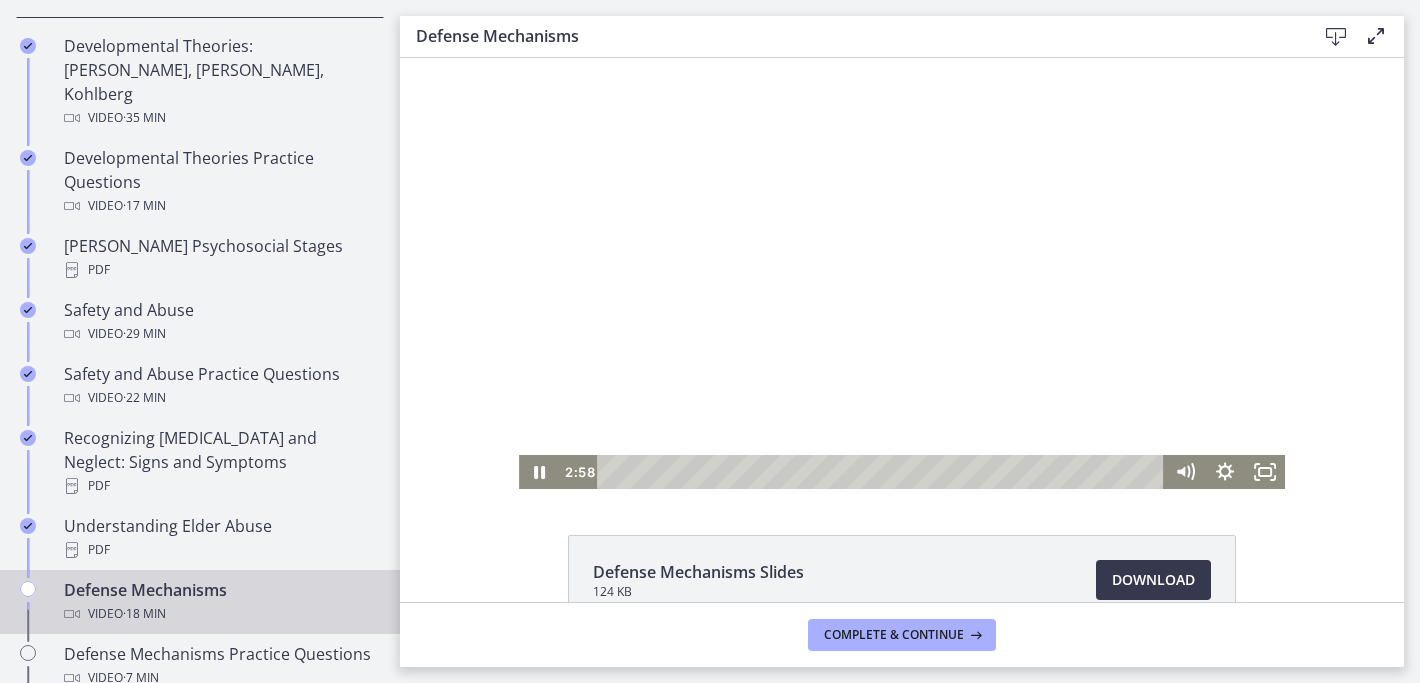click at bounding box center [902, 273] 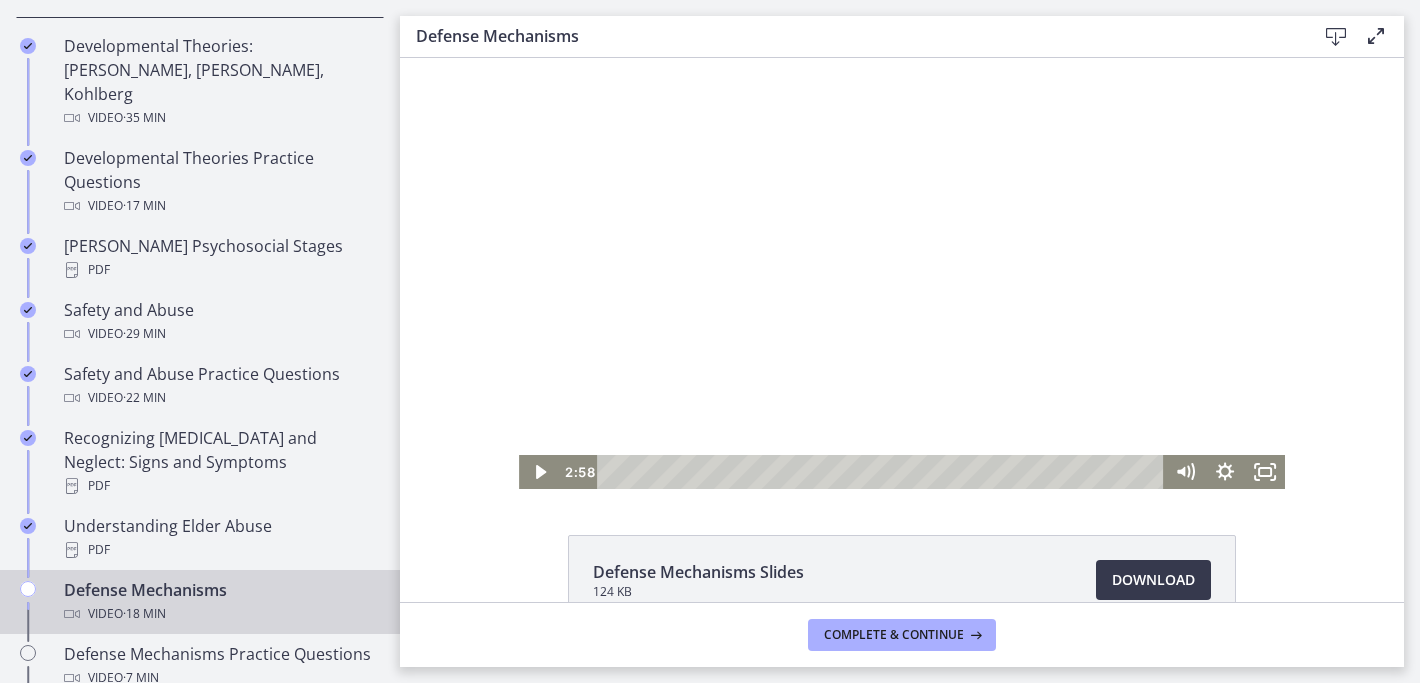 click at bounding box center [902, 273] 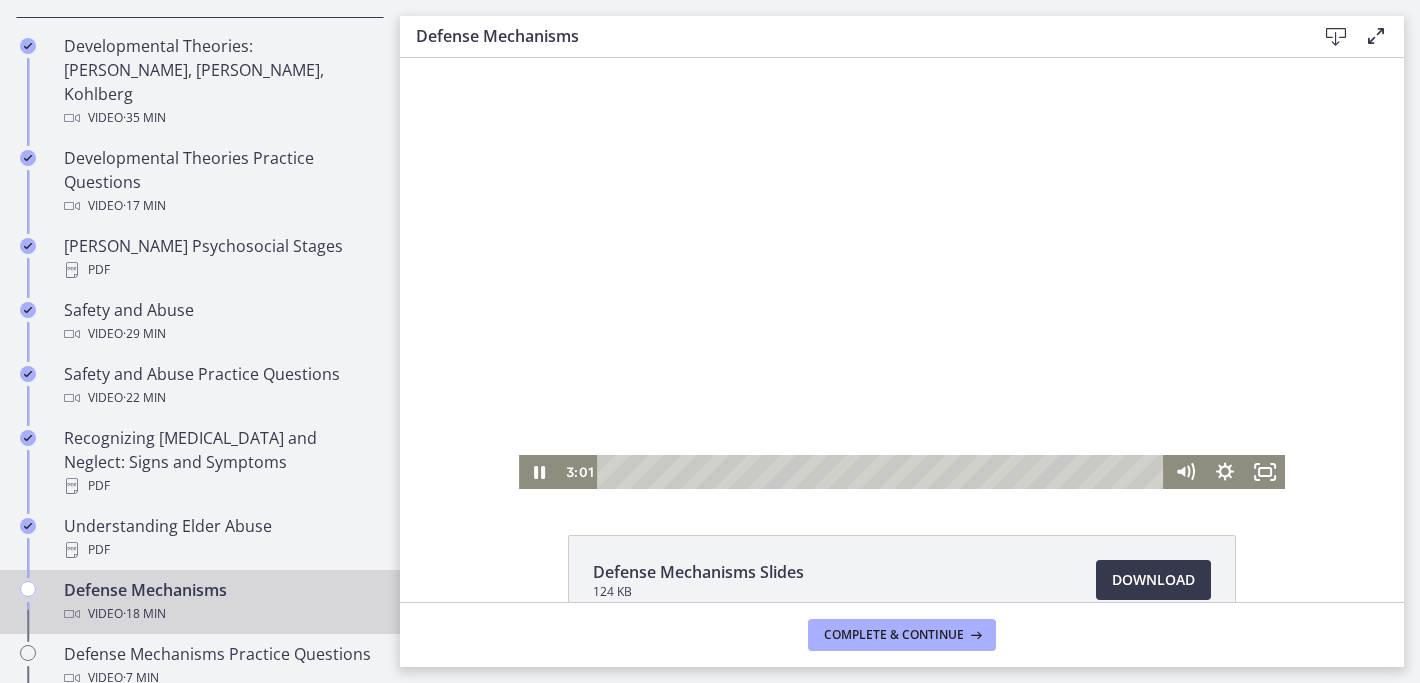 click at bounding box center (902, 273) 